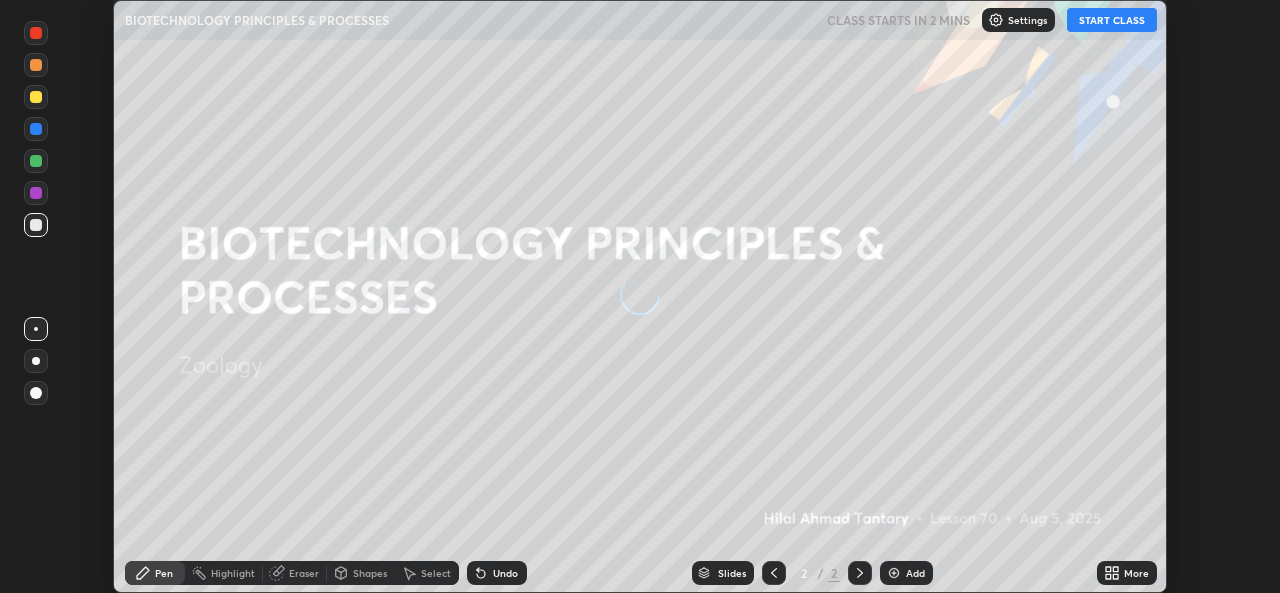 scroll, scrollTop: 0, scrollLeft: 0, axis: both 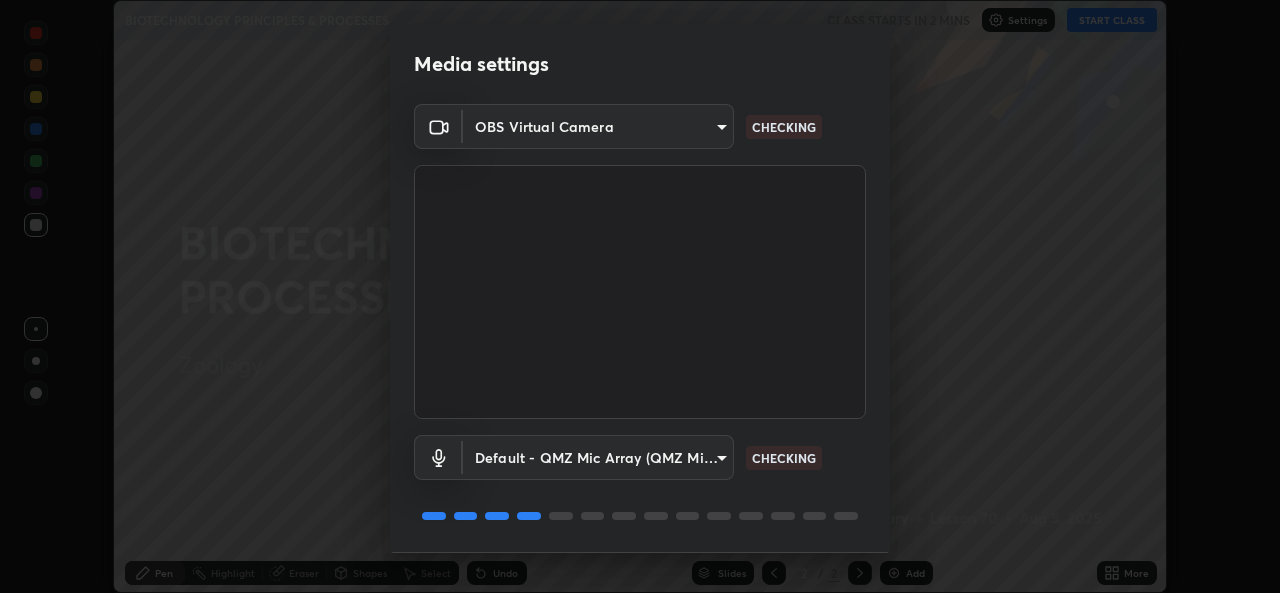 click on "Erase all BIOTECHNOLOGY PRINCIPLES & PROCESSES CLASS STARTS IN 2 MINS Settings START CLASS Setting up your live class BIOTECHNOLOGY PRINCIPLES & PROCESSES • L70 of Zoology [FIRST] [LAST] Pen Highlight Eraser Shapes Select Undo Slides 2 / 2 Add More No doubts shared Encourage your learners to ask a doubt for better clarity Report an issue Reason for reporting Buffering Chat not working Audio - Video sync issue Educator video quality low Attach an image Report Media settings OBS Virtual Camera [HASH] CHECKING Default - QMZ Mic Array (QMZ Mic Array) default CHECKING 1 / 5 Next" at bounding box center (640, 296) 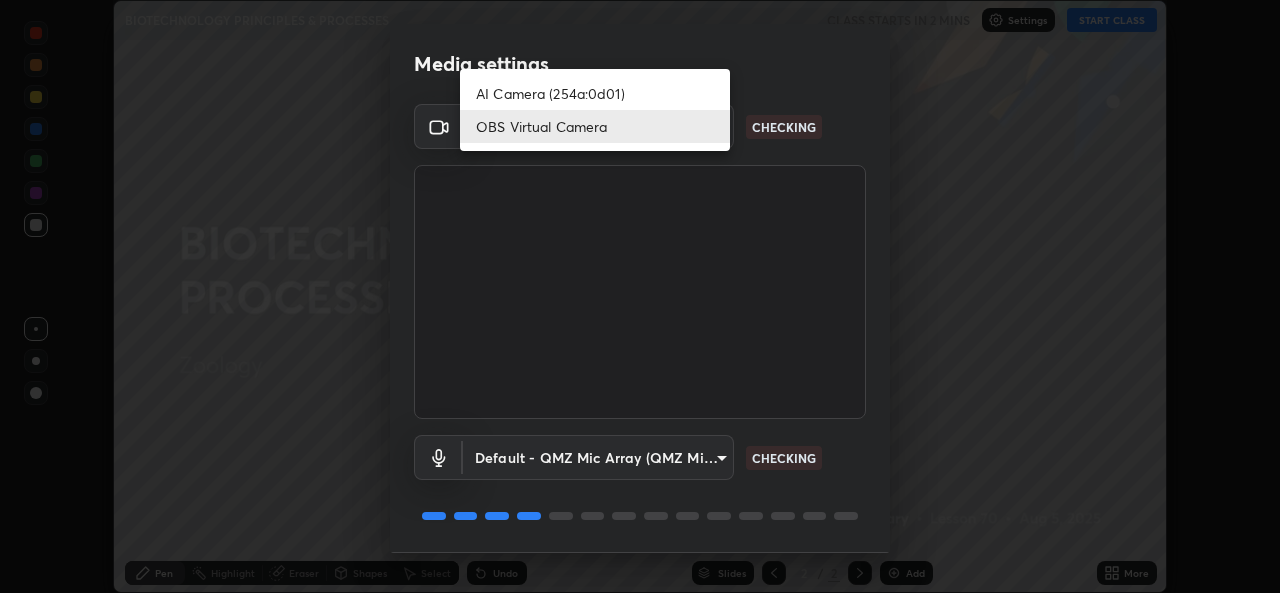 click on "AI Camera (254a:0d01)" at bounding box center (595, 93) 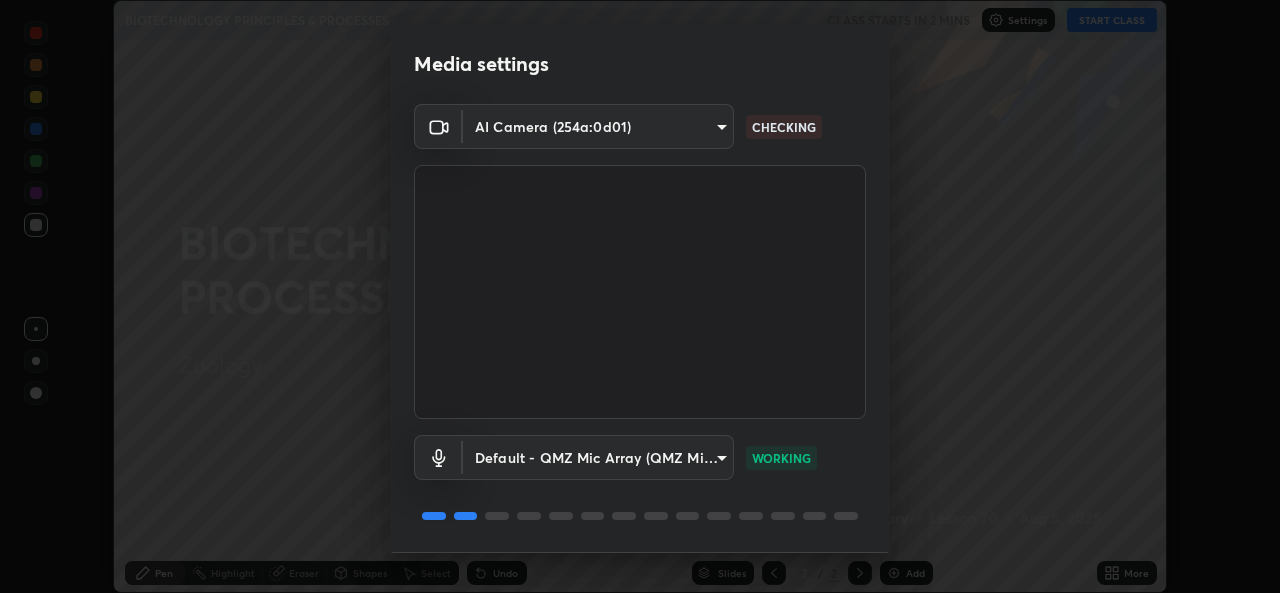 scroll, scrollTop: 63, scrollLeft: 0, axis: vertical 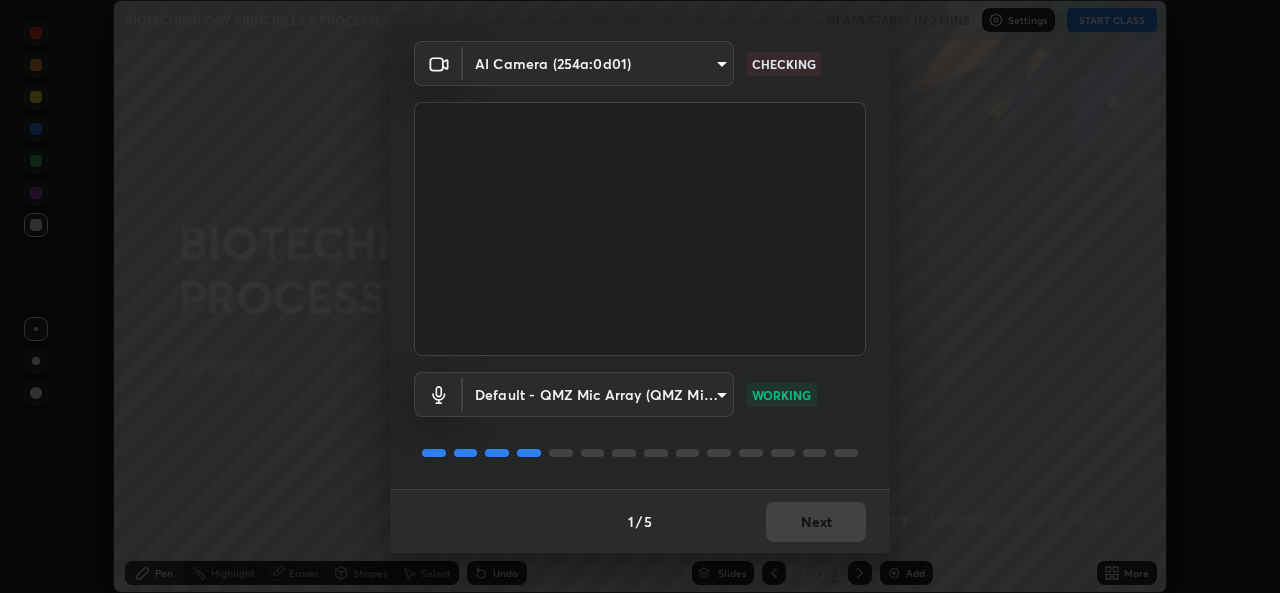 click on "1 / 5 Next" at bounding box center [640, 521] 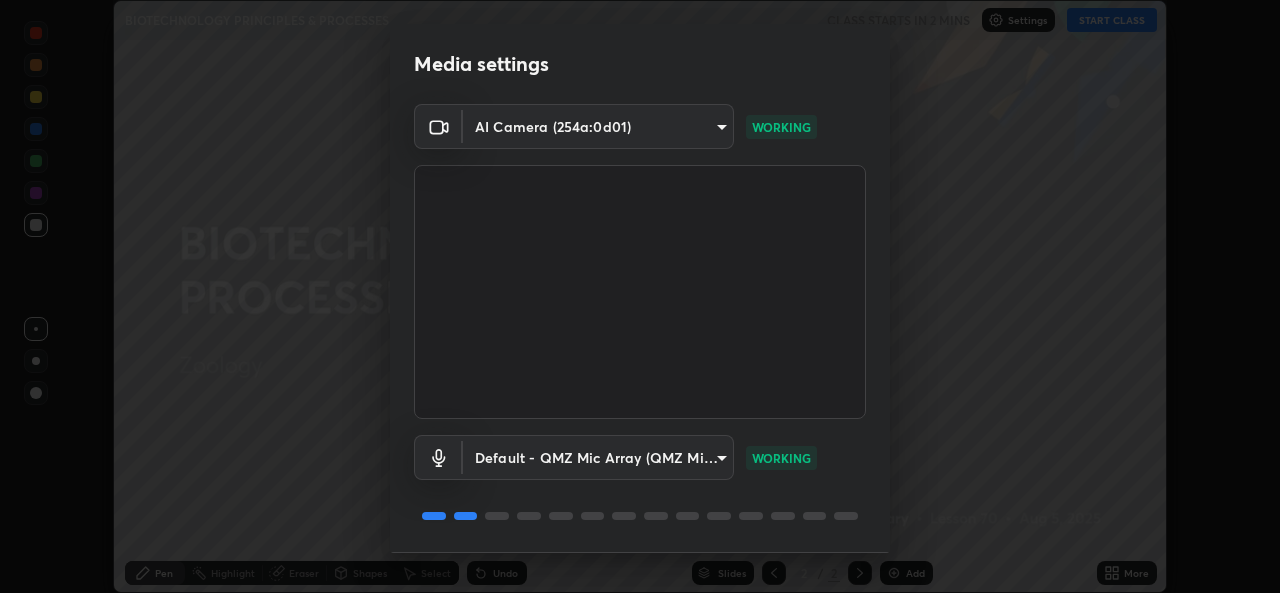 scroll, scrollTop: 63, scrollLeft: 0, axis: vertical 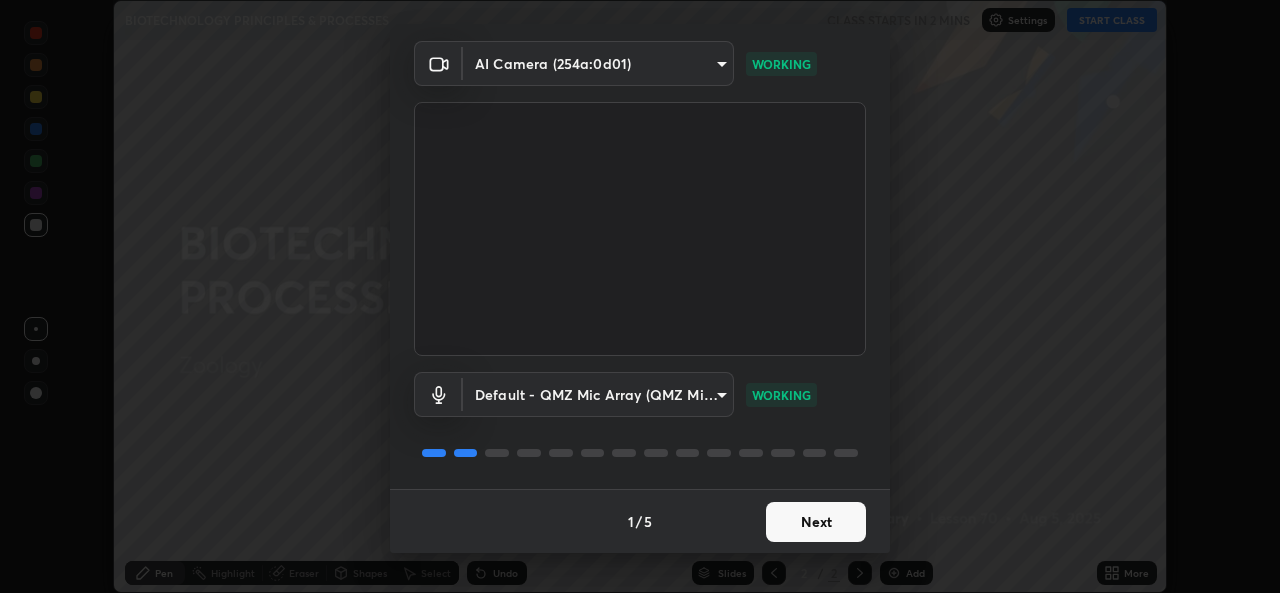 click on "Next" at bounding box center (816, 522) 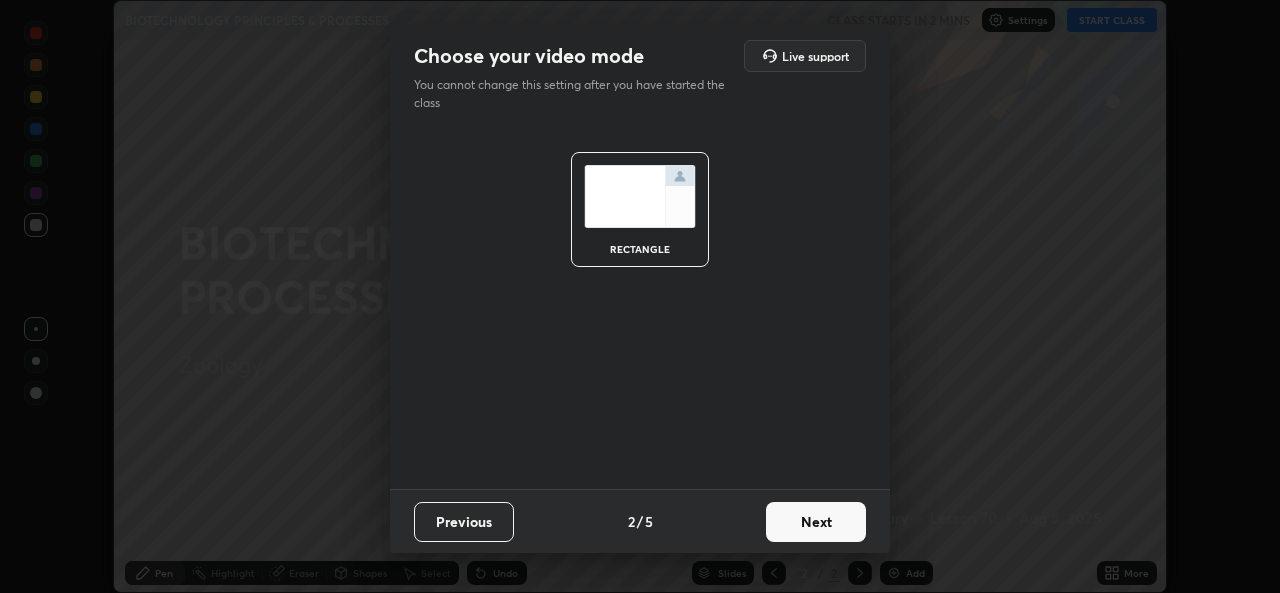 scroll, scrollTop: 0, scrollLeft: 0, axis: both 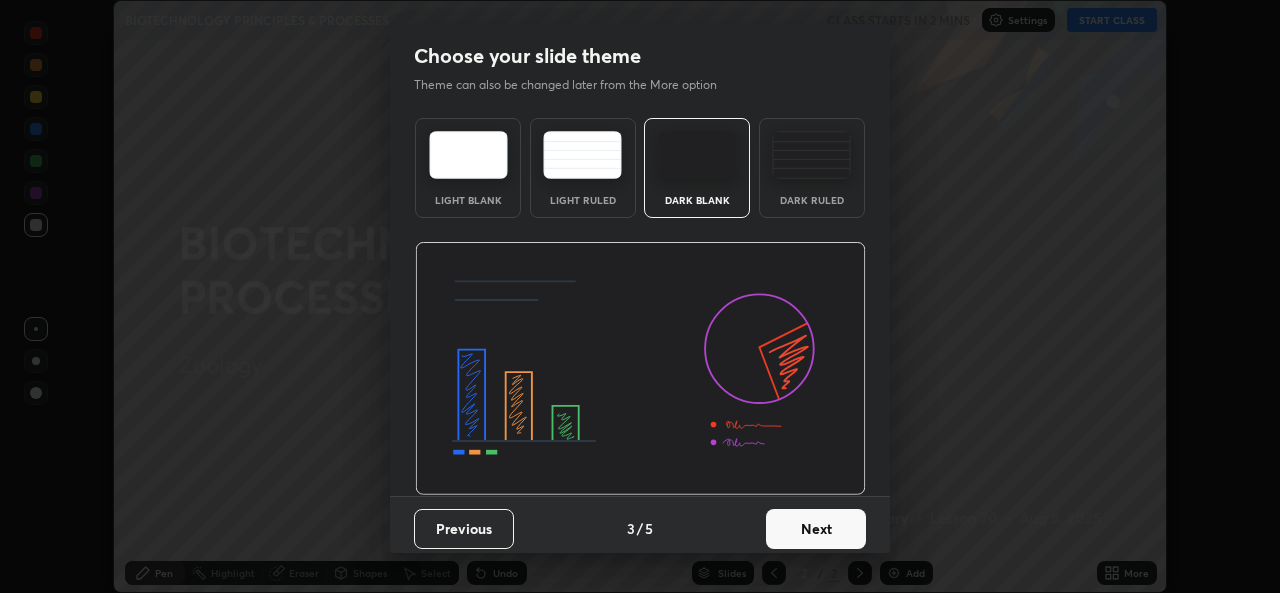 click on "Next" at bounding box center [816, 529] 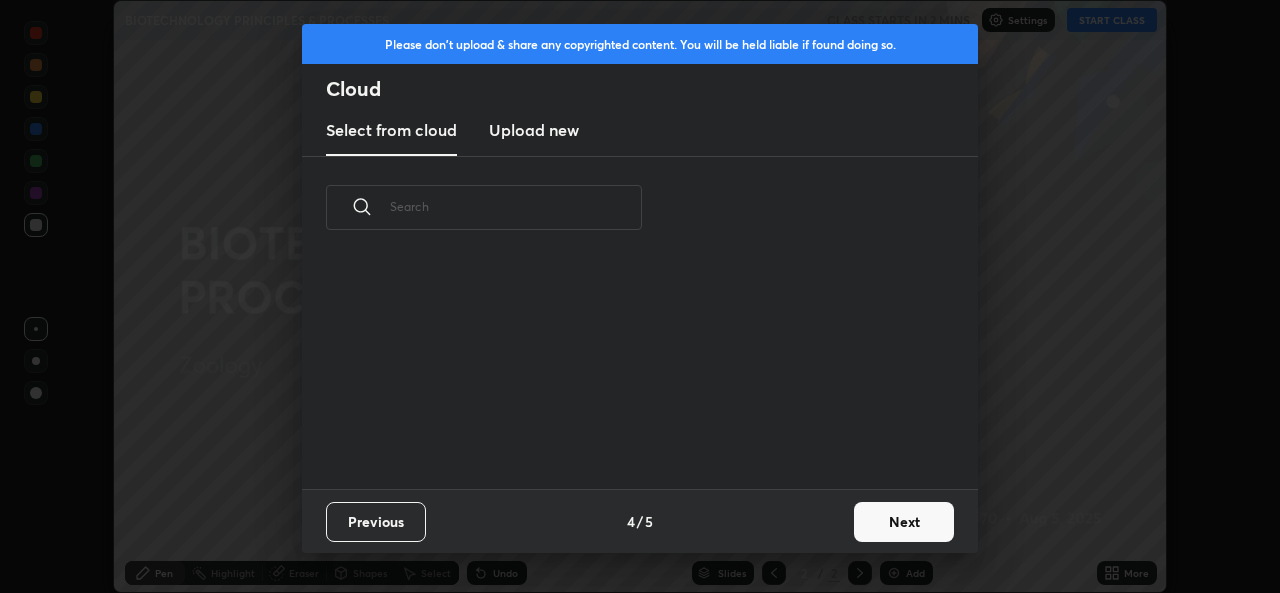 click on "Next" at bounding box center [904, 522] 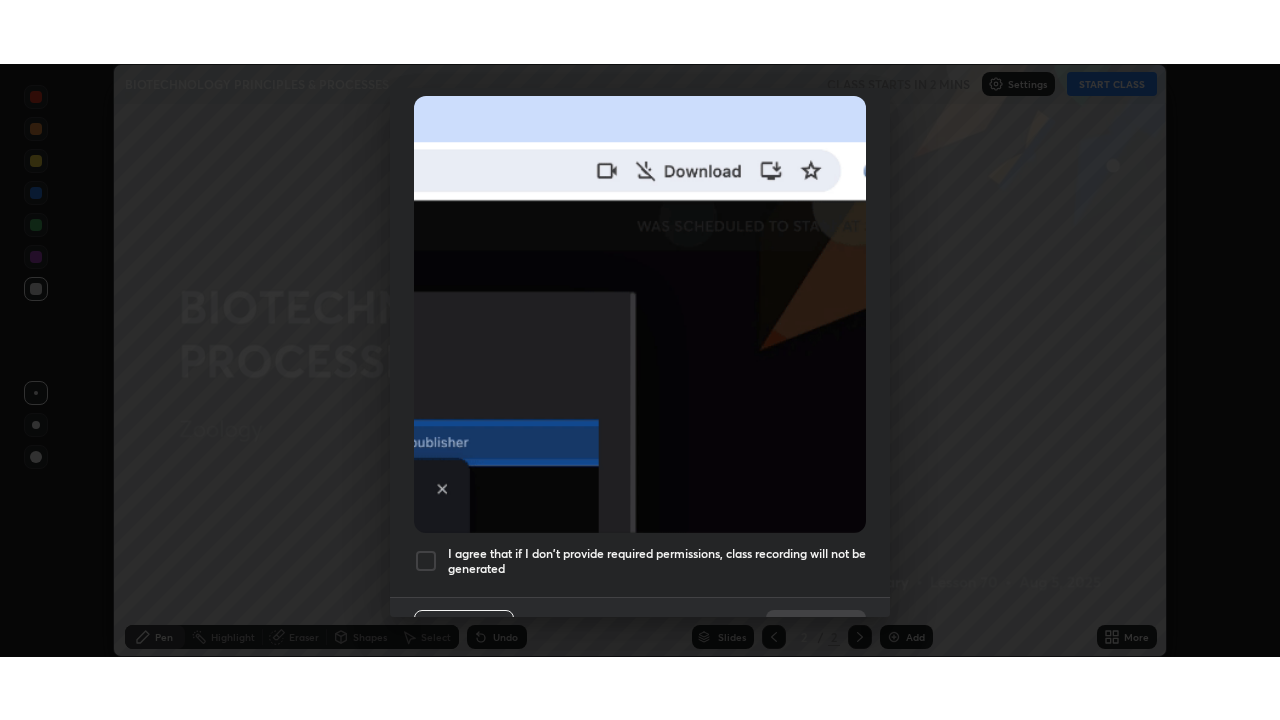 scroll, scrollTop: 471, scrollLeft: 0, axis: vertical 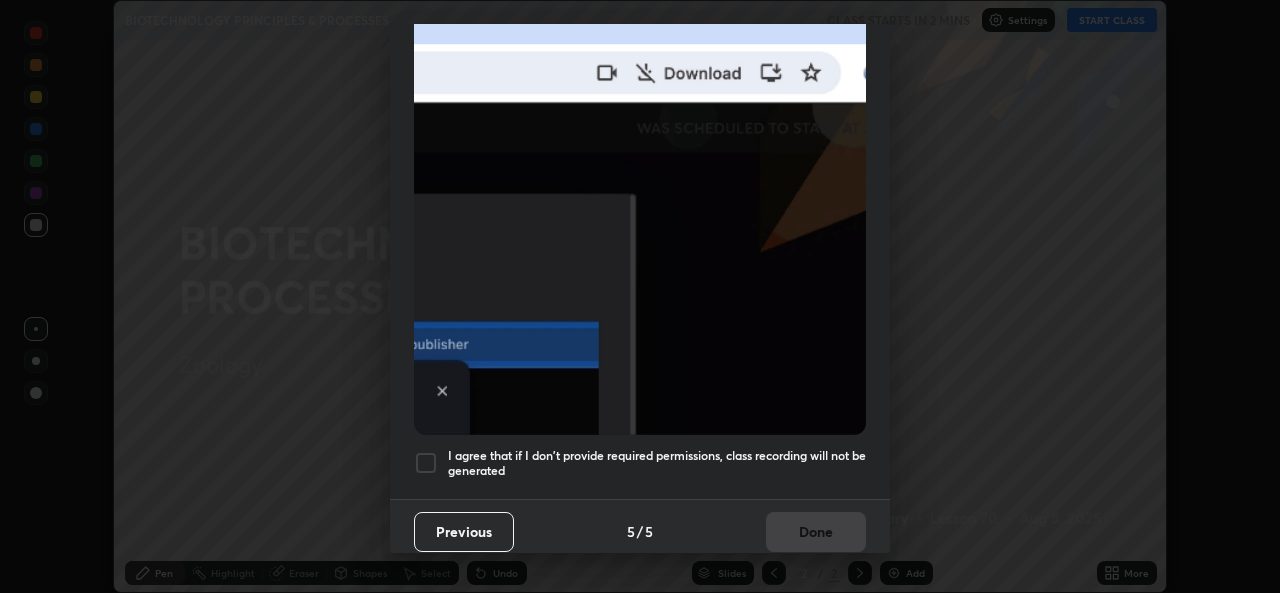 click on "I agree that if I don't provide required permissions, class recording will not be generated" at bounding box center (657, 463) 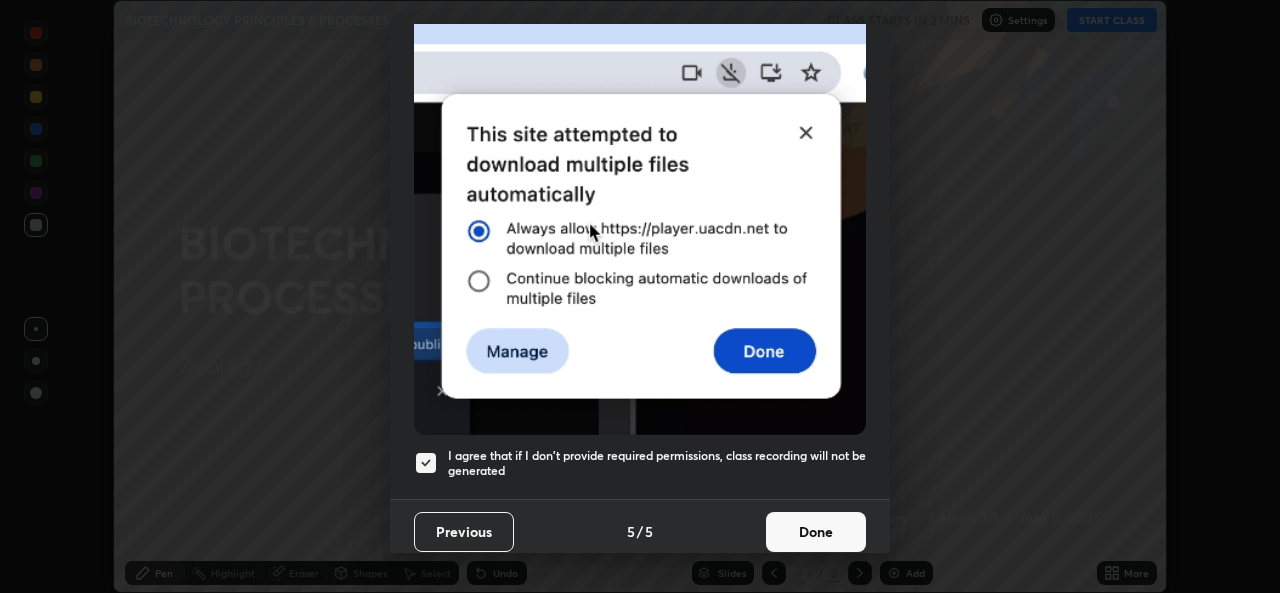 click on "Done" at bounding box center [816, 532] 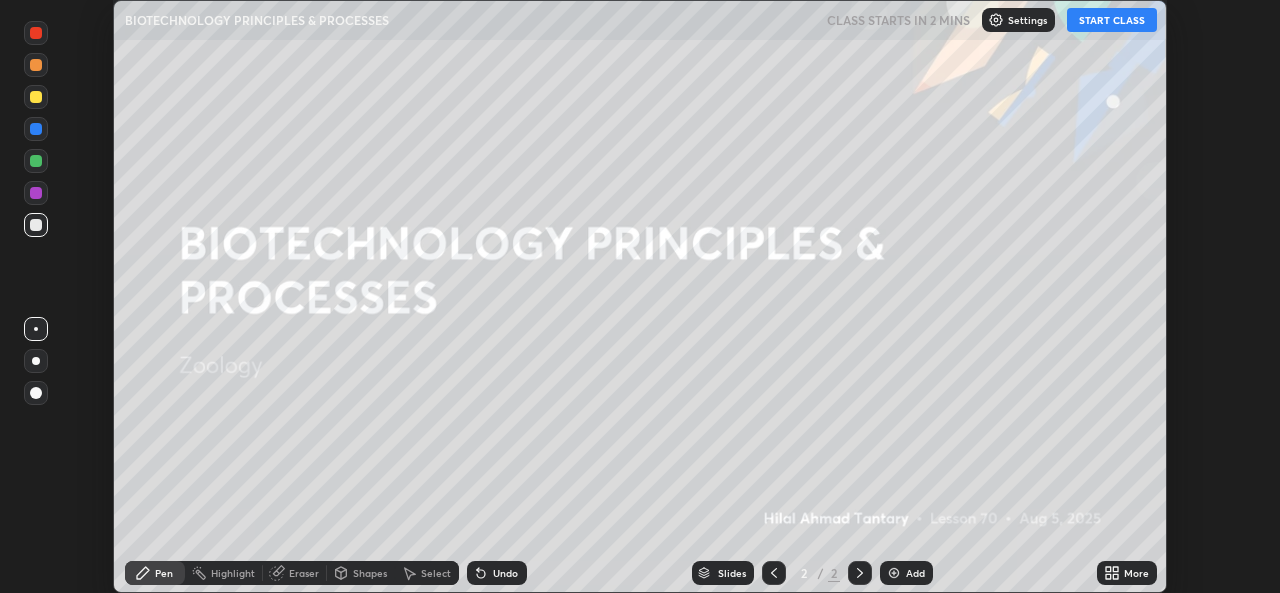 click on "START CLASS" at bounding box center [1112, 20] 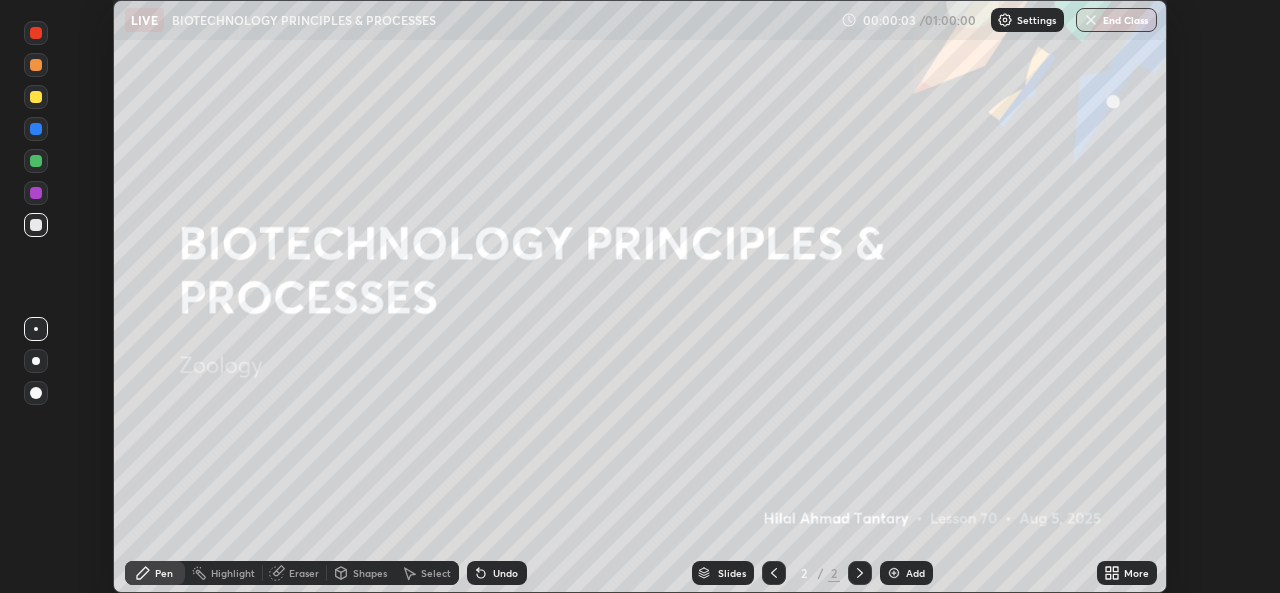 click at bounding box center (36, 361) 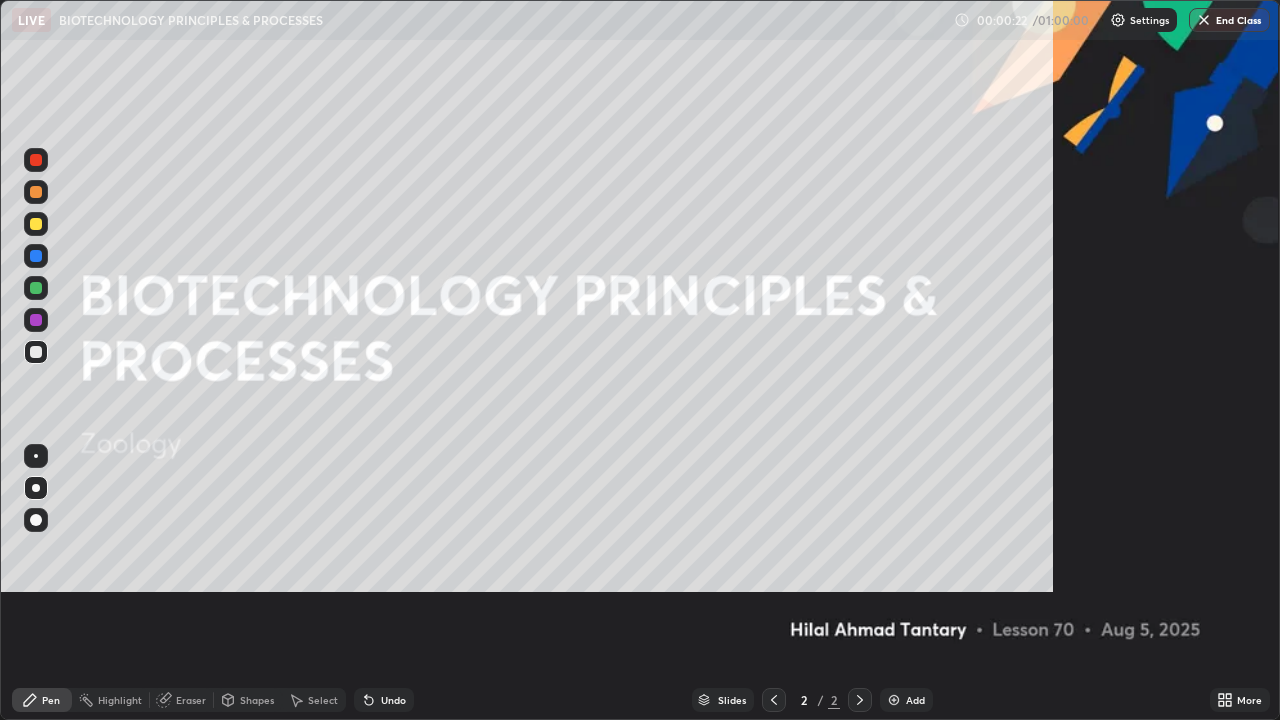 scroll, scrollTop: 99280, scrollLeft: 98720, axis: both 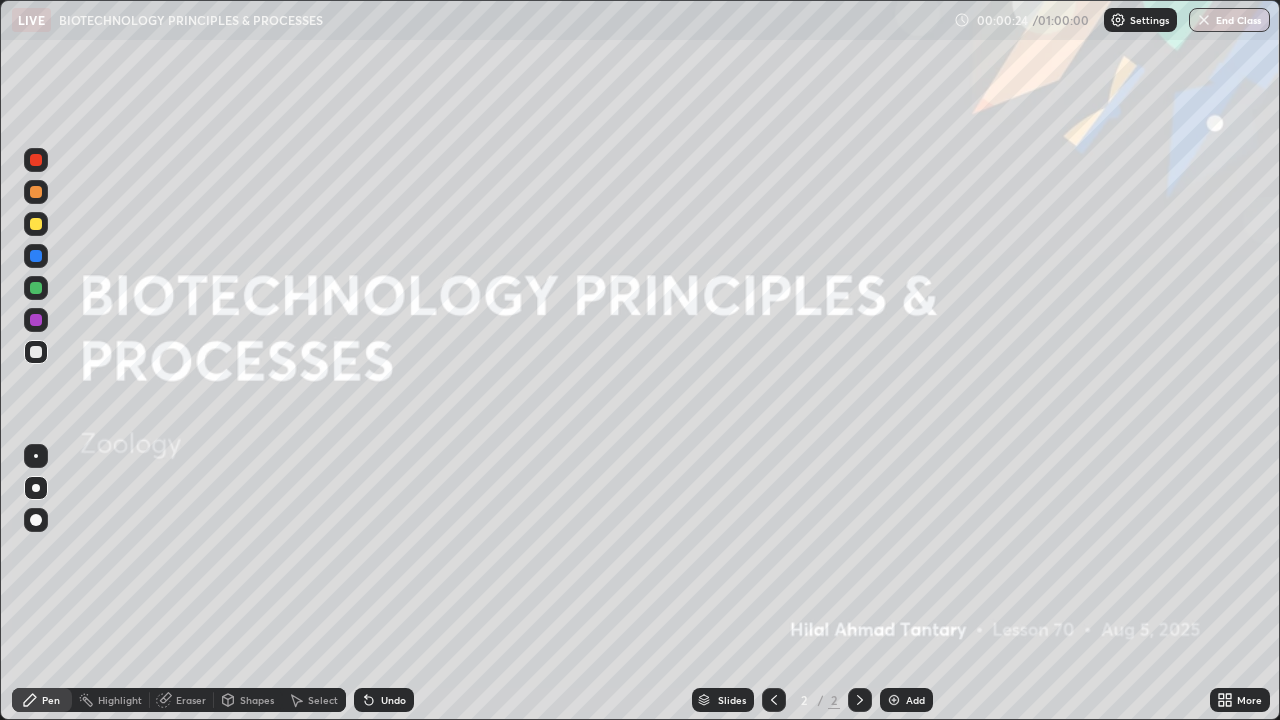 click on "Undo" at bounding box center [393, 700] 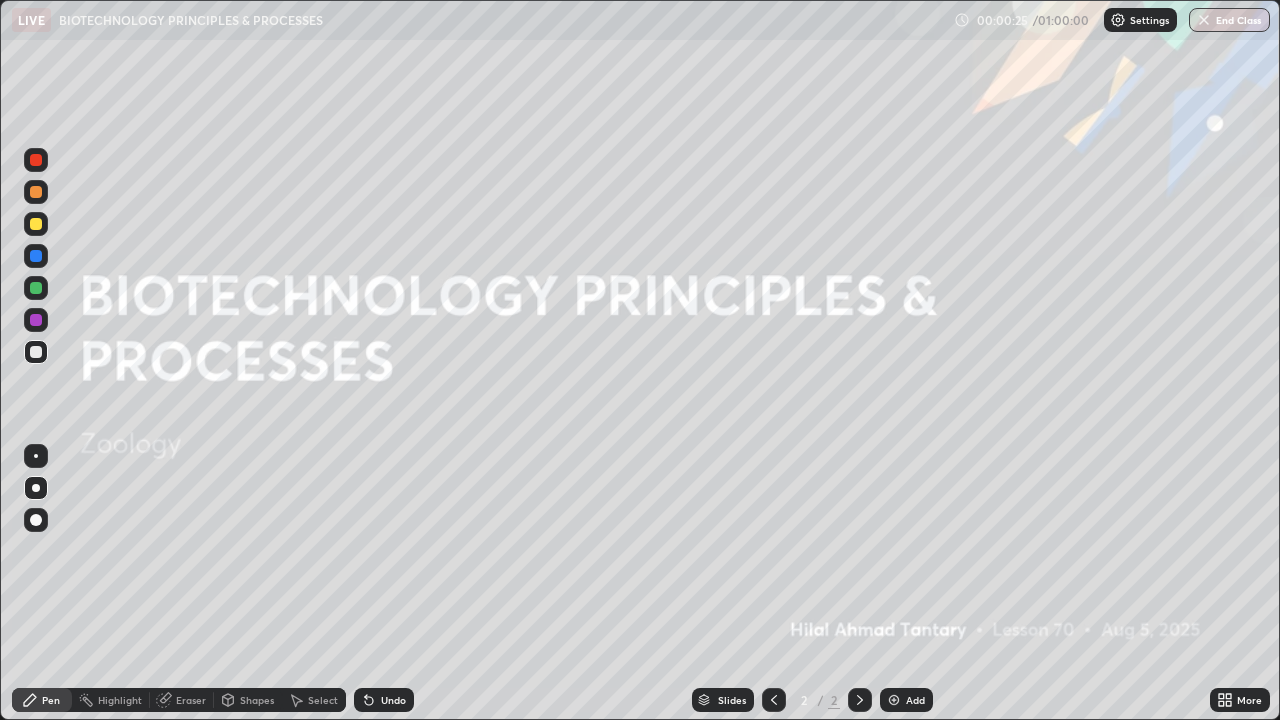 click on "Undo" at bounding box center (384, 700) 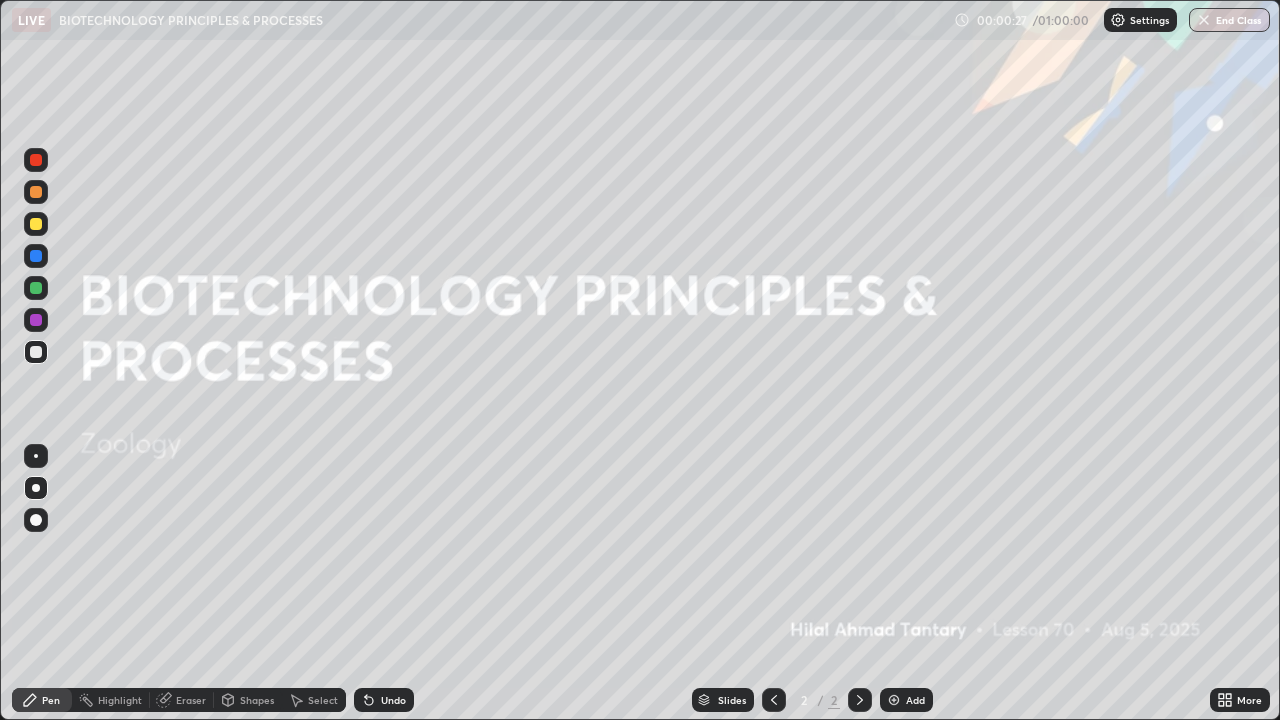 click 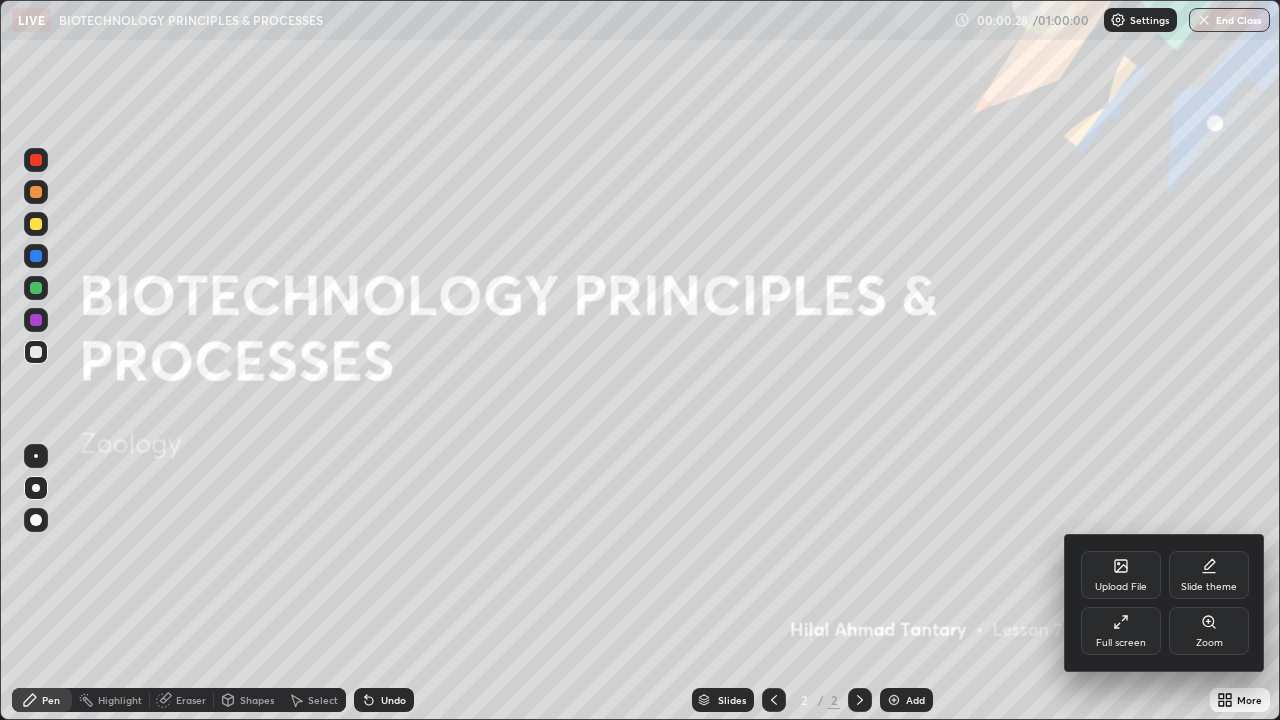 click on "Full screen" at bounding box center [1121, 643] 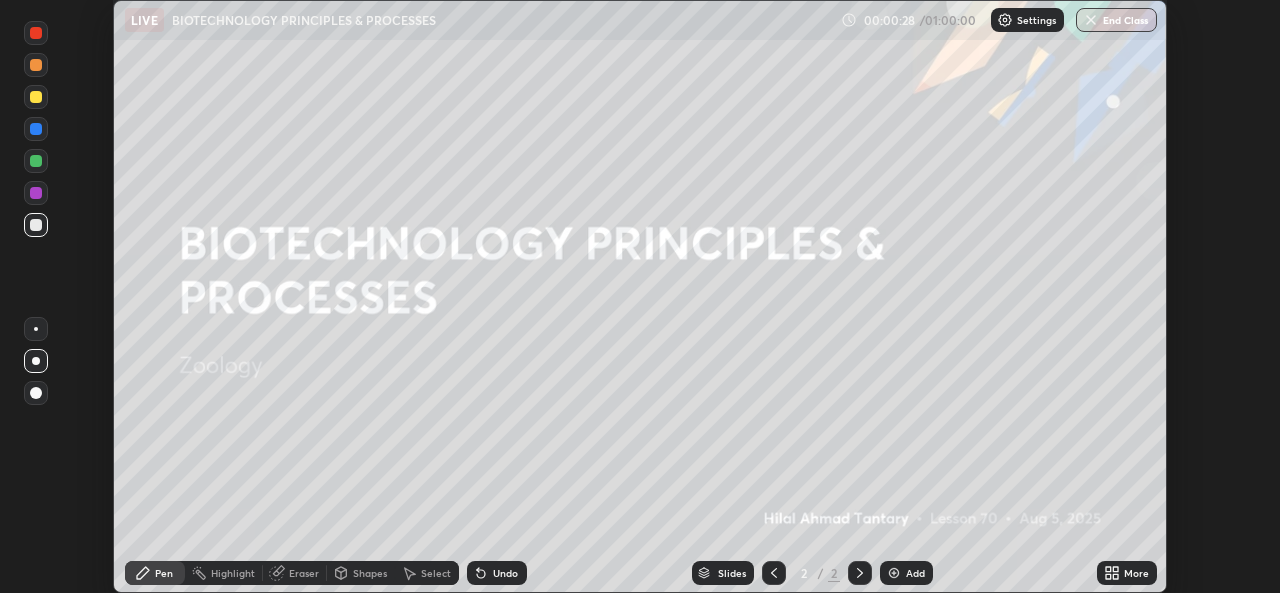 scroll, scrollTop: 593, scrollLeft: 1280, axis: both 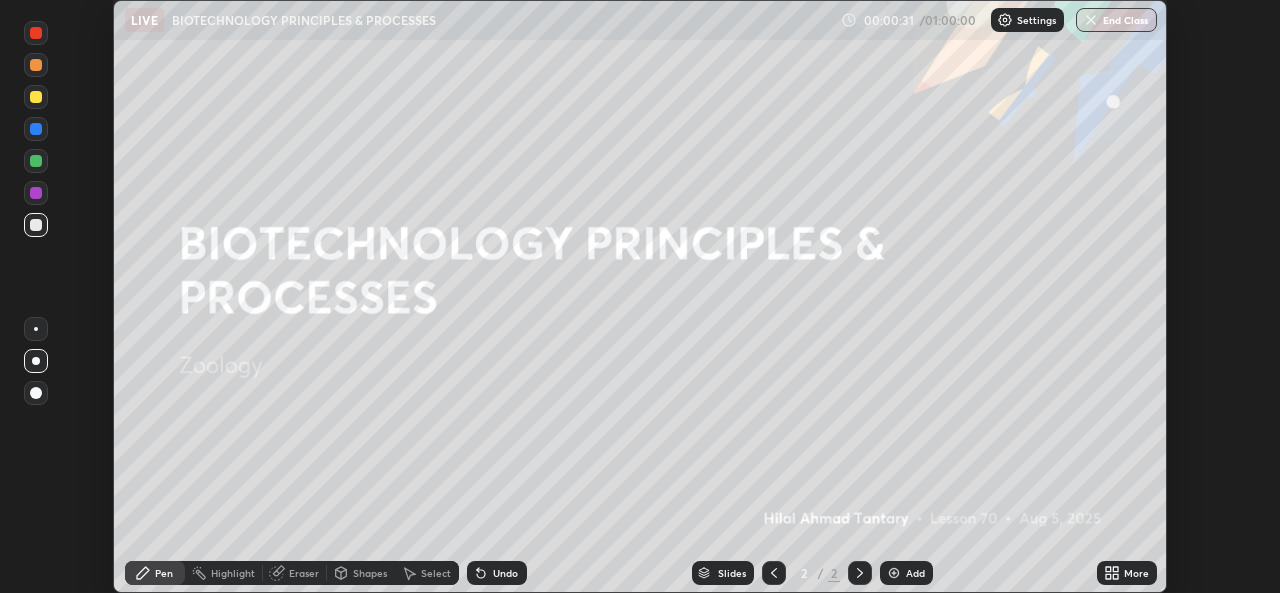 click on "Eraser" at bounding box center (304, 573) 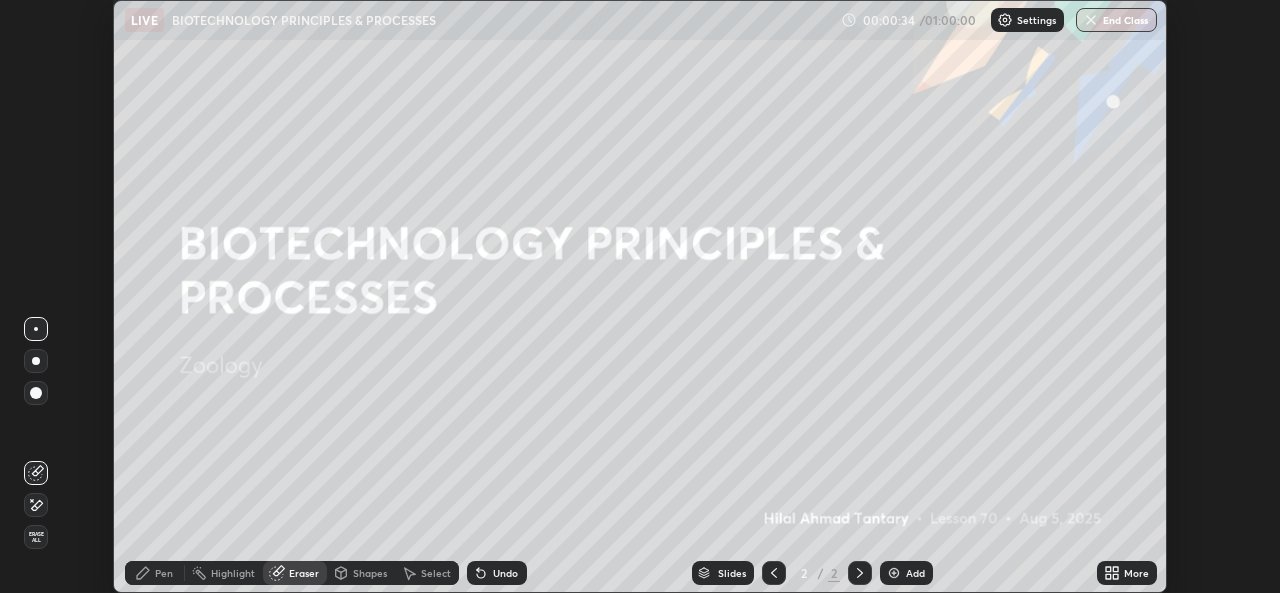 click at bounding box center (894, 573) 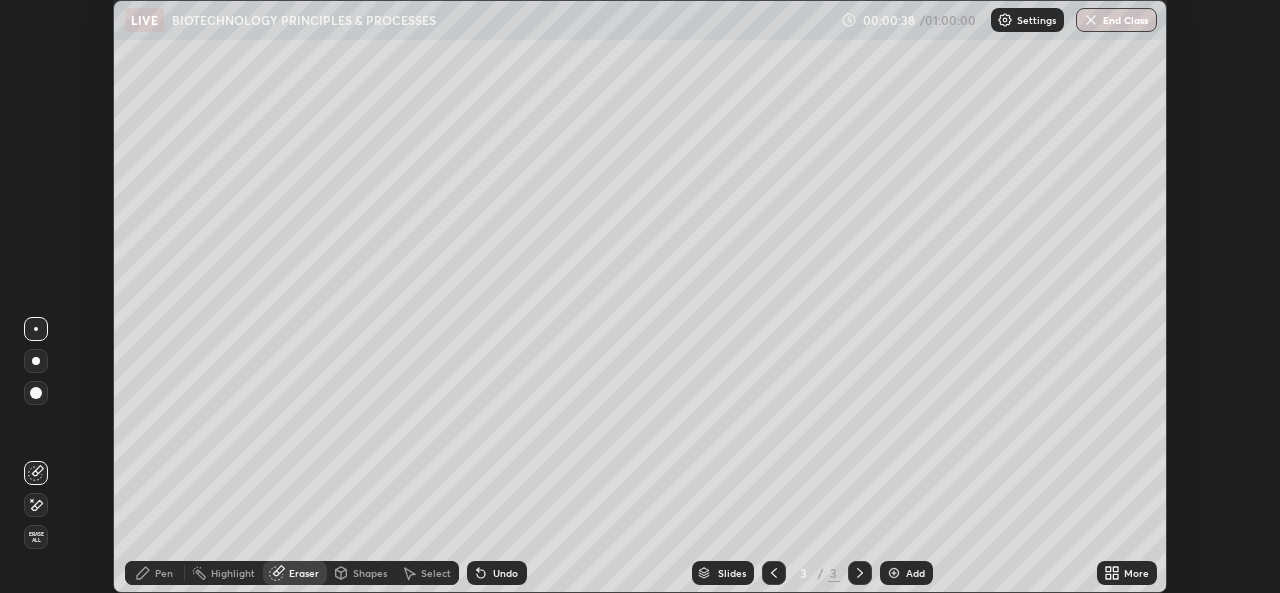 click on "Erase all" at bounding box center (36, 537) 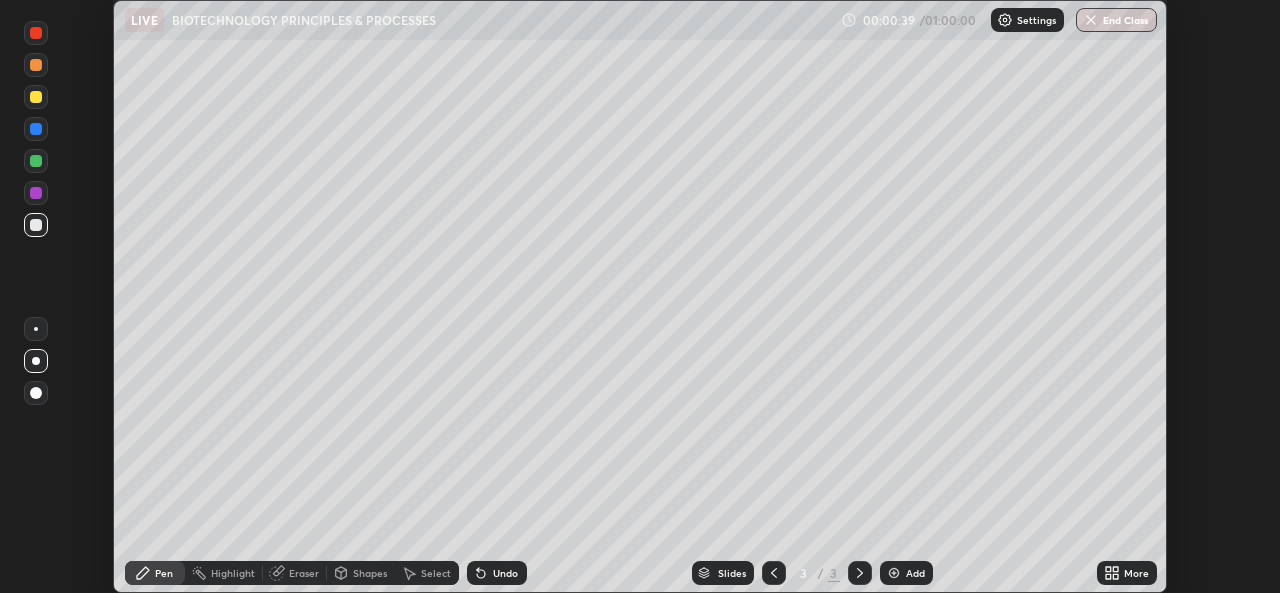 click on "Pen" at bounding box center (155, 573) 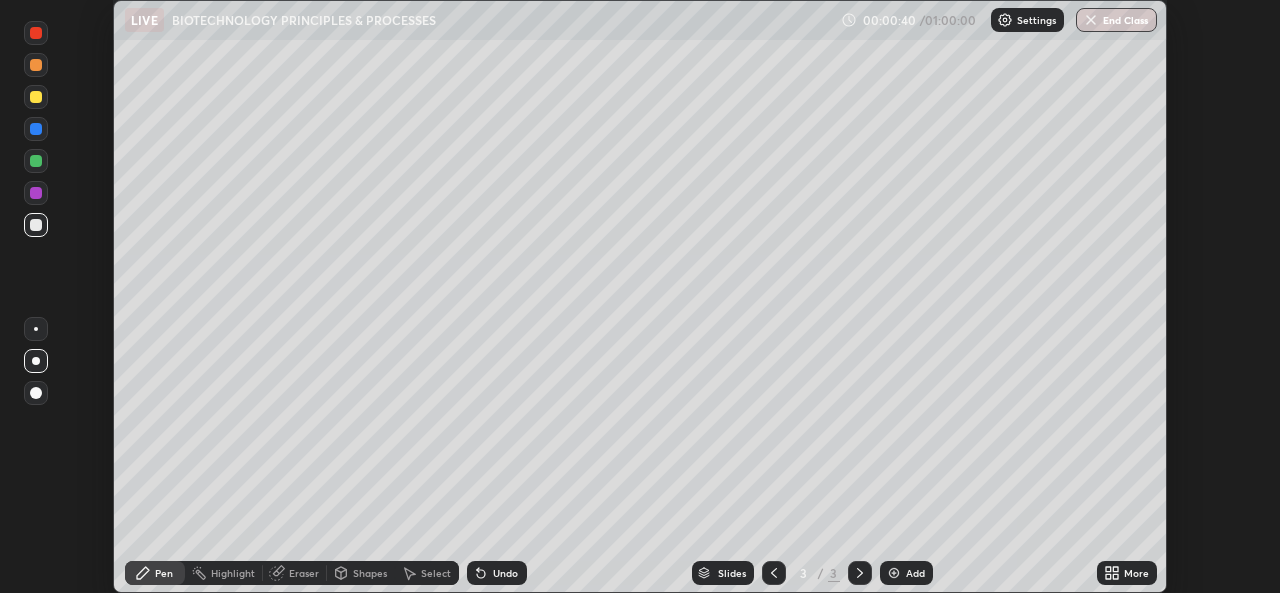 click on "Pen" at bounding box center (164, 573) 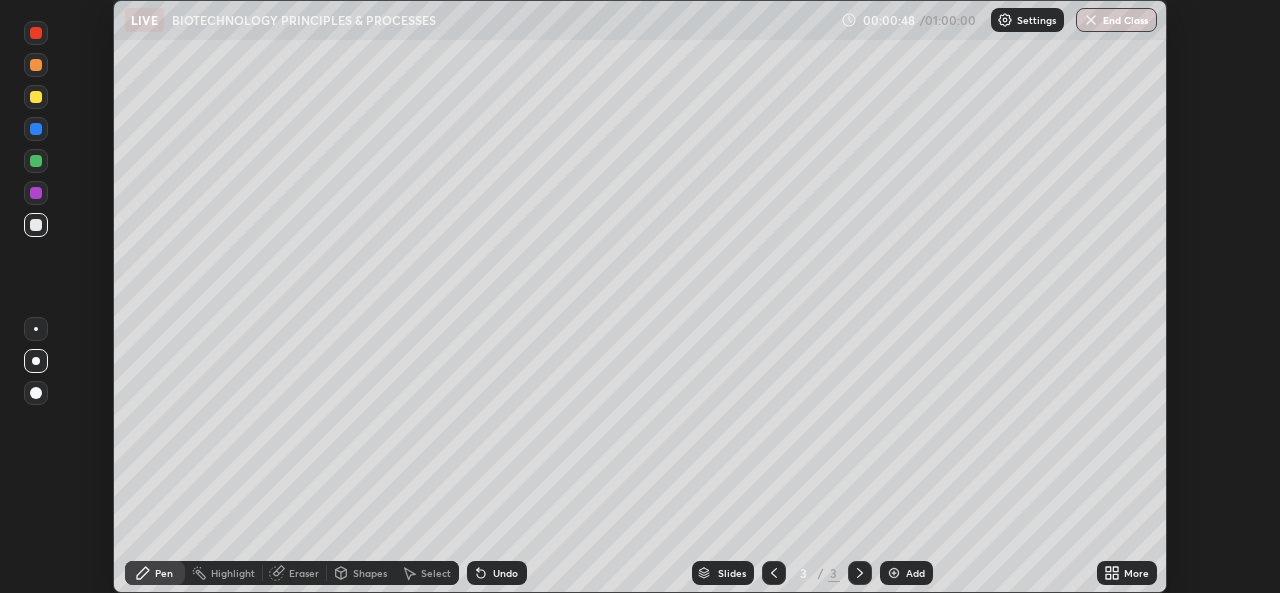 click on "Shapes" at bounding box center (361, 573) 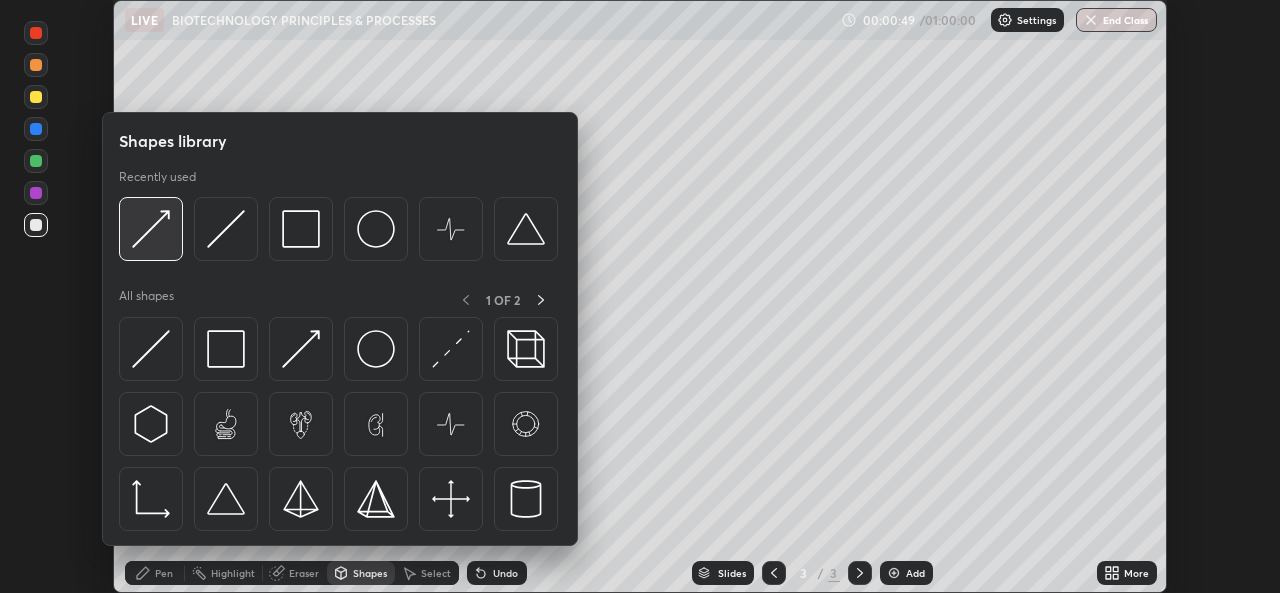 click at bounding box center (151, 229) 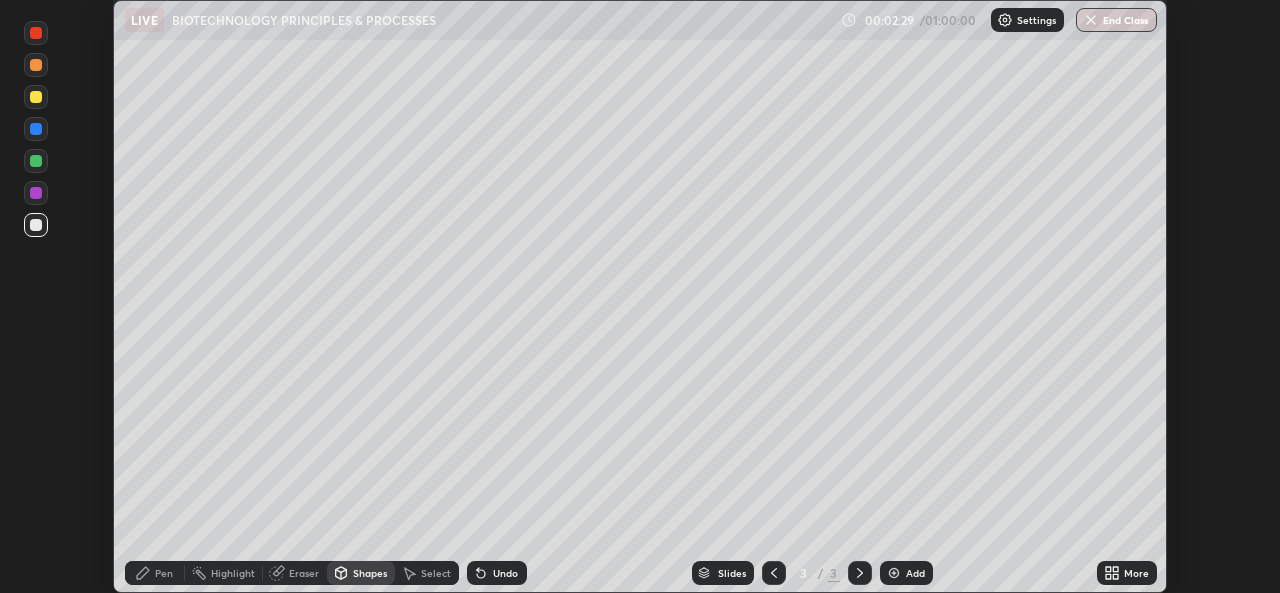 click at bounding box center [36, 65] 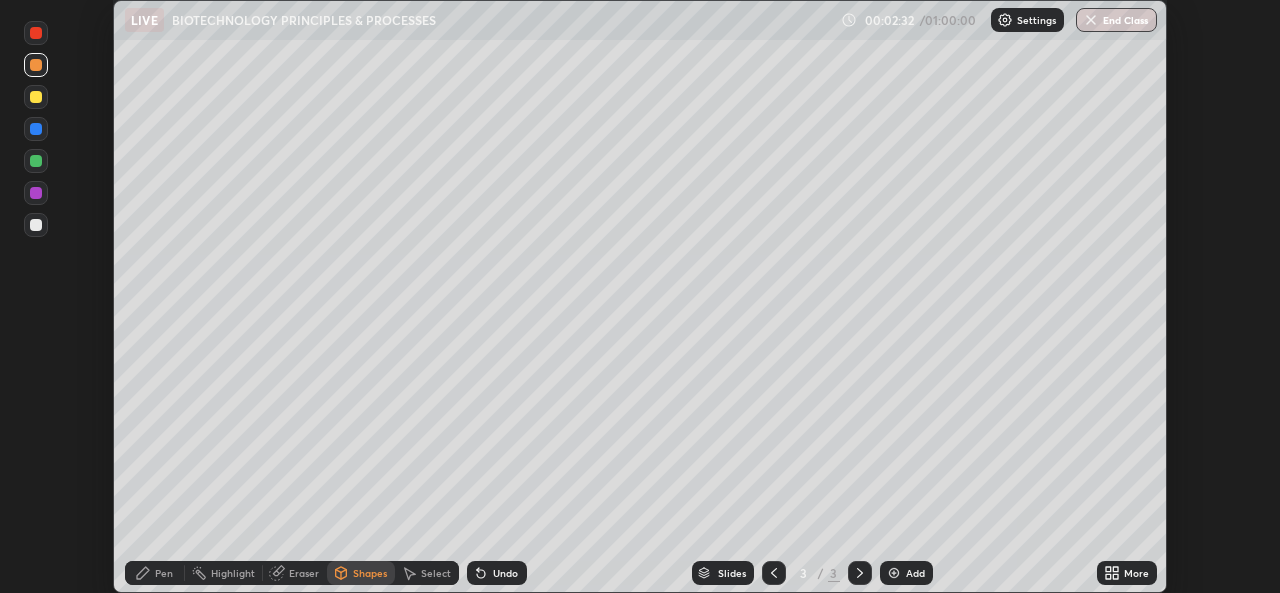 click on "Undo" at bounding box center (497, 573) 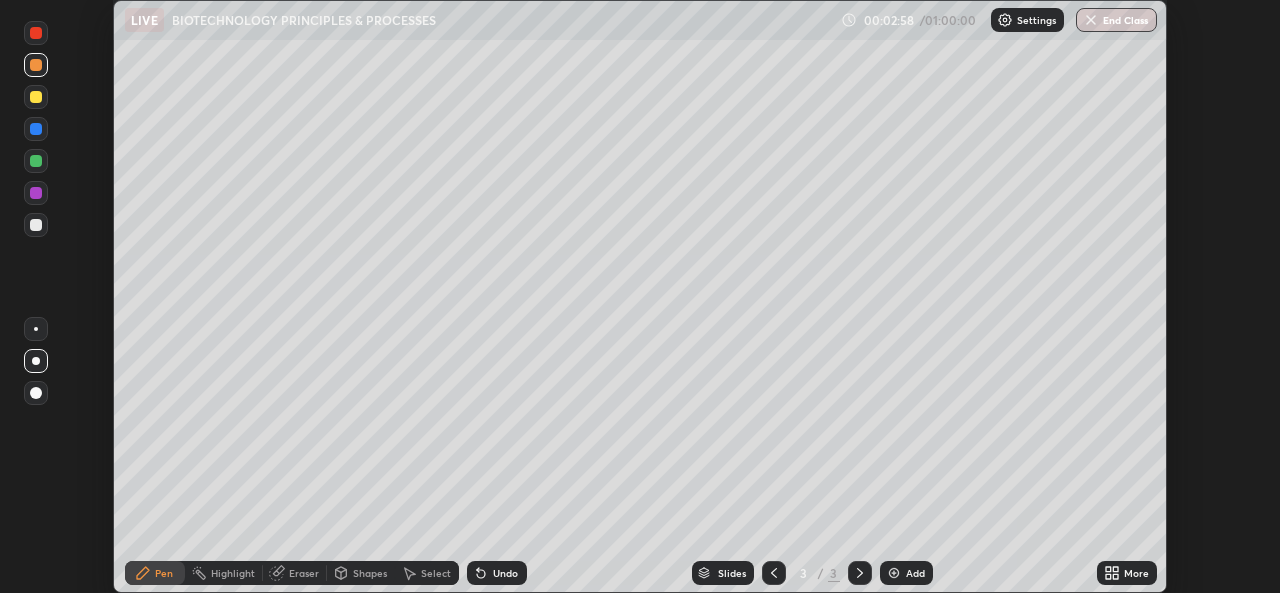 click on "Shapes" at bounding box center (370, 573) 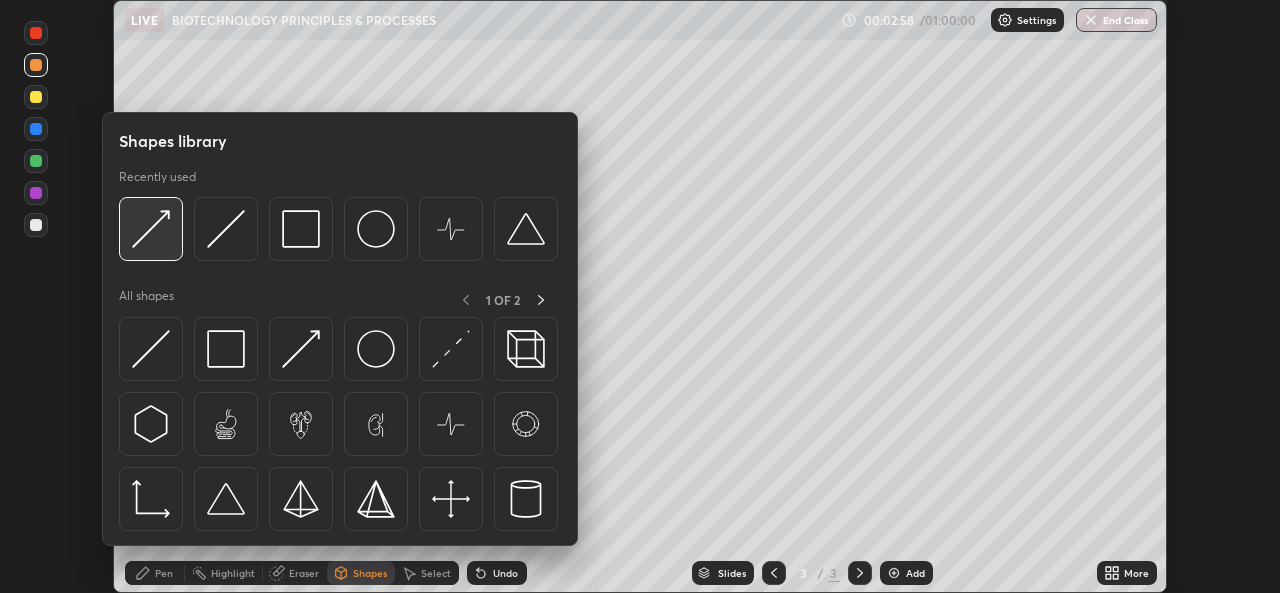 click at bounding box center [151, 229] 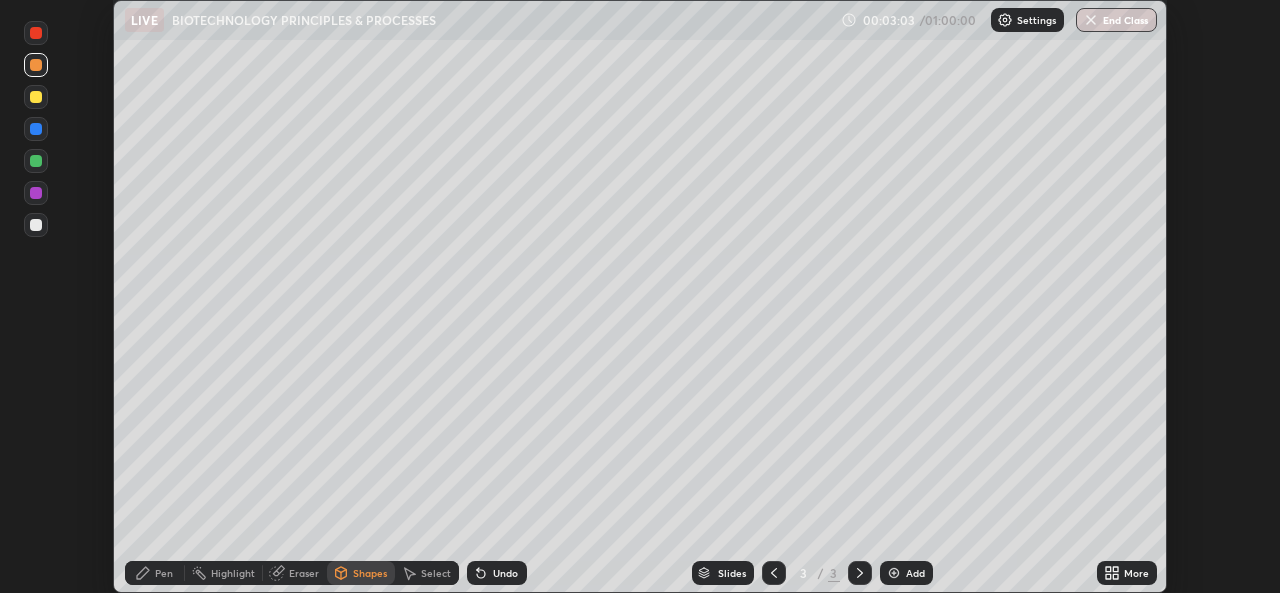 click on "Pen" at bounding box center (164, 573) 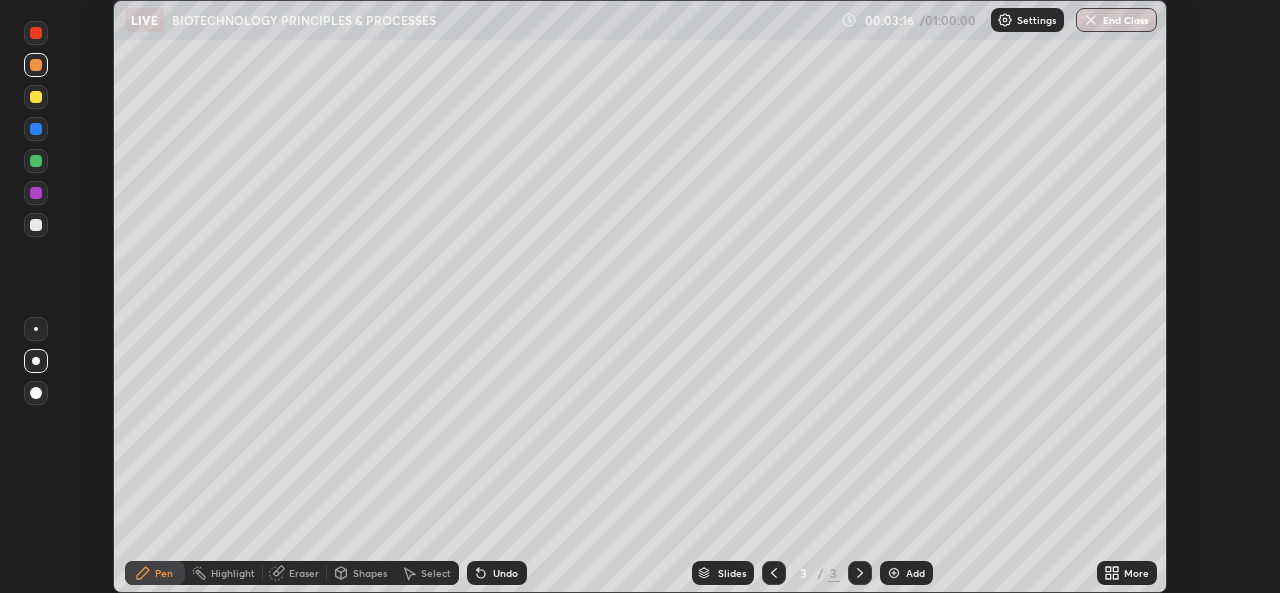 click on "Eraser" at bounding box center (304, 573) 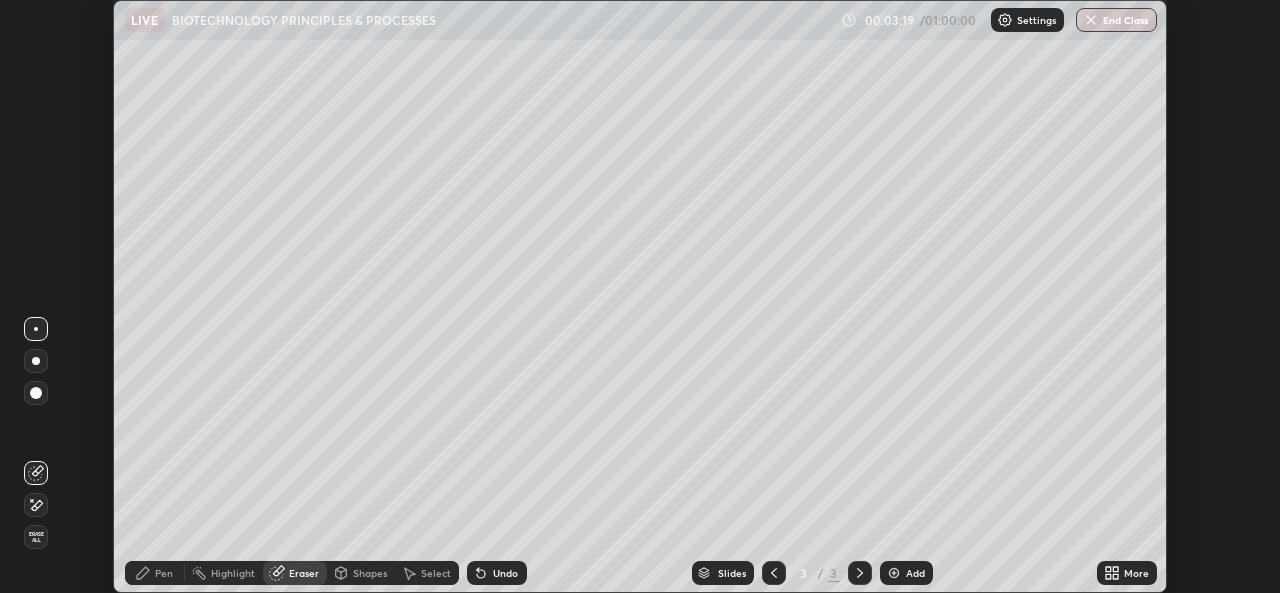 click on "Pen" at bounding box center [164, 573] 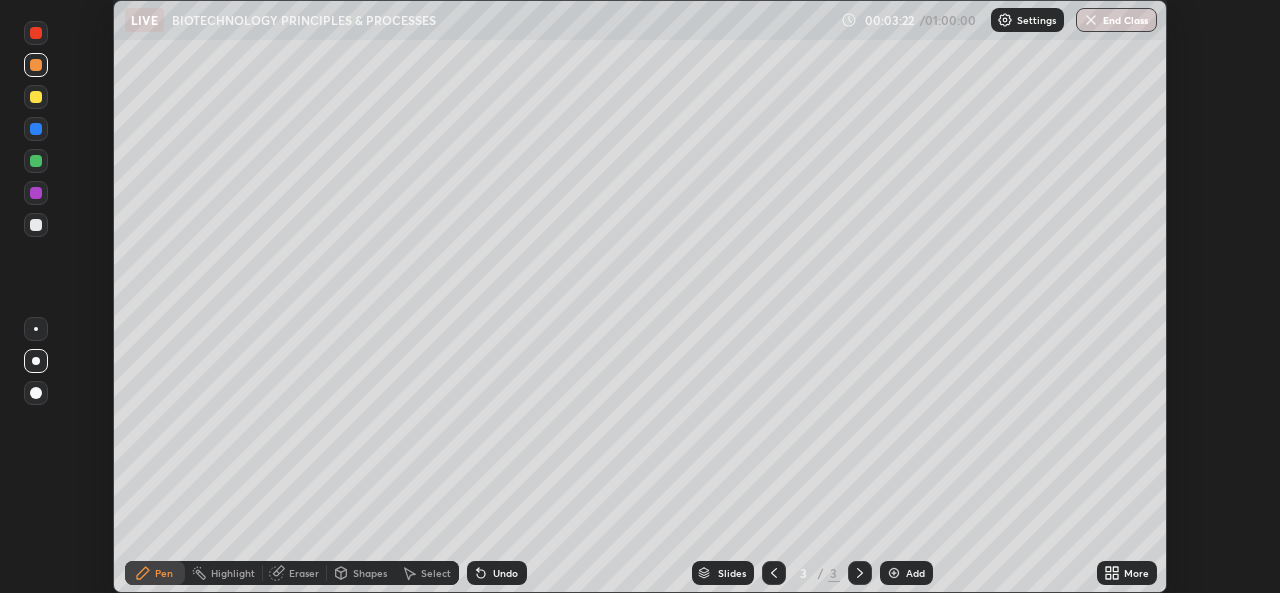 click on "Undo" at bounding box center (497, 573) 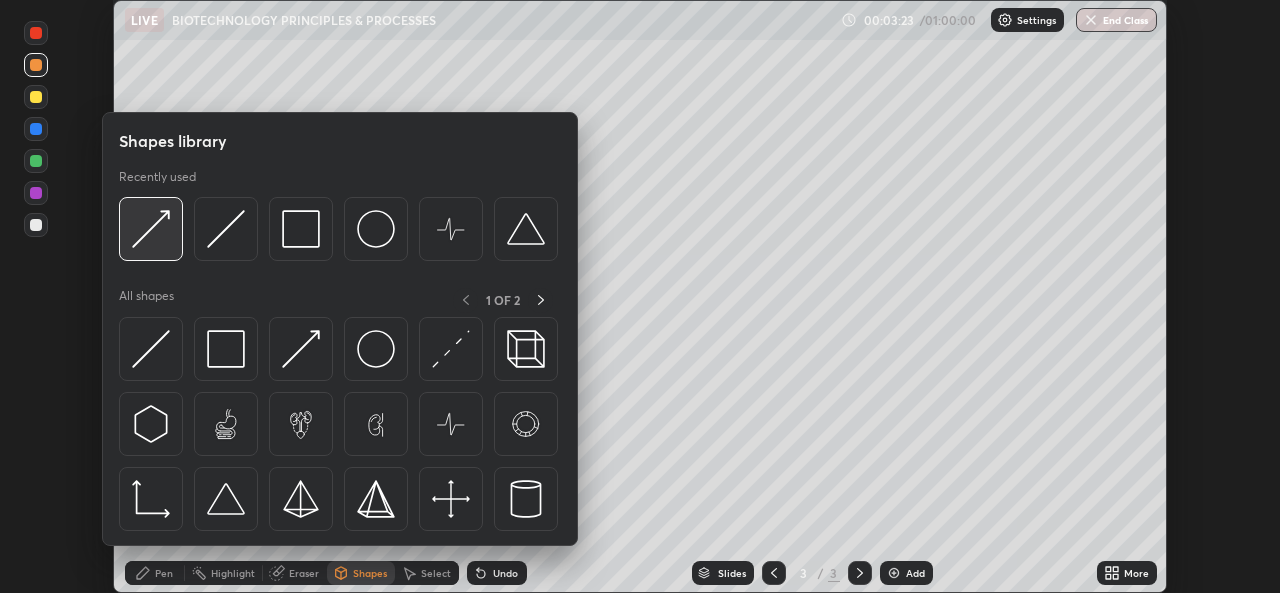 click at bounding box center (151, 229) 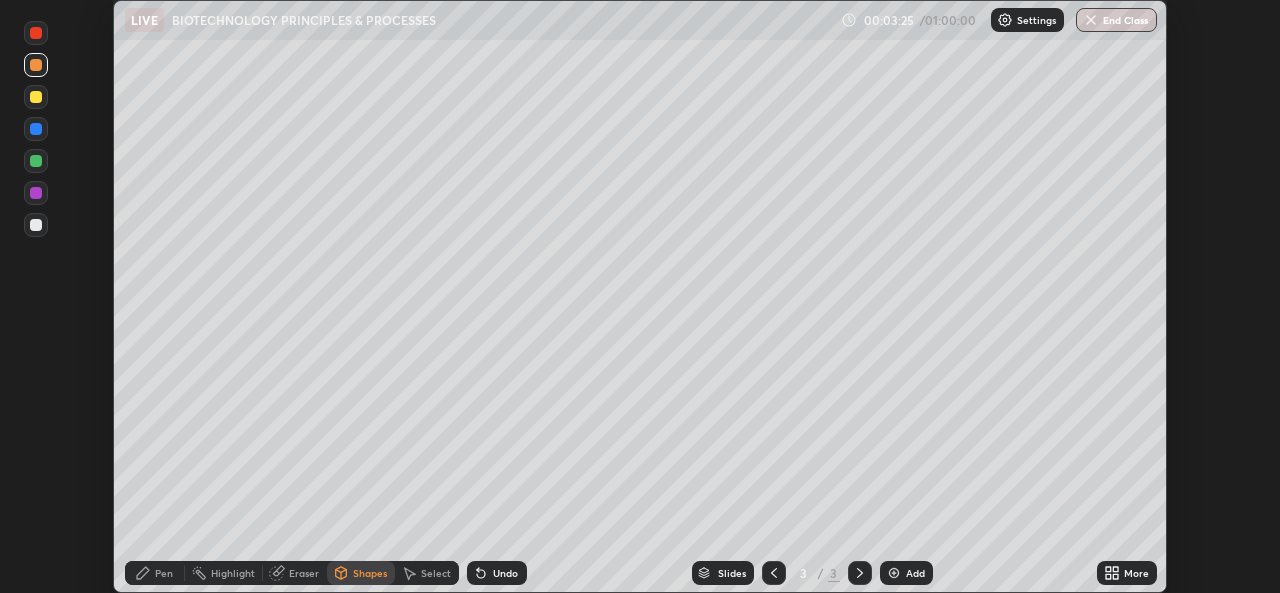 click on "Pen" at bounding box center (155, 573) 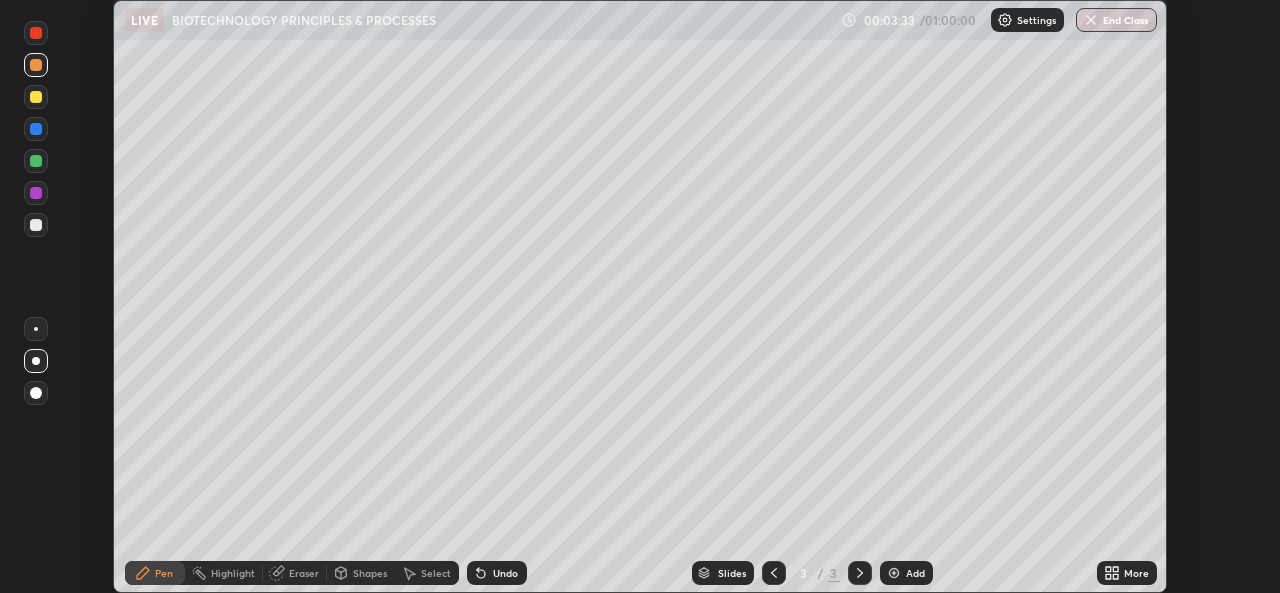 click on "Shapes" at bounding box center (370, 573) 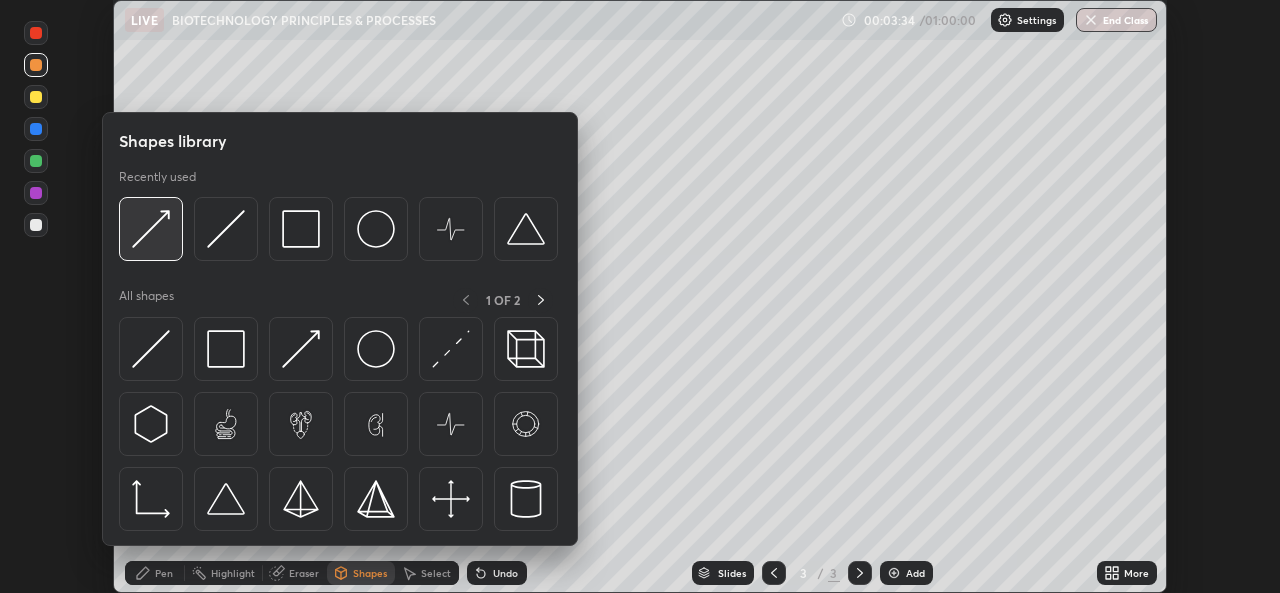 click at bounding box center [151, 229] 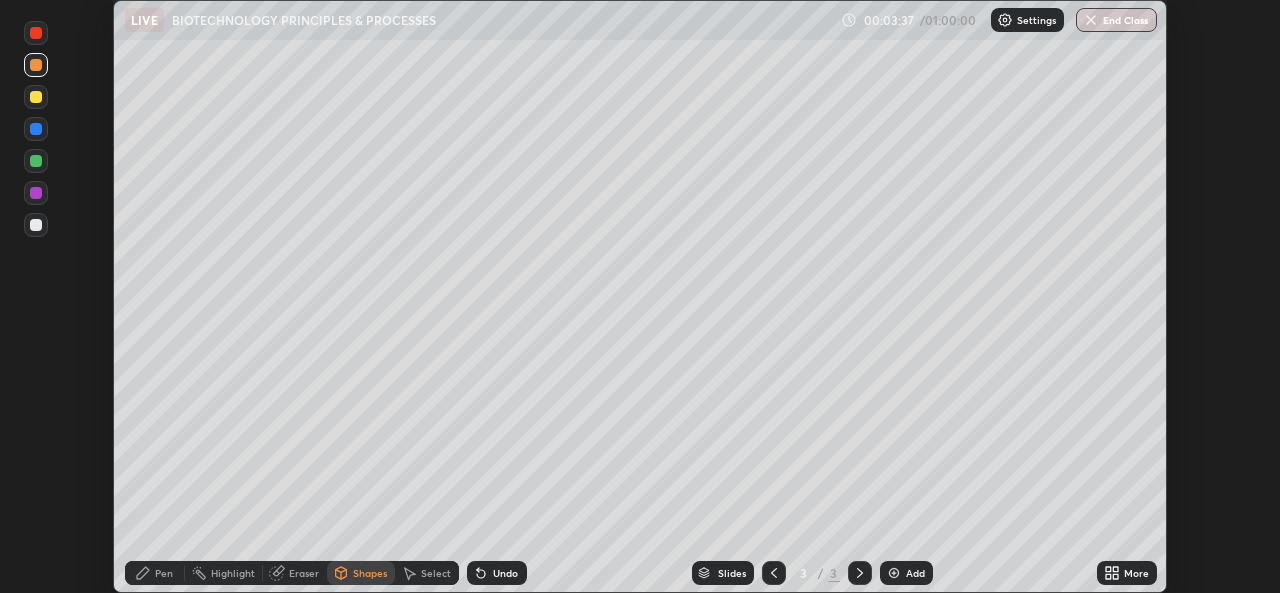 click on "Pen" at bounding box center (155, 573) 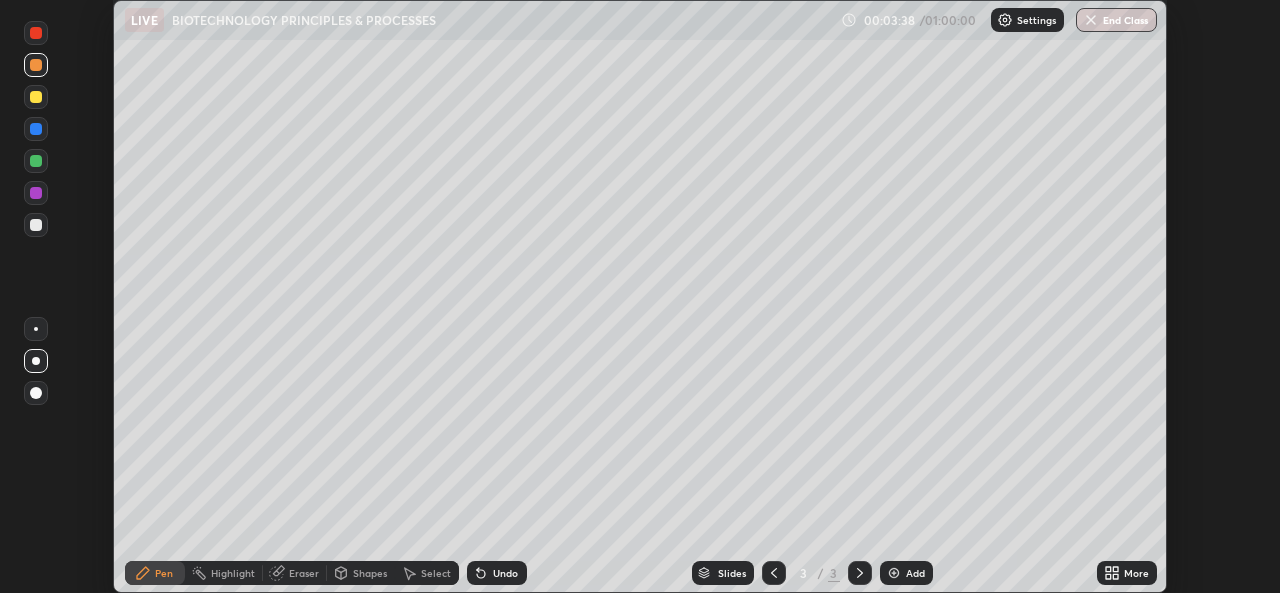 click at bounding box center [36, 129] 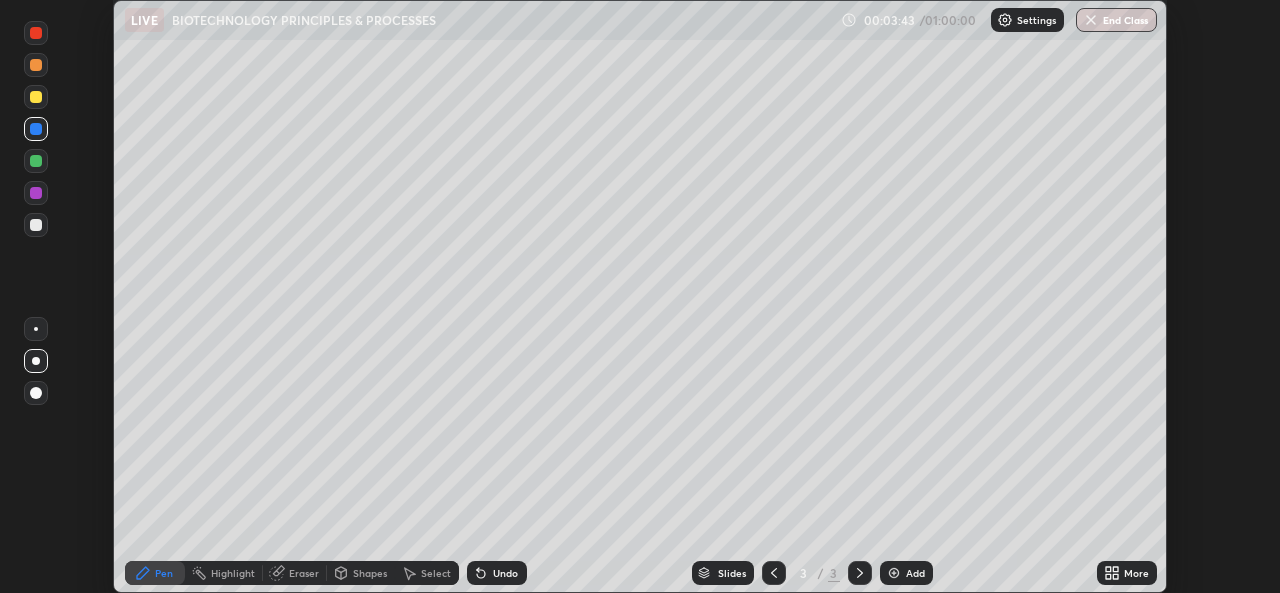 click on "Undo" at bounding box center [505, 573] 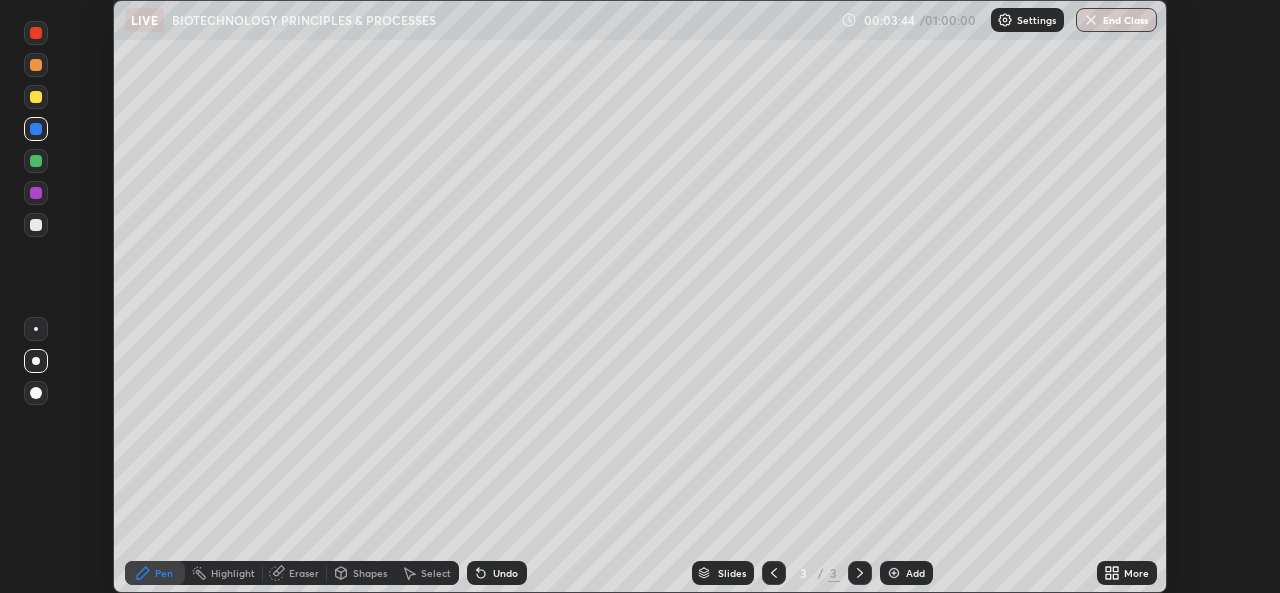 click on "Undo" at bounding box center [505, 573] 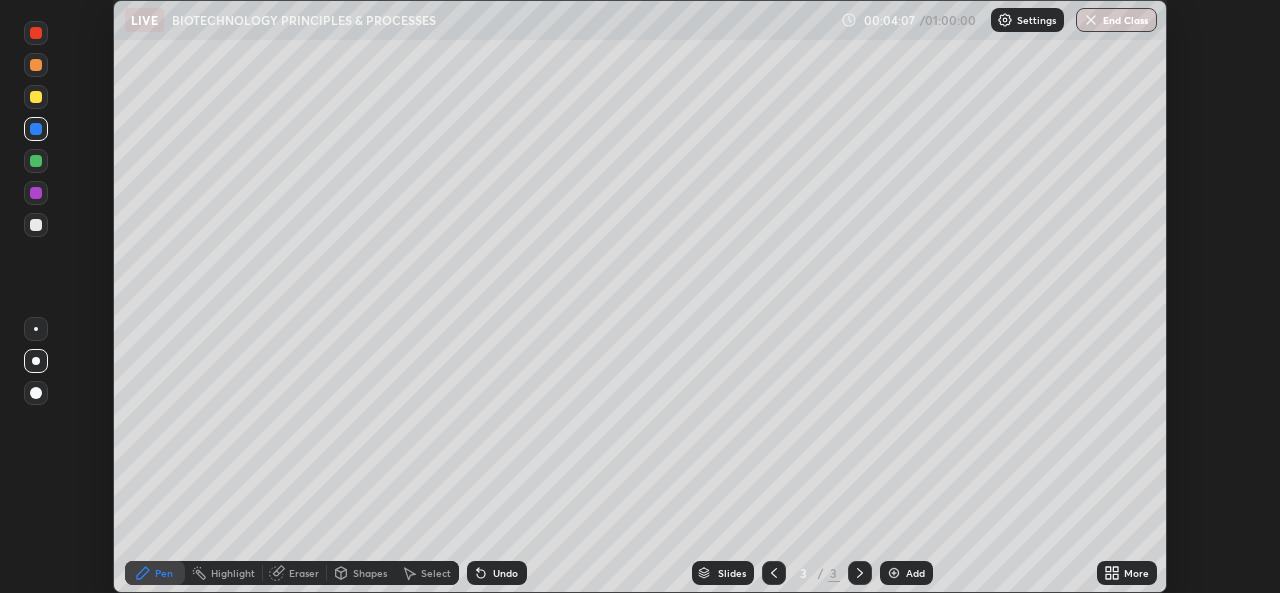 click on "Shapes" at bounding box center (370, 573) 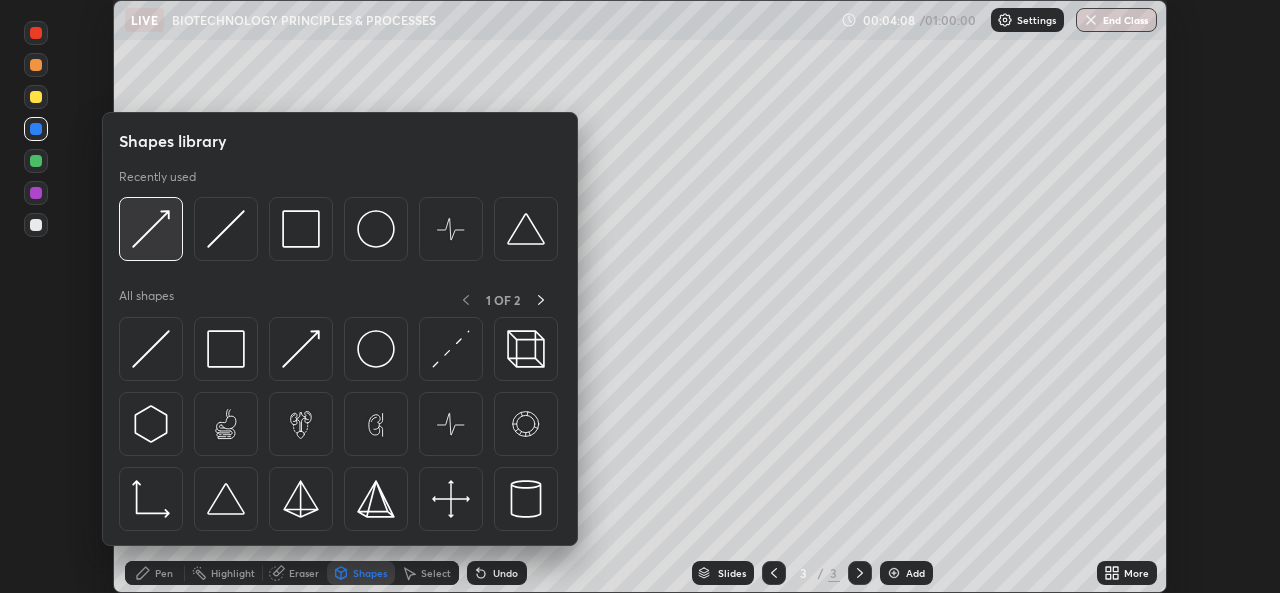 click at bounding box center [151, 229] 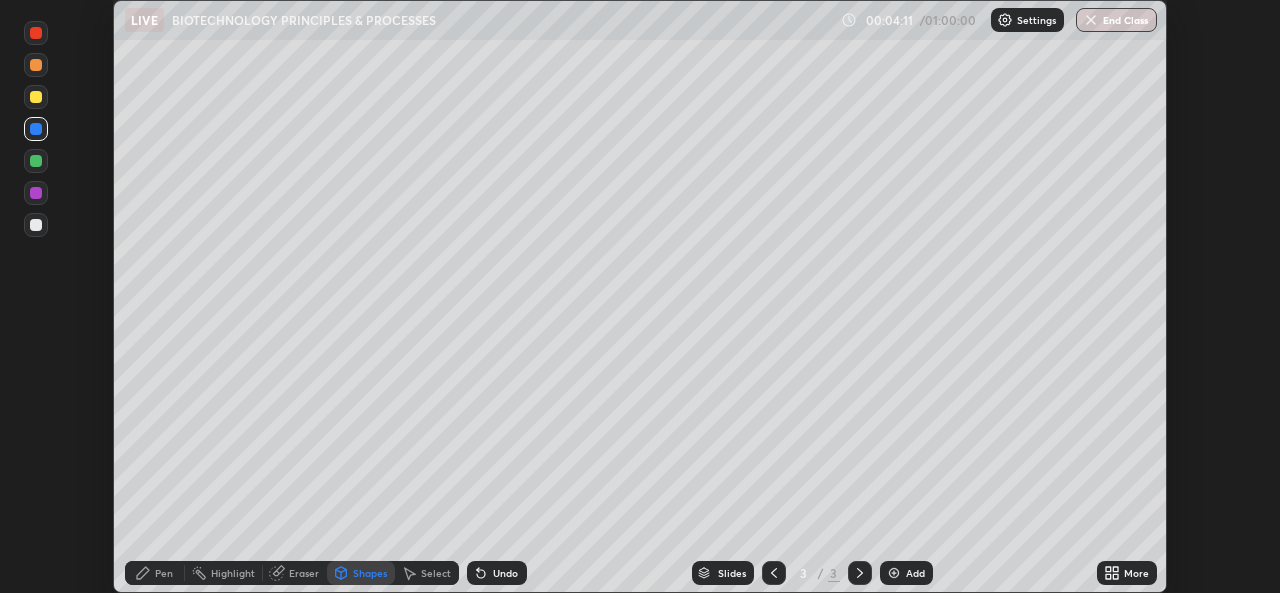 click on "Pen" at bounding box center (155, 573) 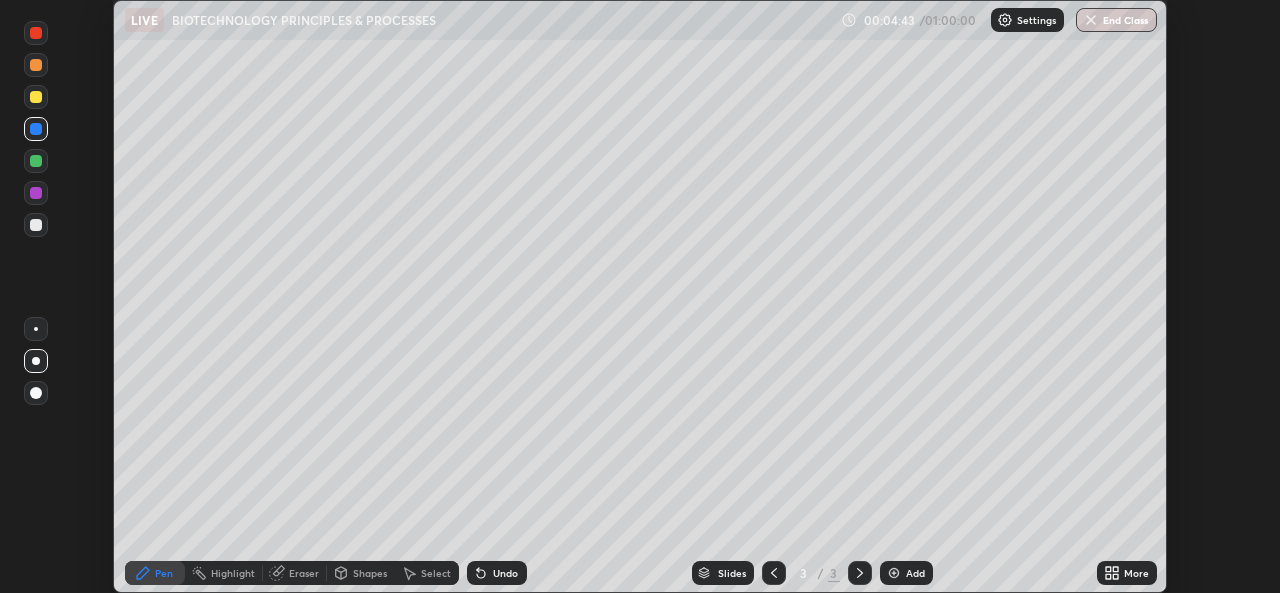 click on "Shapes" at bounding box center (370, 573) 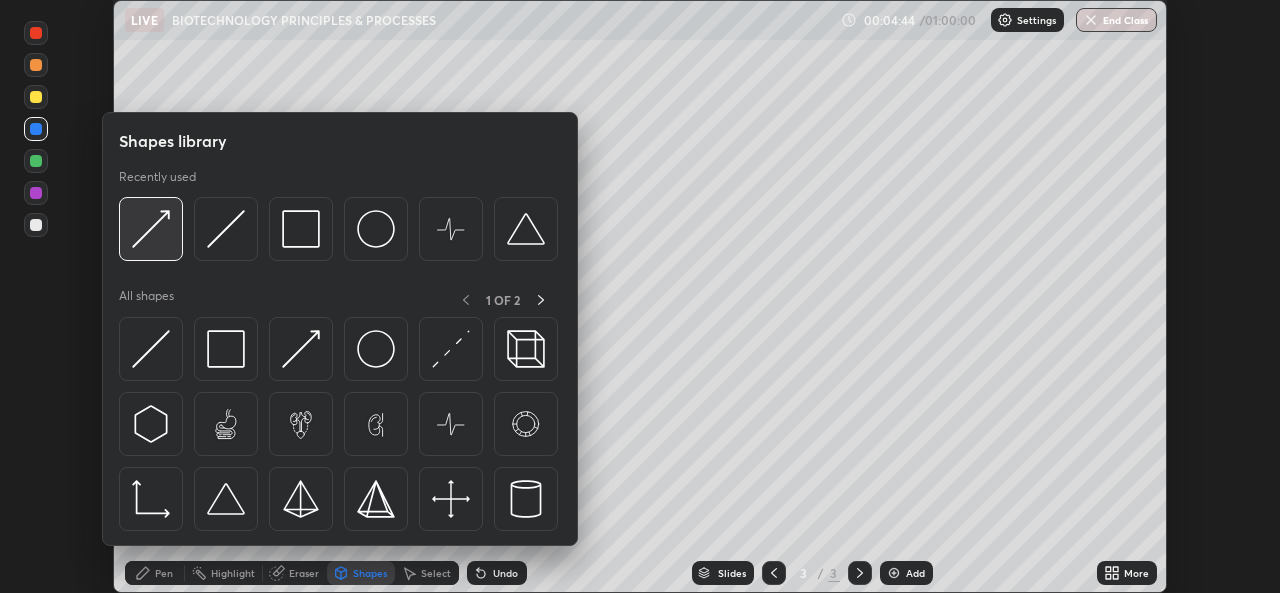 click at bounding box center [151, 229] 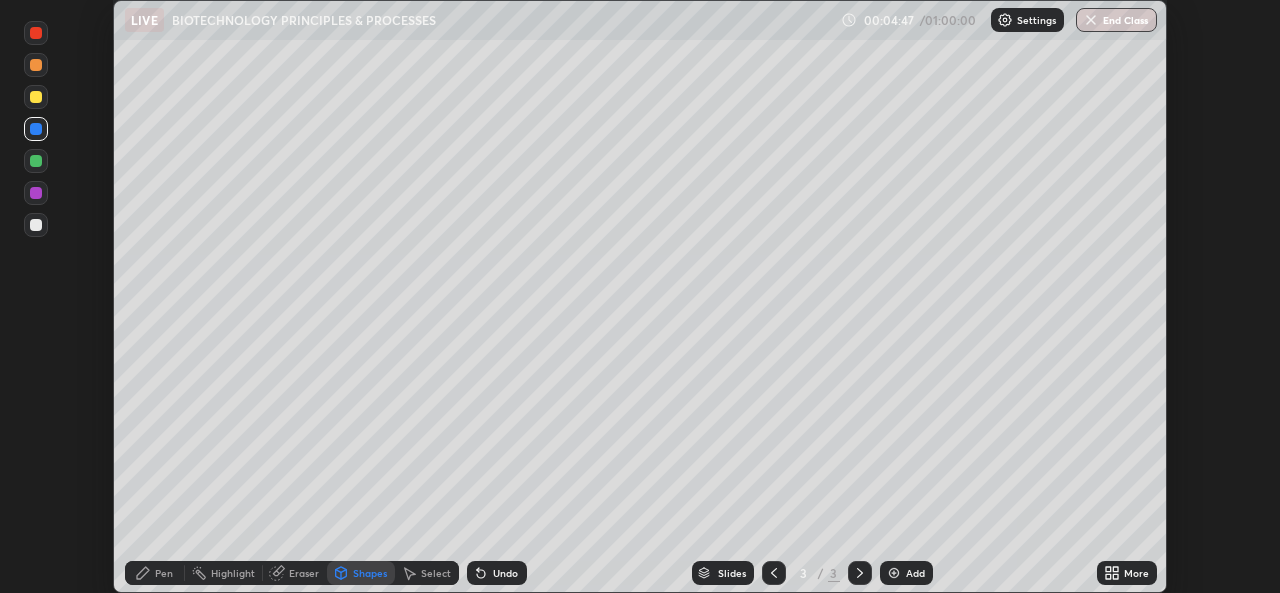 click on "Pen" at bounding box center (155, 573) 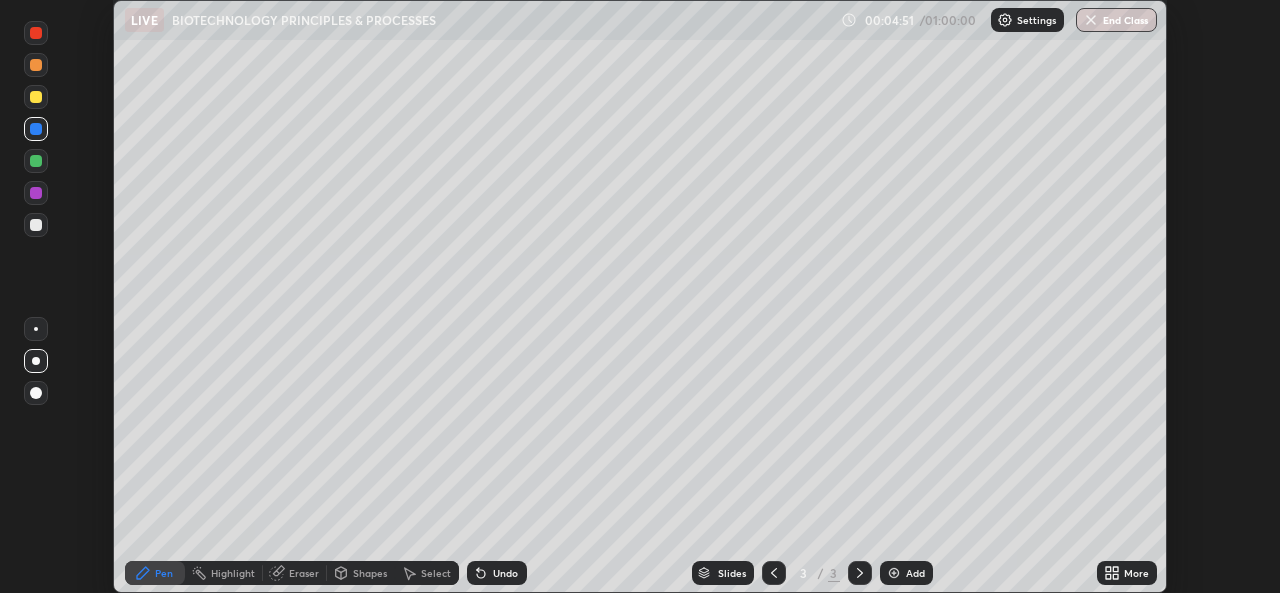 click at bounding box center (36, 161) 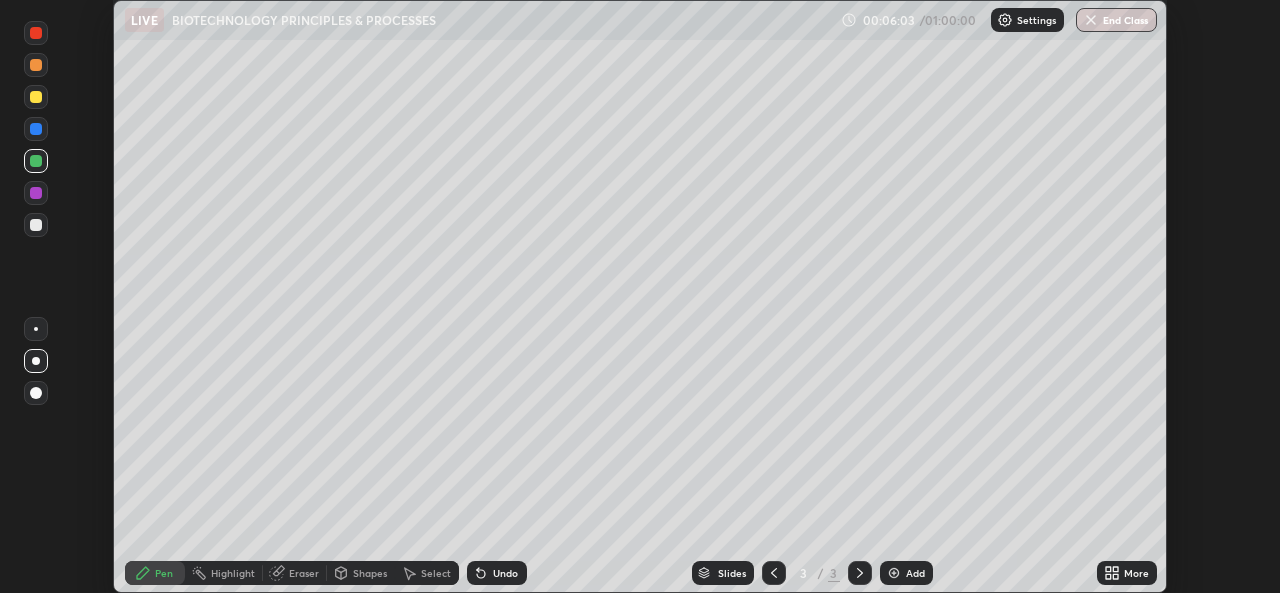 click at bounding box center (36, 97) 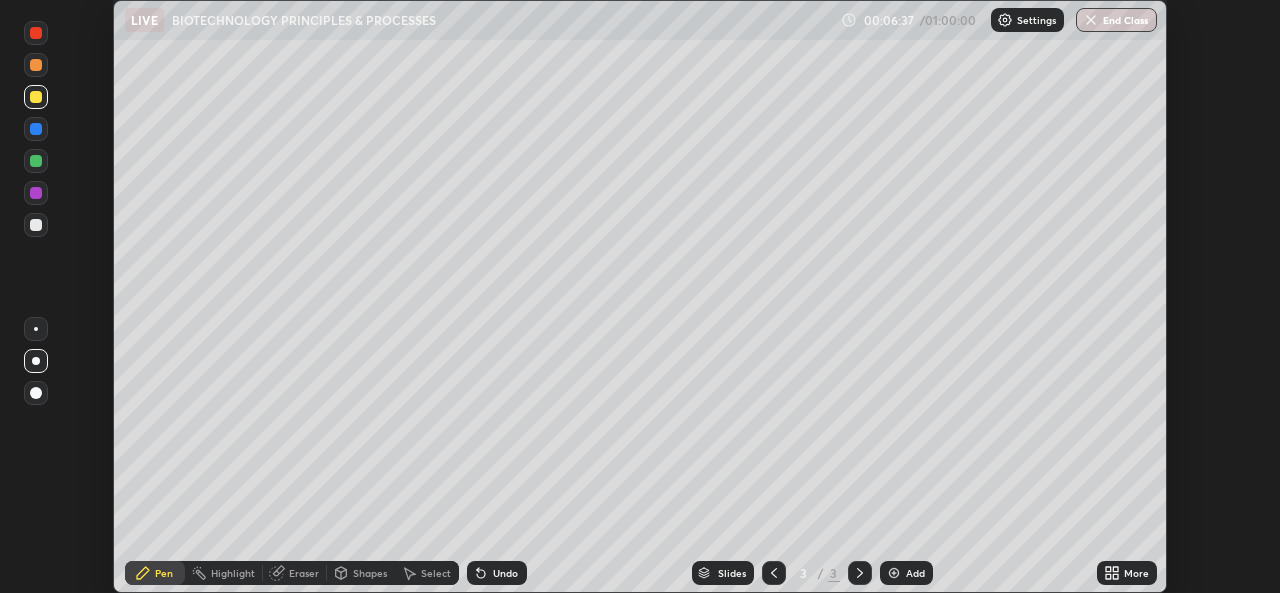 click on "Shapes" at bounding box center (370, 573) 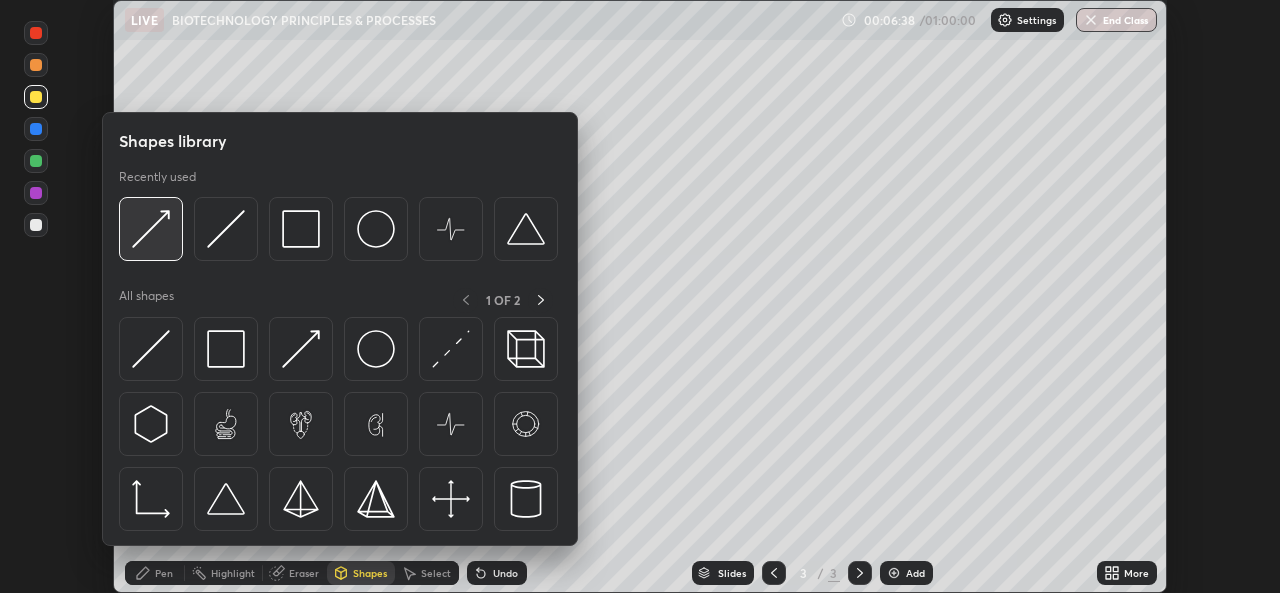 click at bounding box center [151, 229] 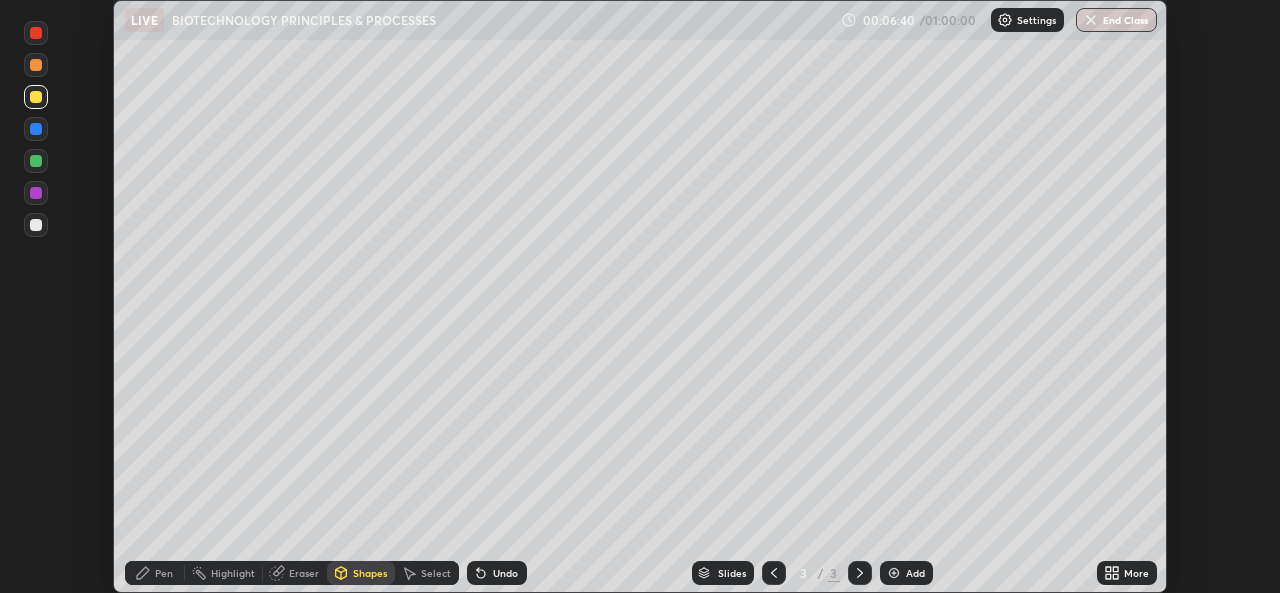 click 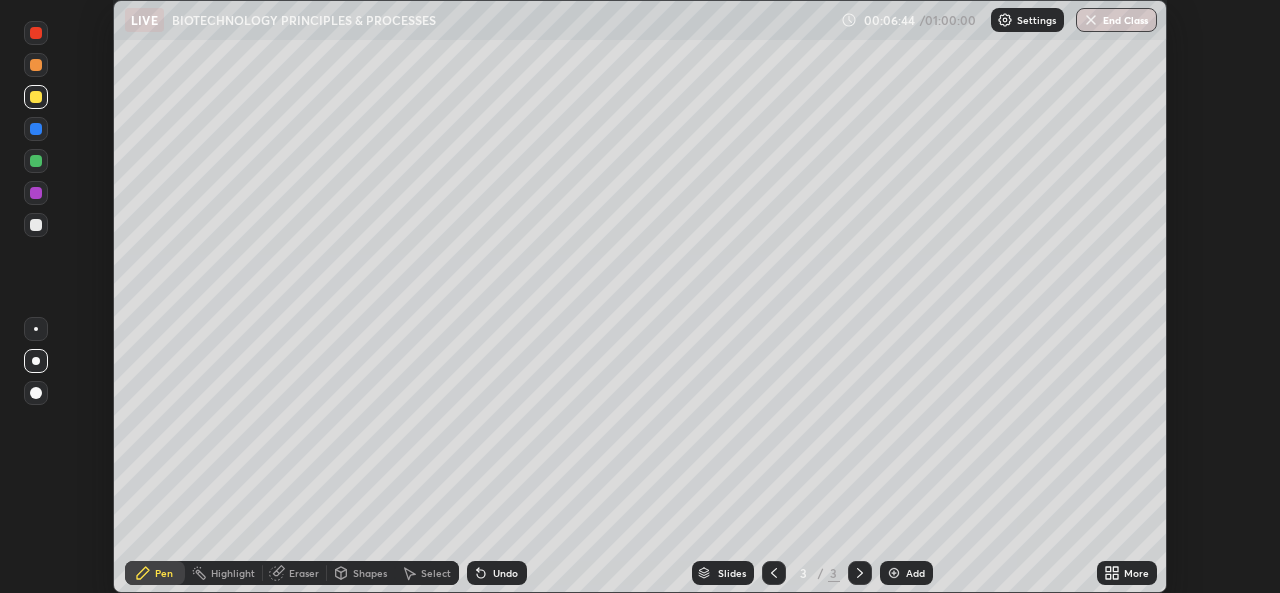 click on "Undo" at bounding box center (497, 573) 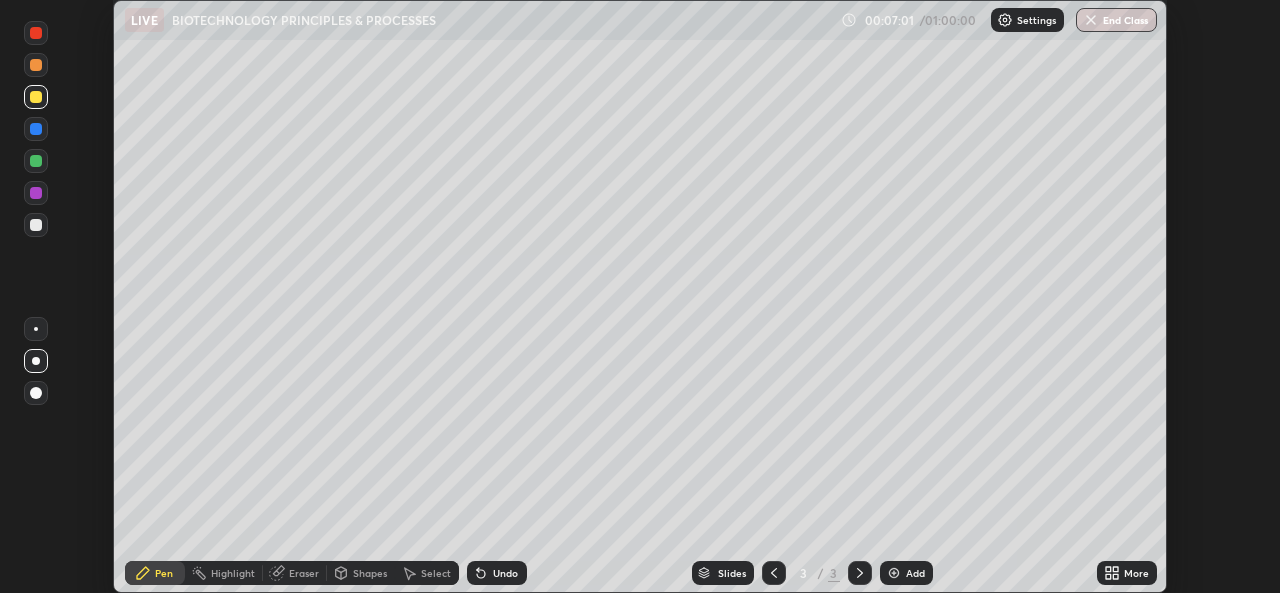 click on "Undo" at bounding box center (505, 573) 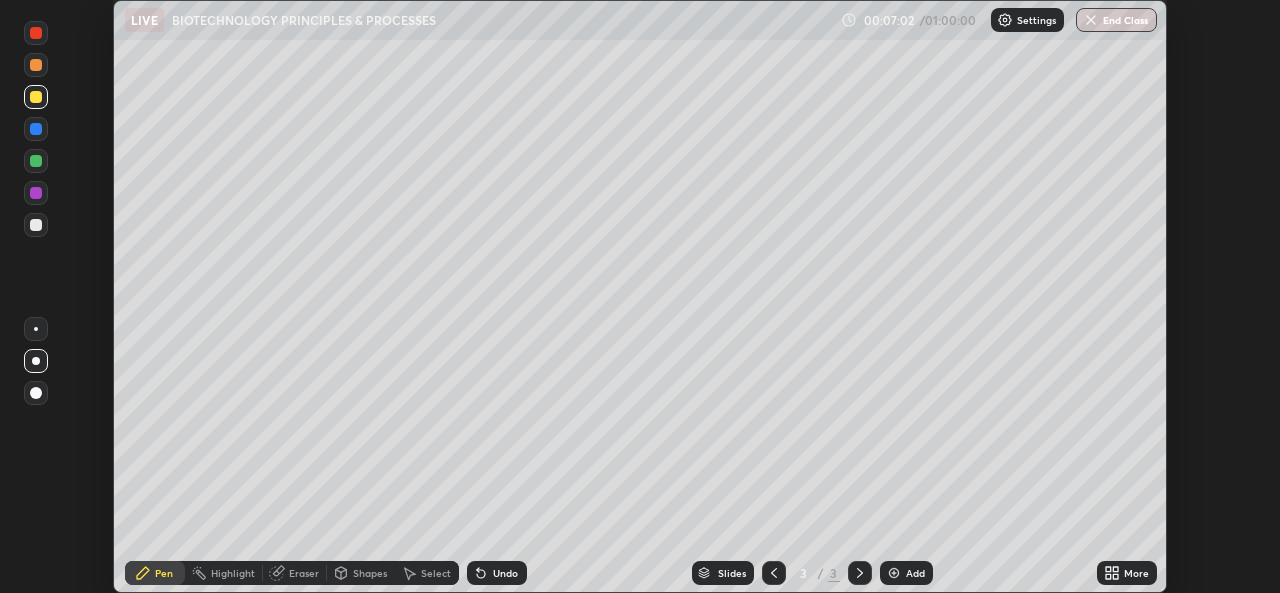 click on "Undo" at bounding box center [505, 573] 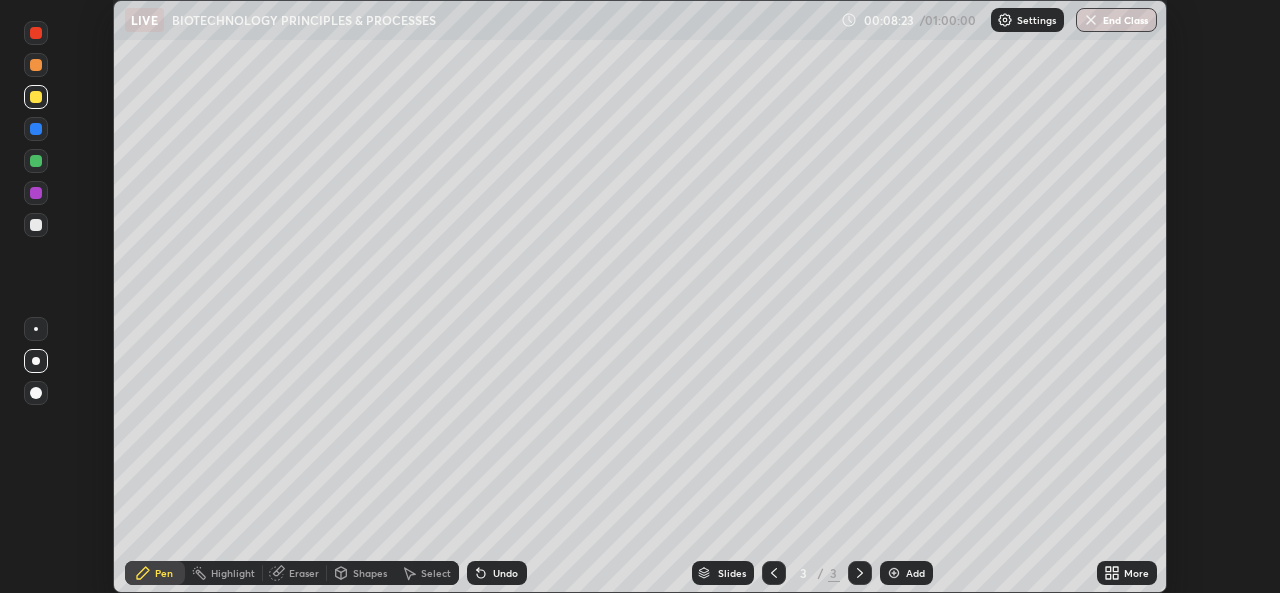 click on "Shapes" at bounding box center (370, 573) 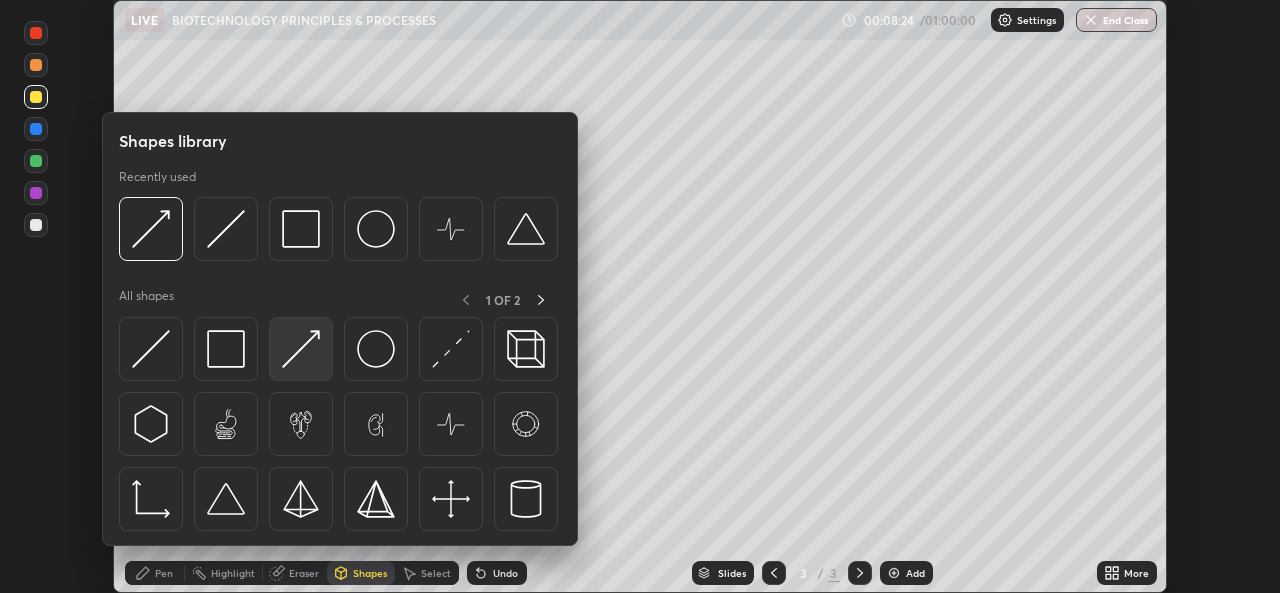 click at bounding box center [301, 349] 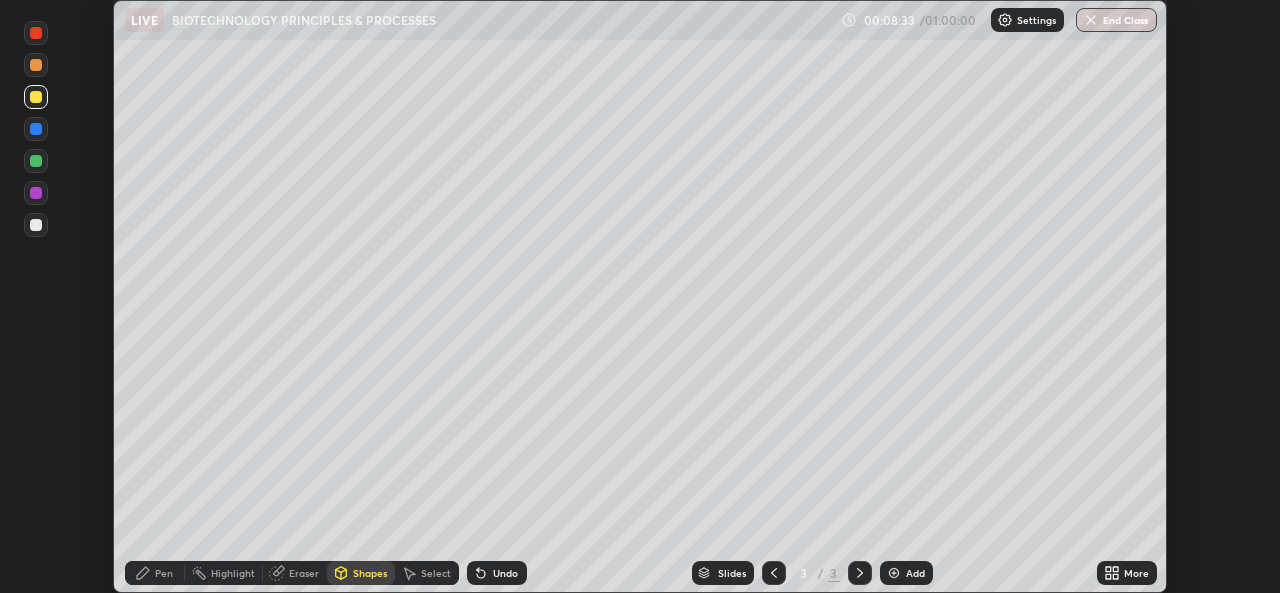 click on "Pen" at bounding box center (164, 573) 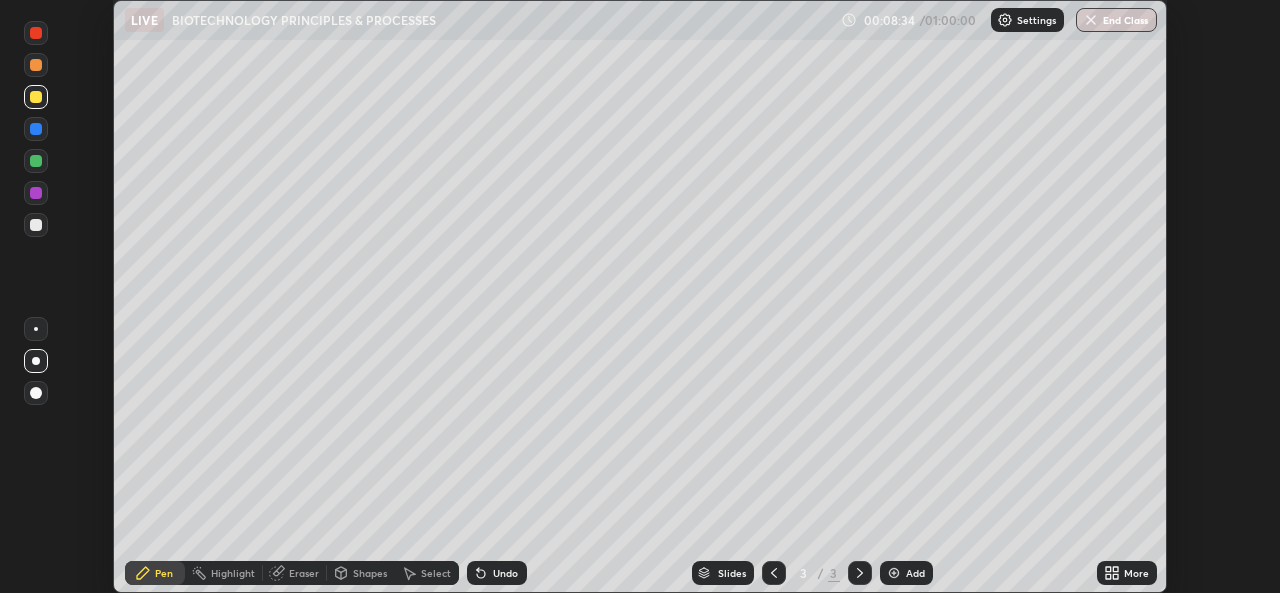 click on "Shapes" at bounding box center (361, 573) 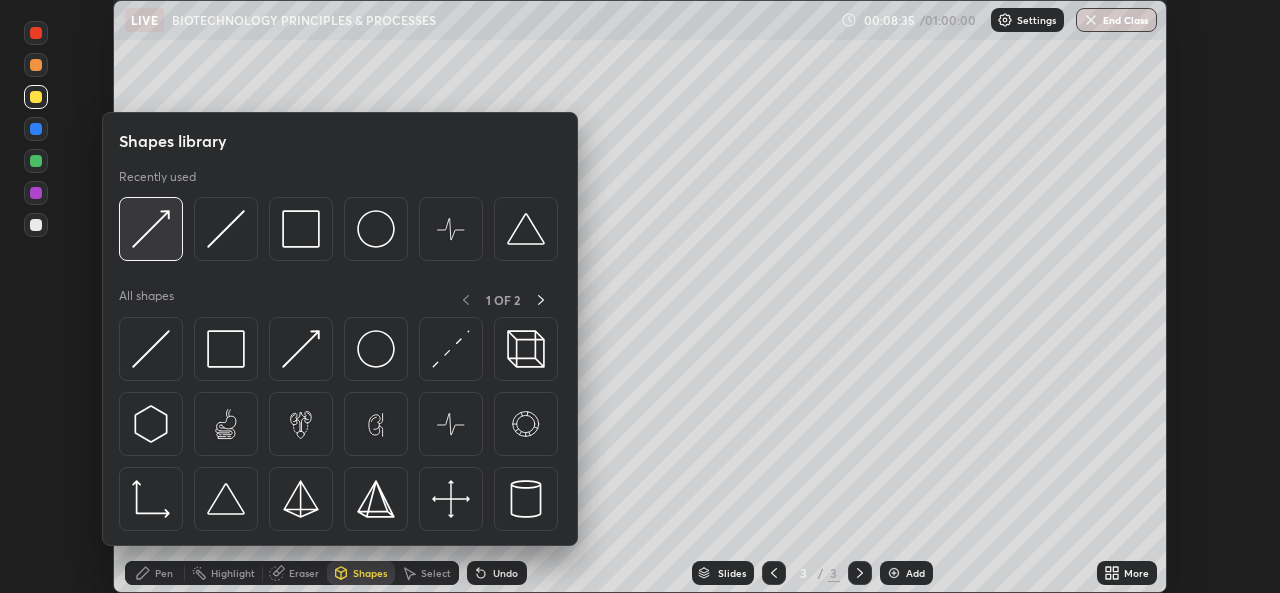 click at bounding box center (151, 229) 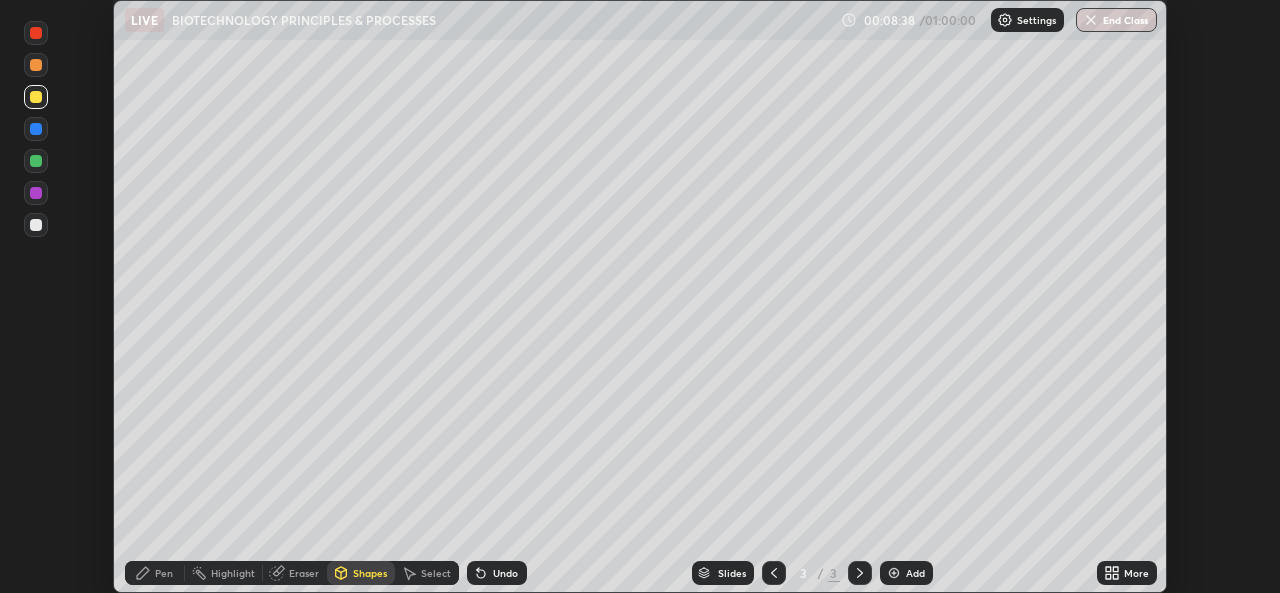 click on "Pen" at bounding box center (164, 573) 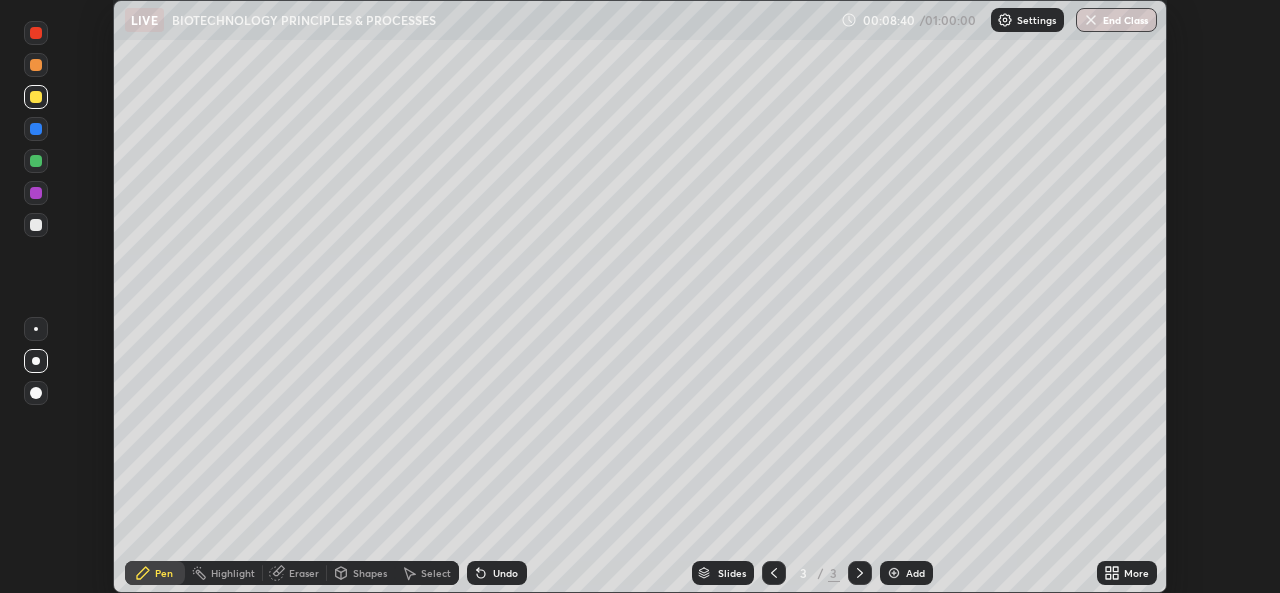 click at bounding box center (36, 225) 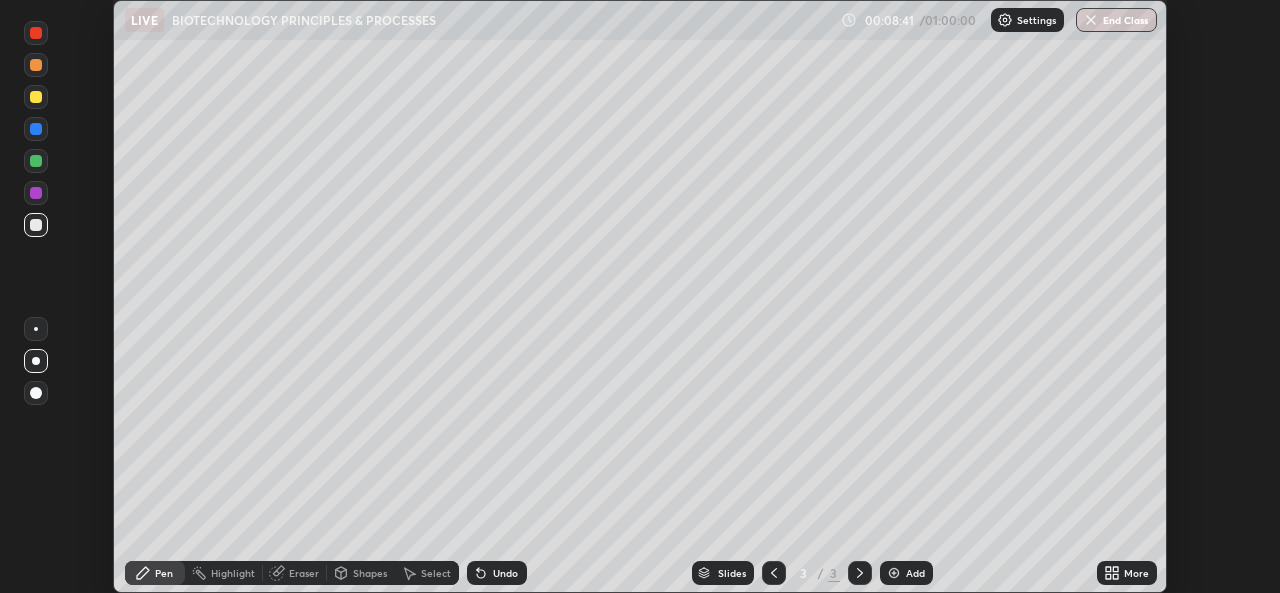 click at bounding box center [36, 97] 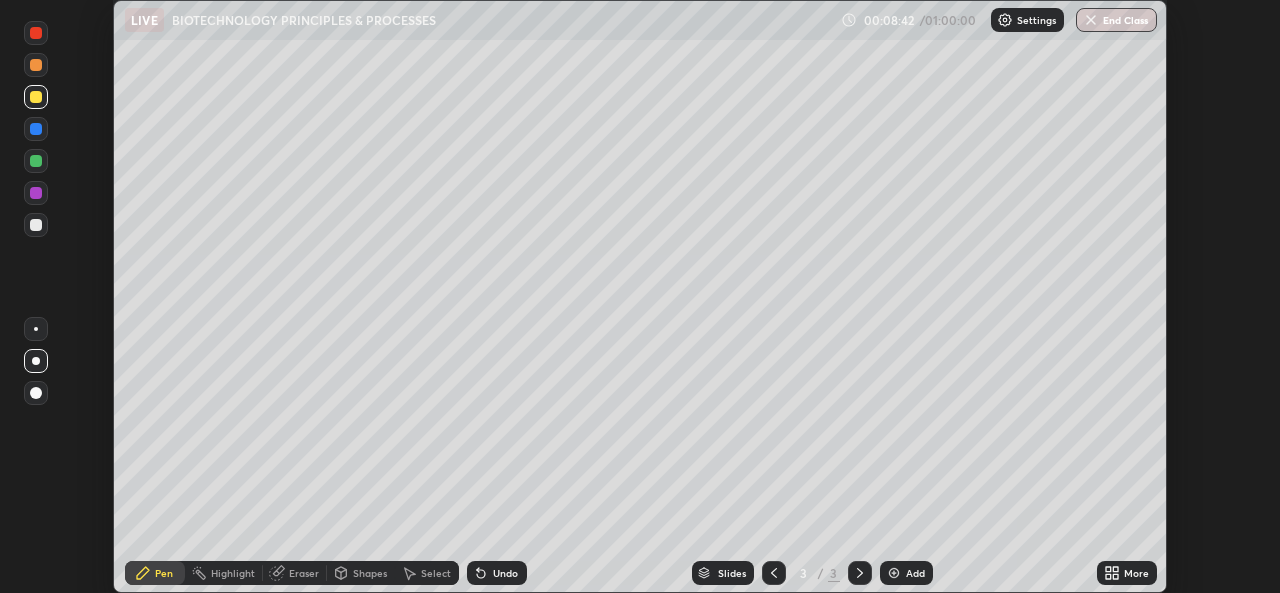 click at bounding box center [36, 33] 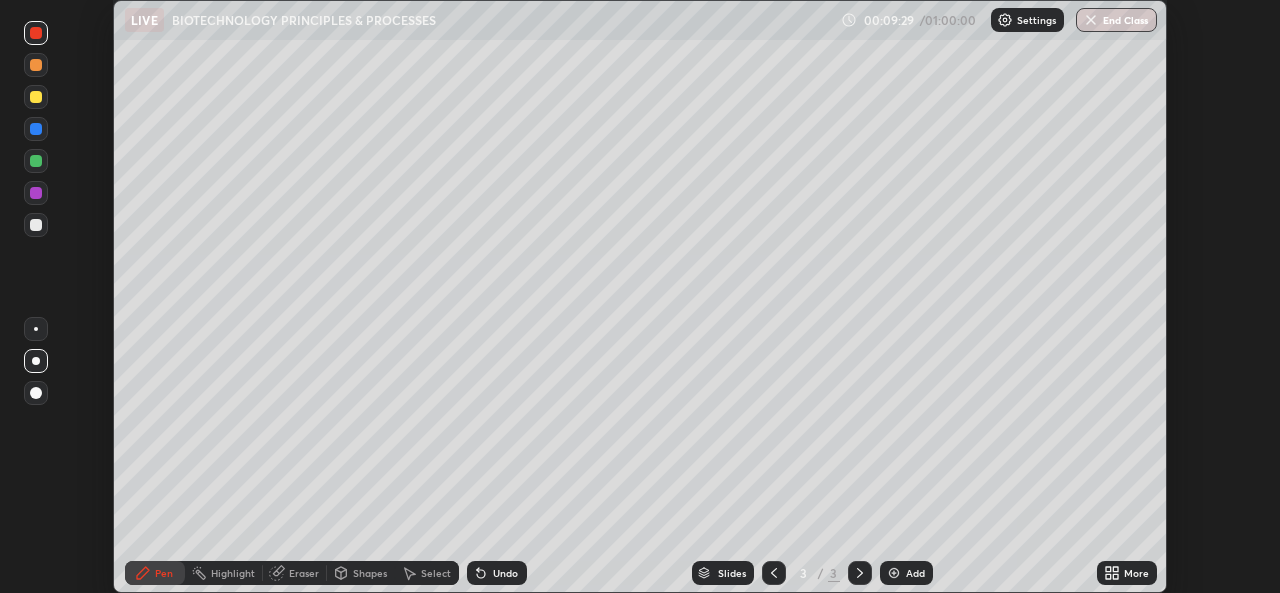 click on "Shapes" at bounding box center [370, 573] 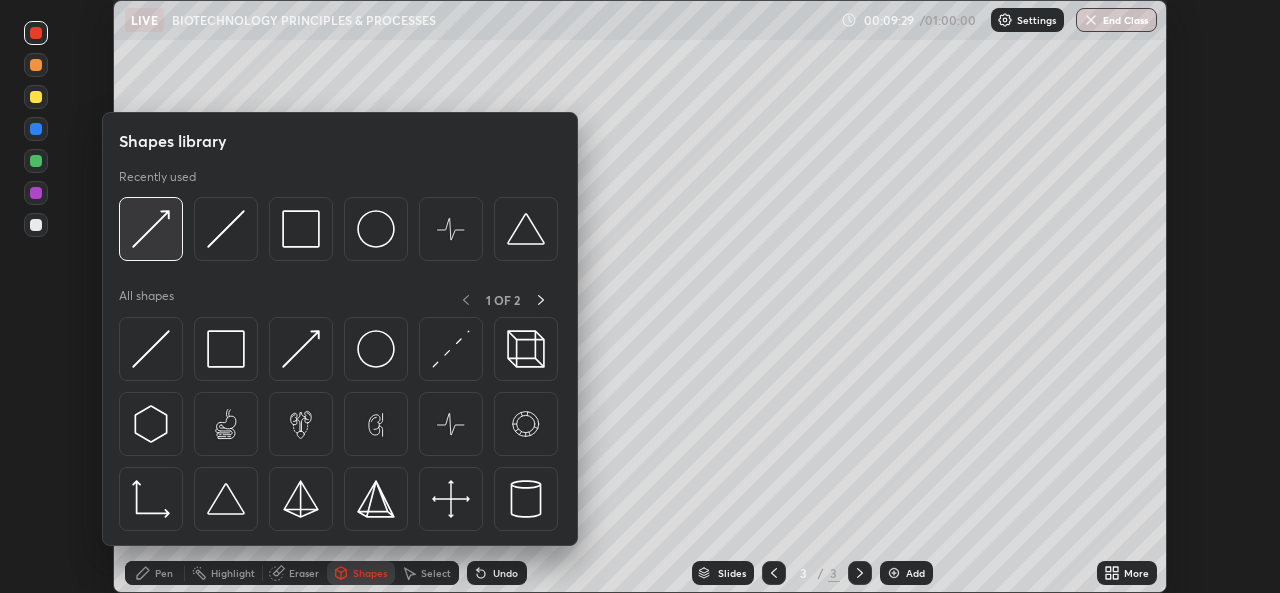 click at bounding box center [151, 229] 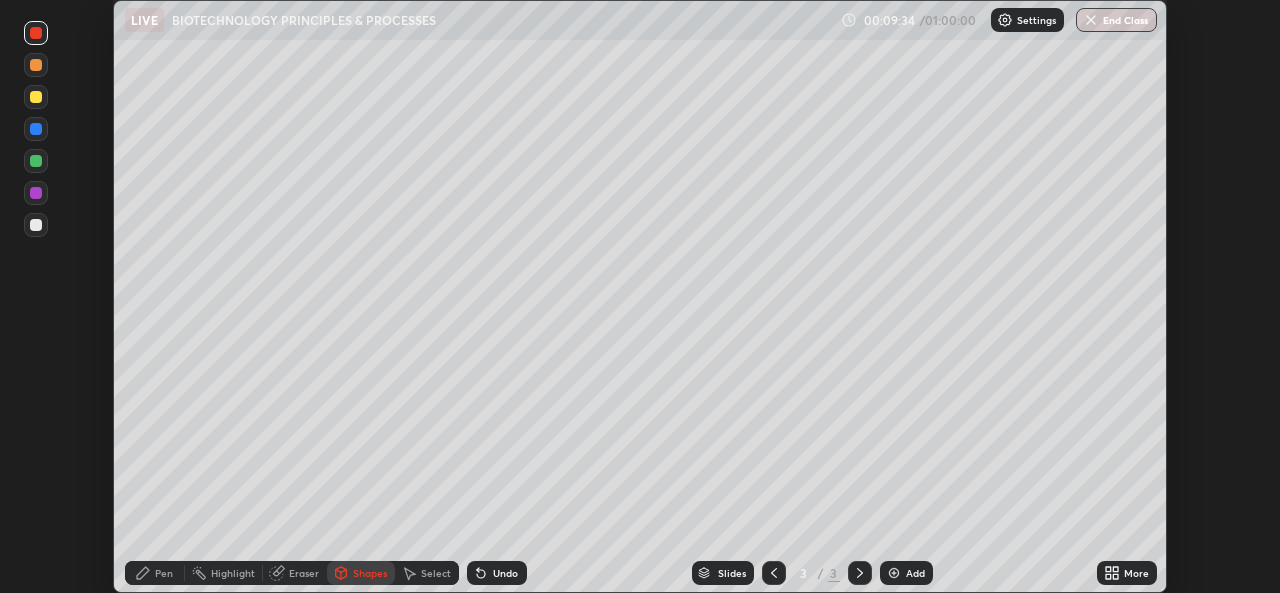 click on "Pen" at bounding box center [164, 573] 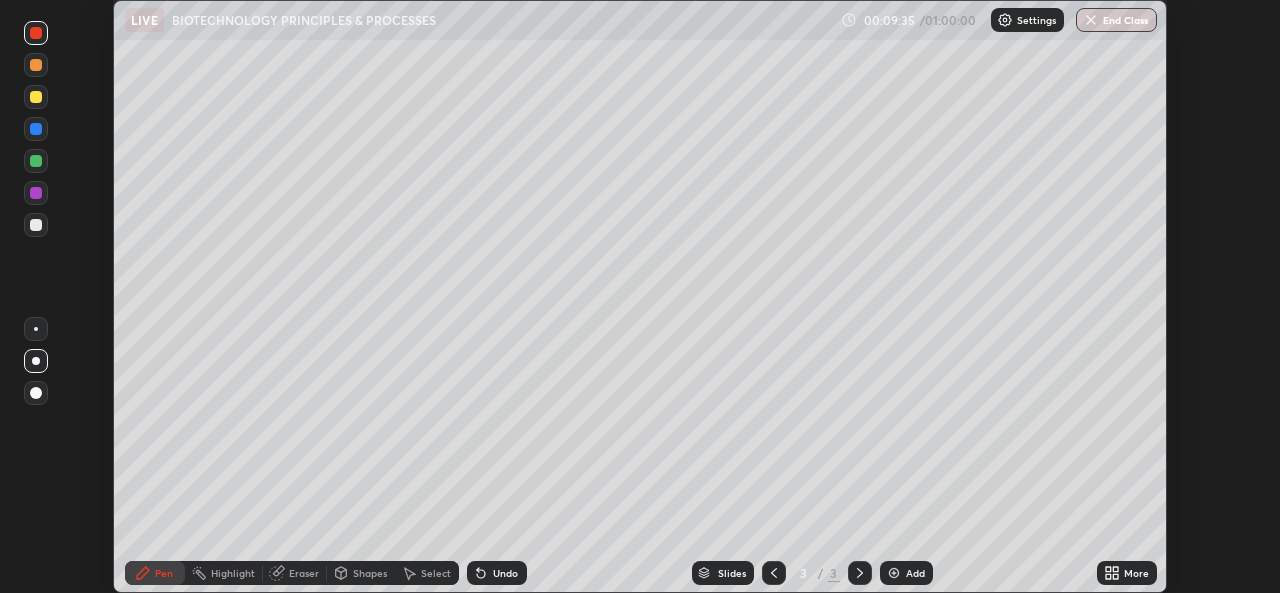 click at bounding box center (36, 225) 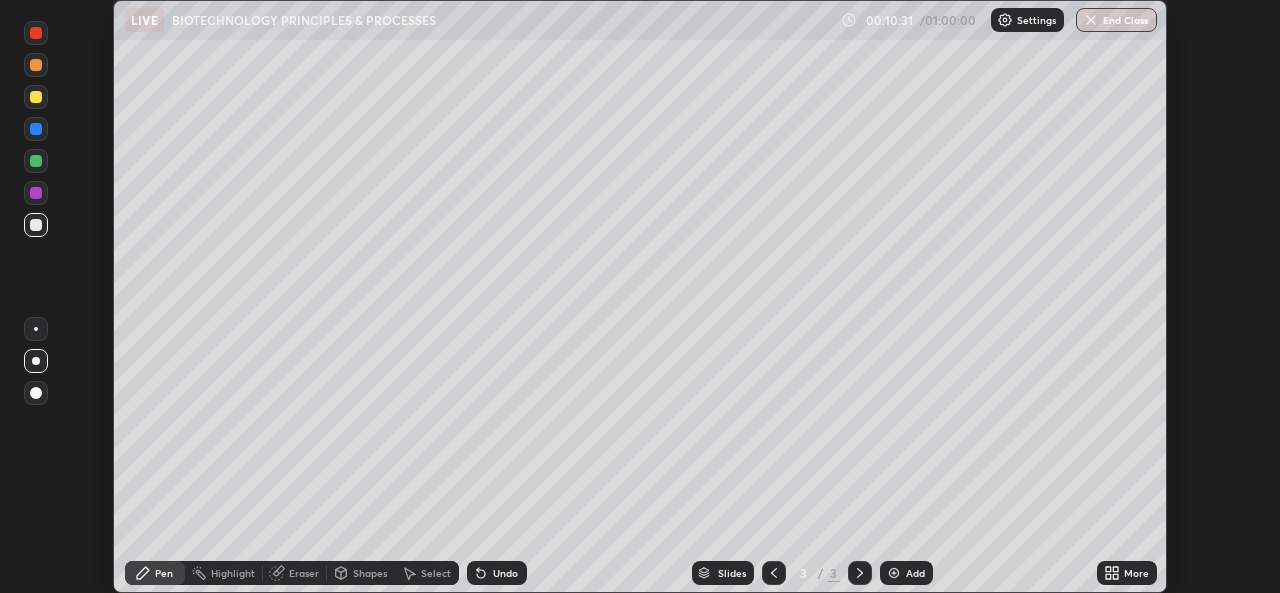 click at bounding box center (36, 129) 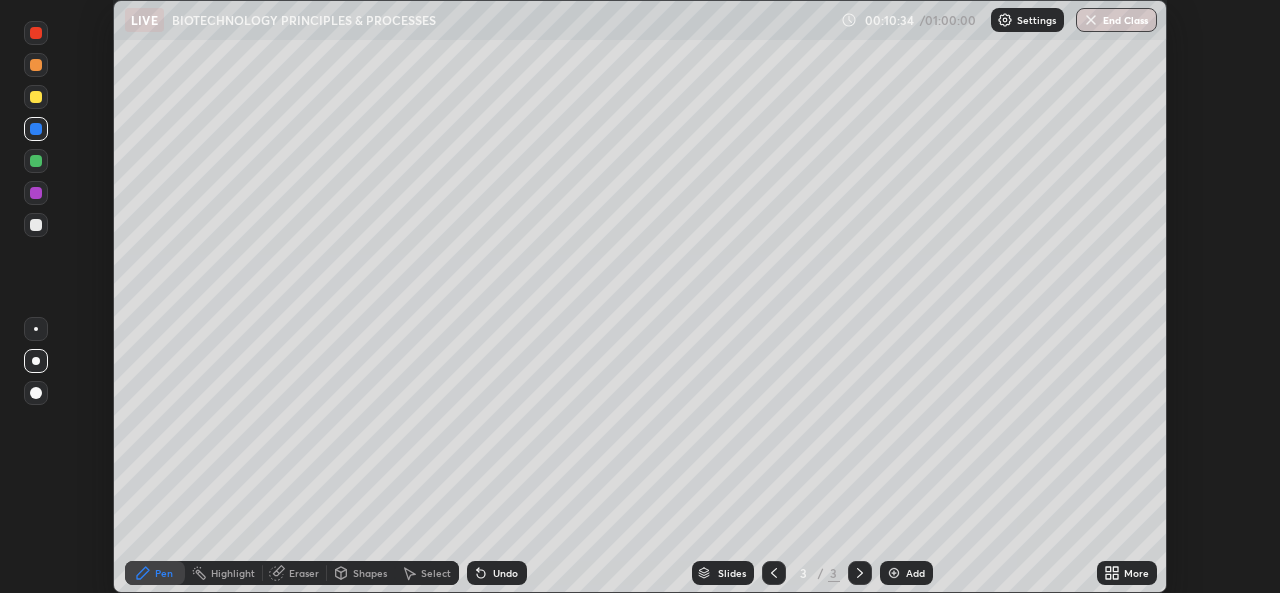 click at bounding box center (36, 225) 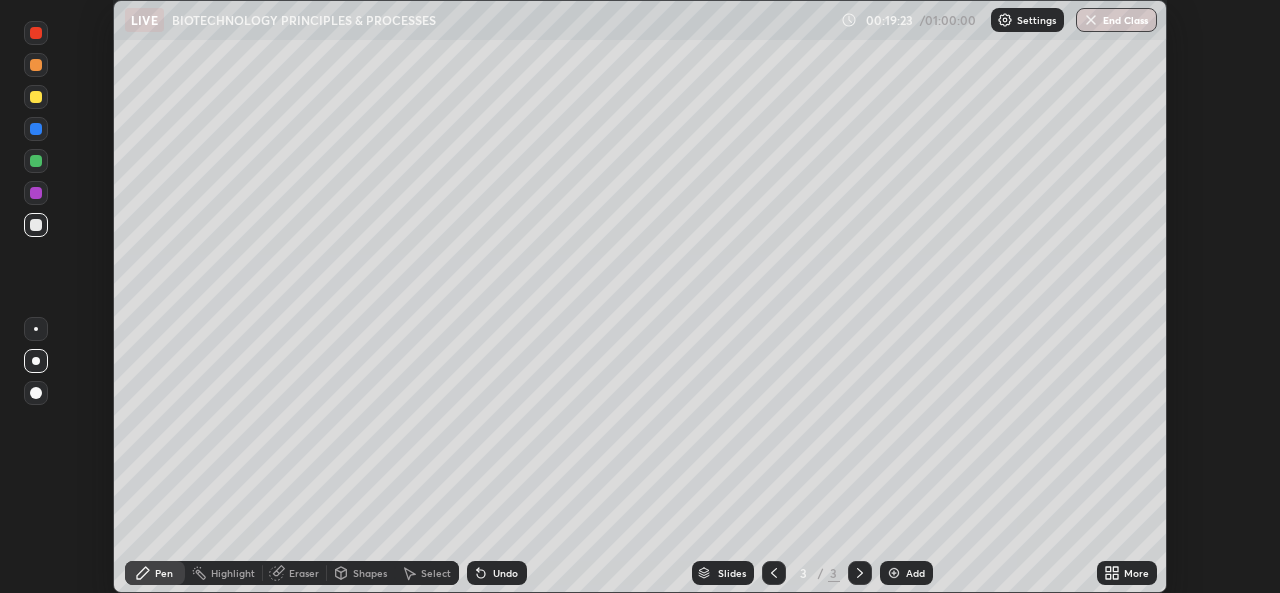 click on "Undo" at bounding box center (505, 573) 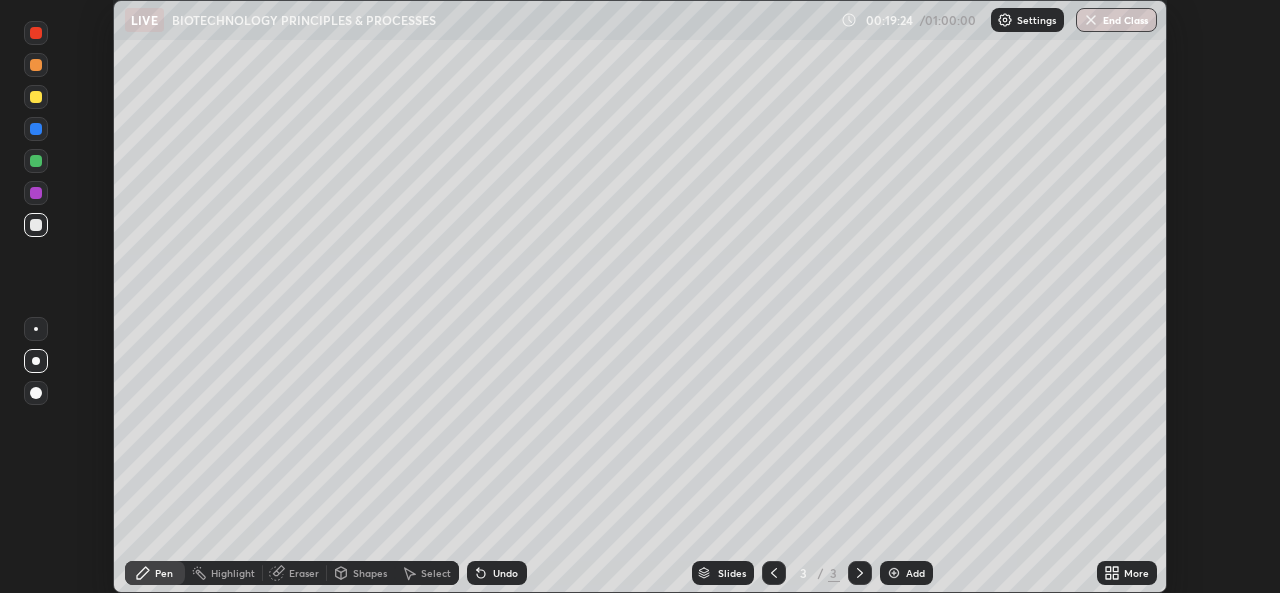 click on "Undo" at bounding box center [505, 573] 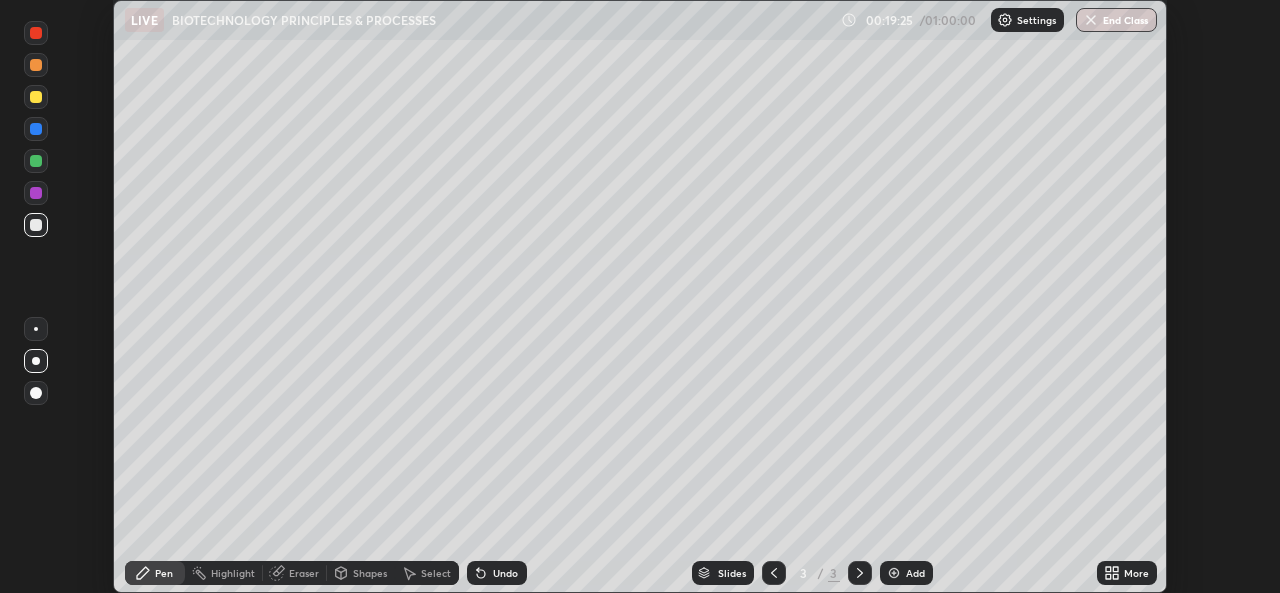 click on "Undo" at bounding box center [505, 573] 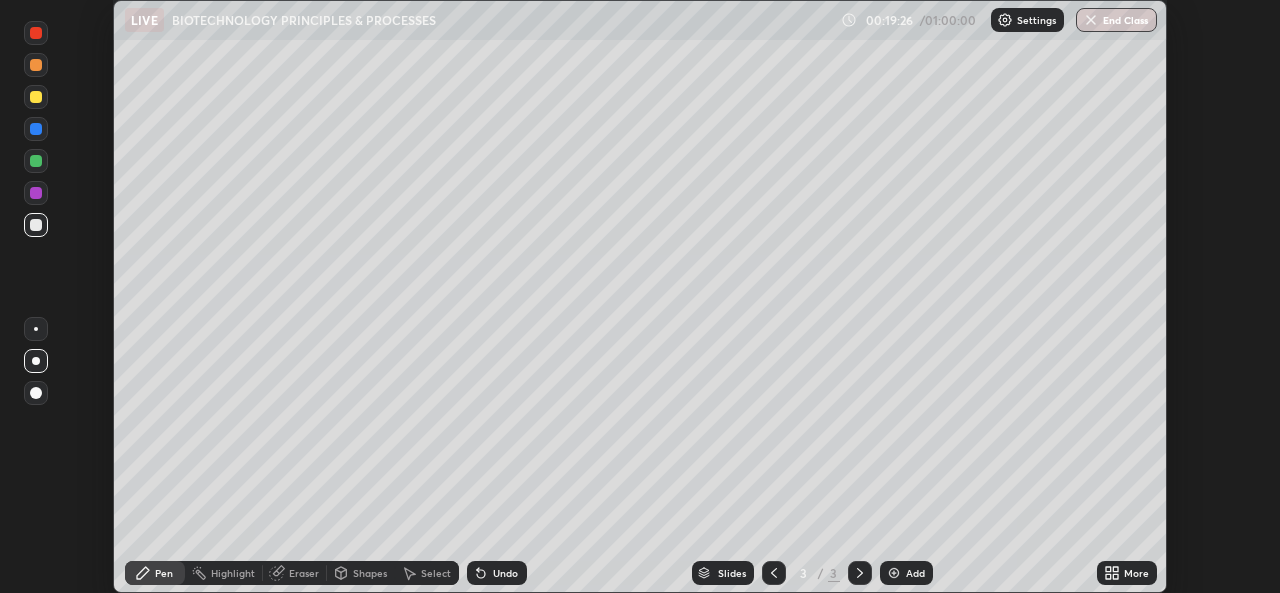 click on "Undo" at bounding box center [505, 573] 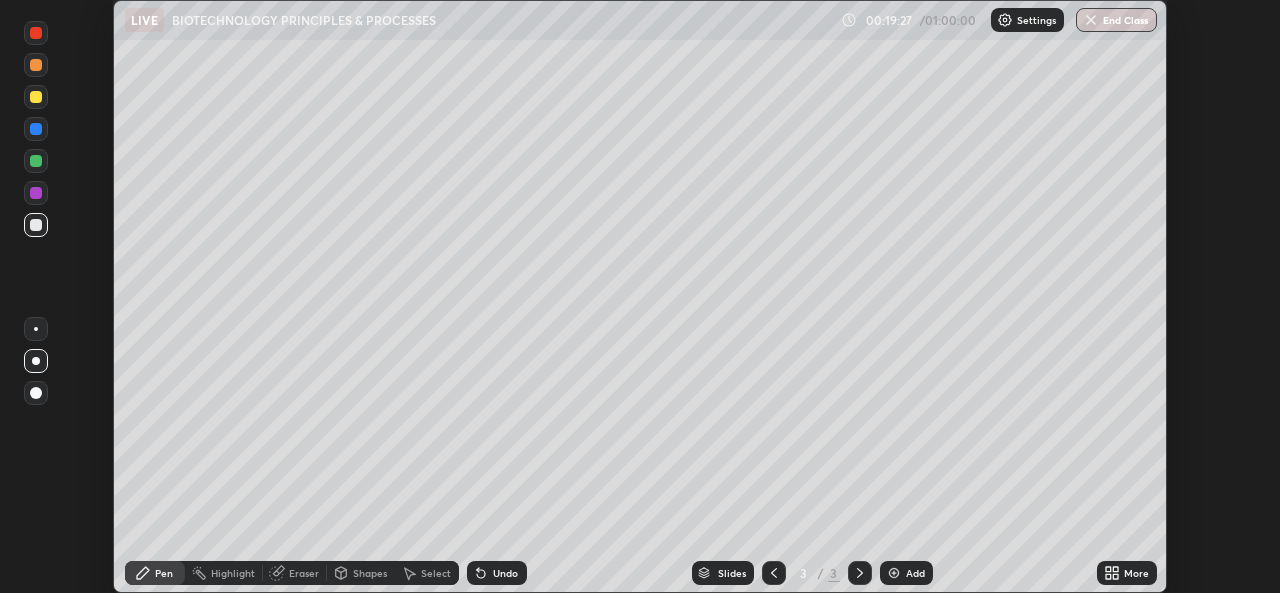 click on "Undo" at bounding box center [497, 573] 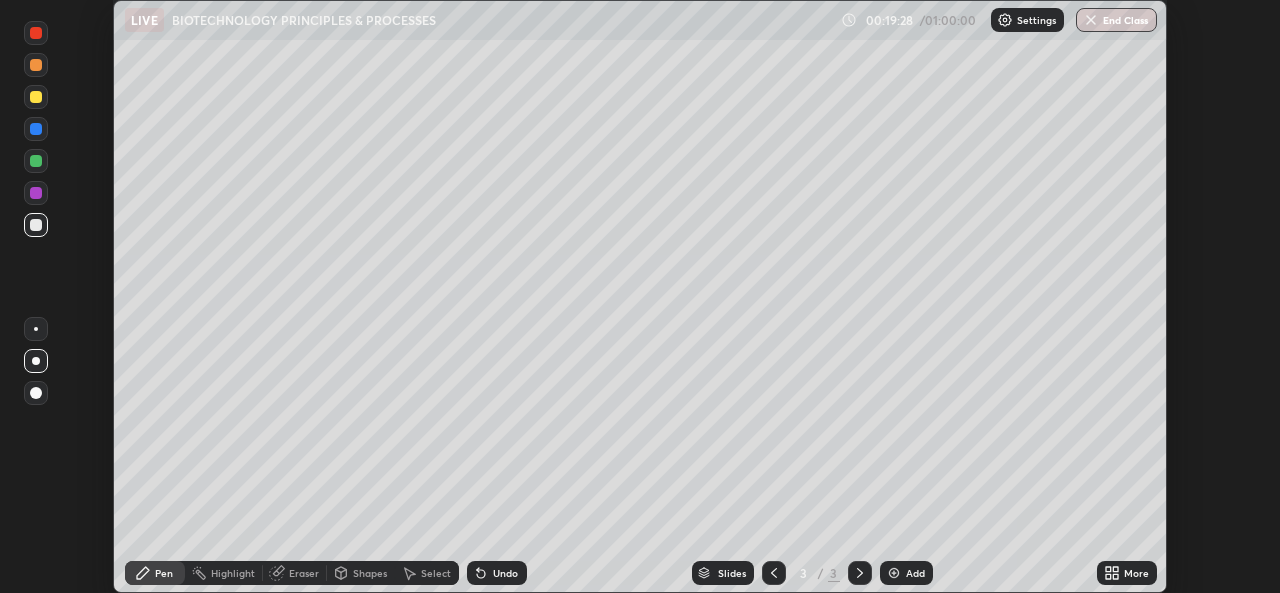 click on "Undo" at bounding box center (497, 573) 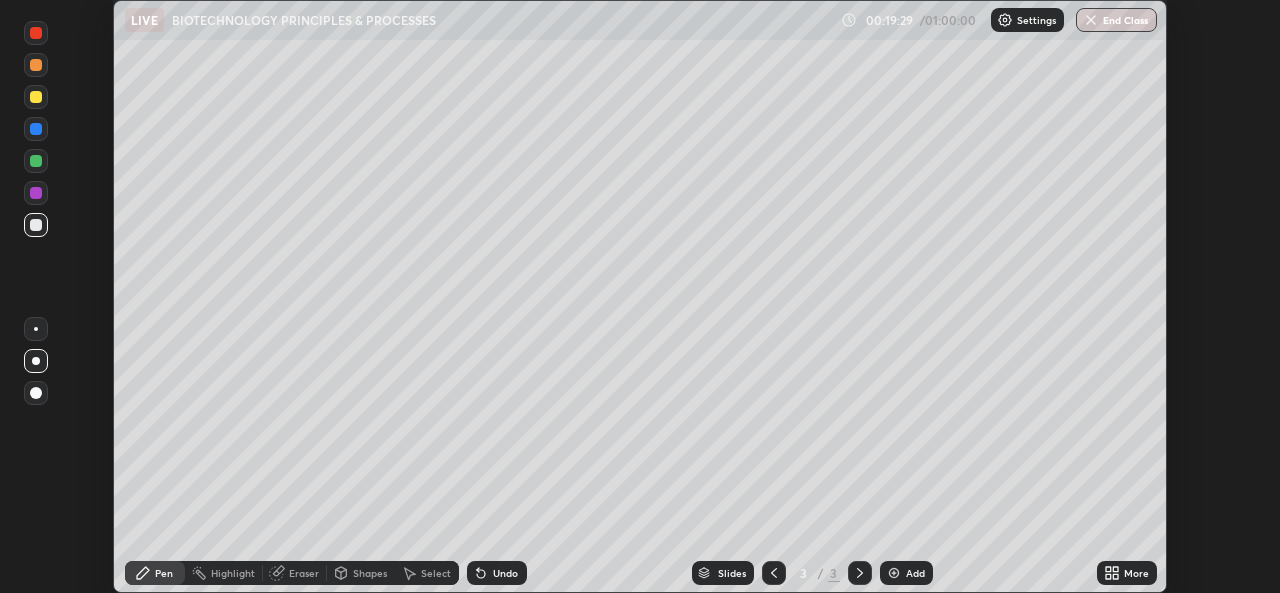 click on "Undo" at bounding box center (497, 573) 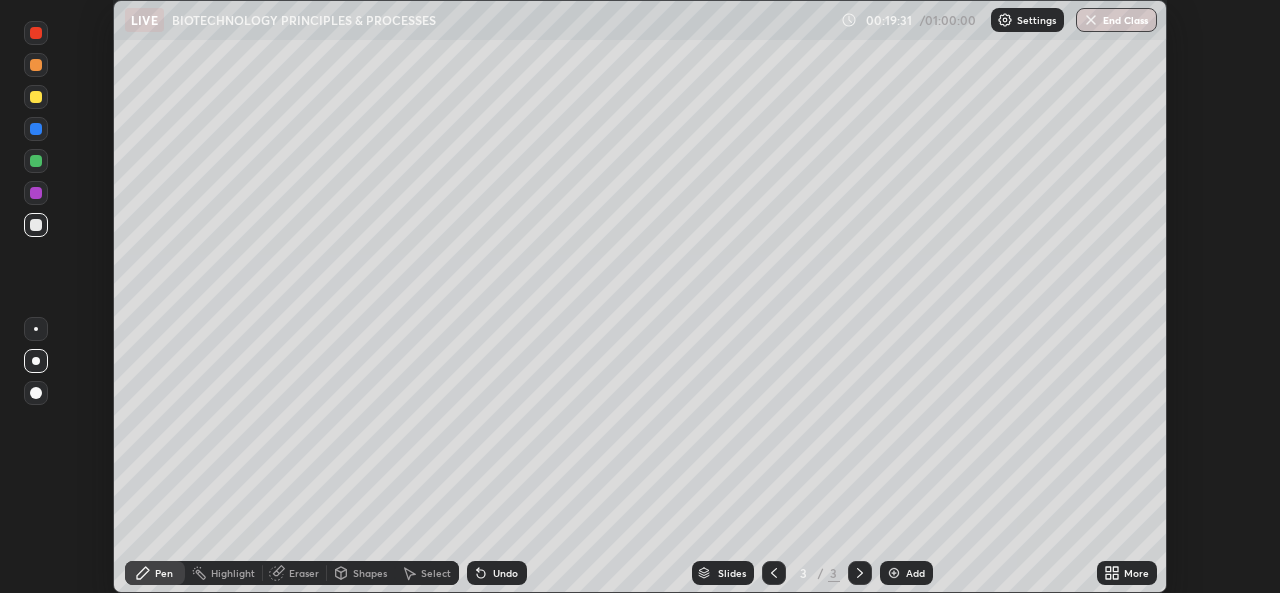 click on "Shapes" at bounding box center (370, 573) 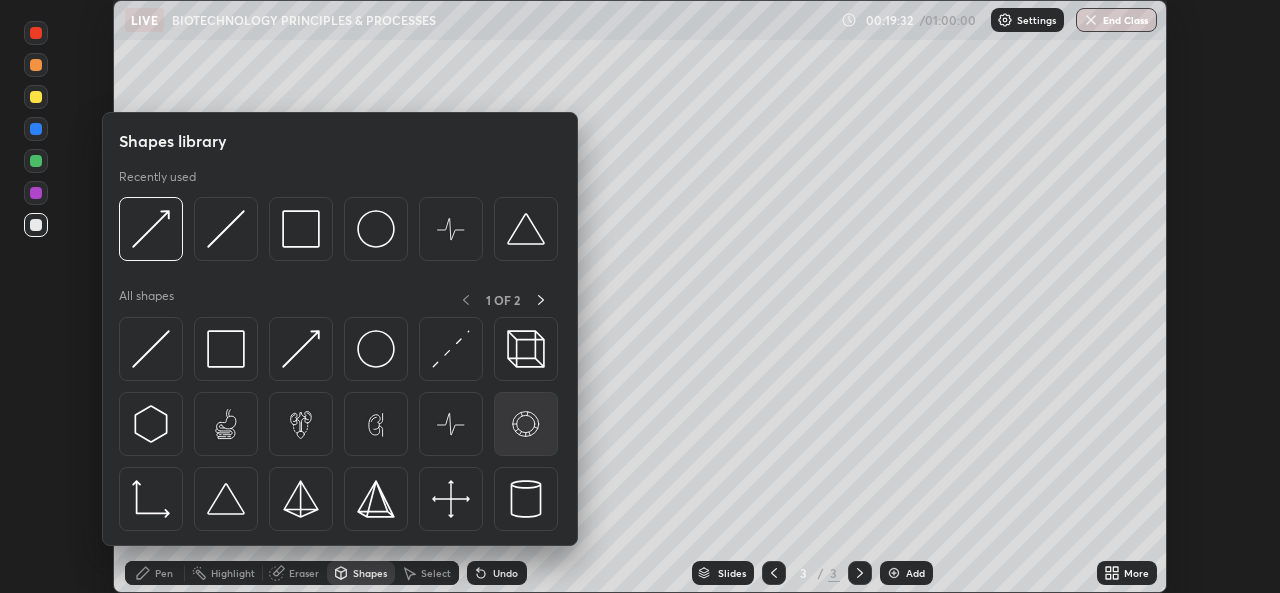 click at bounding box center [526, 424] 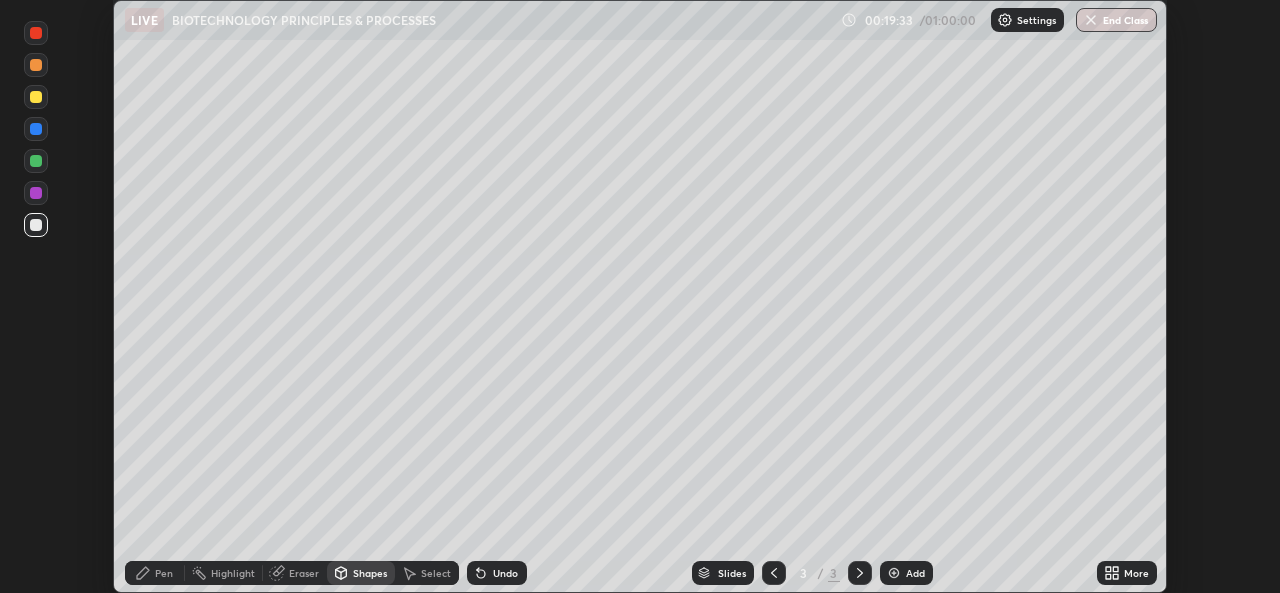click 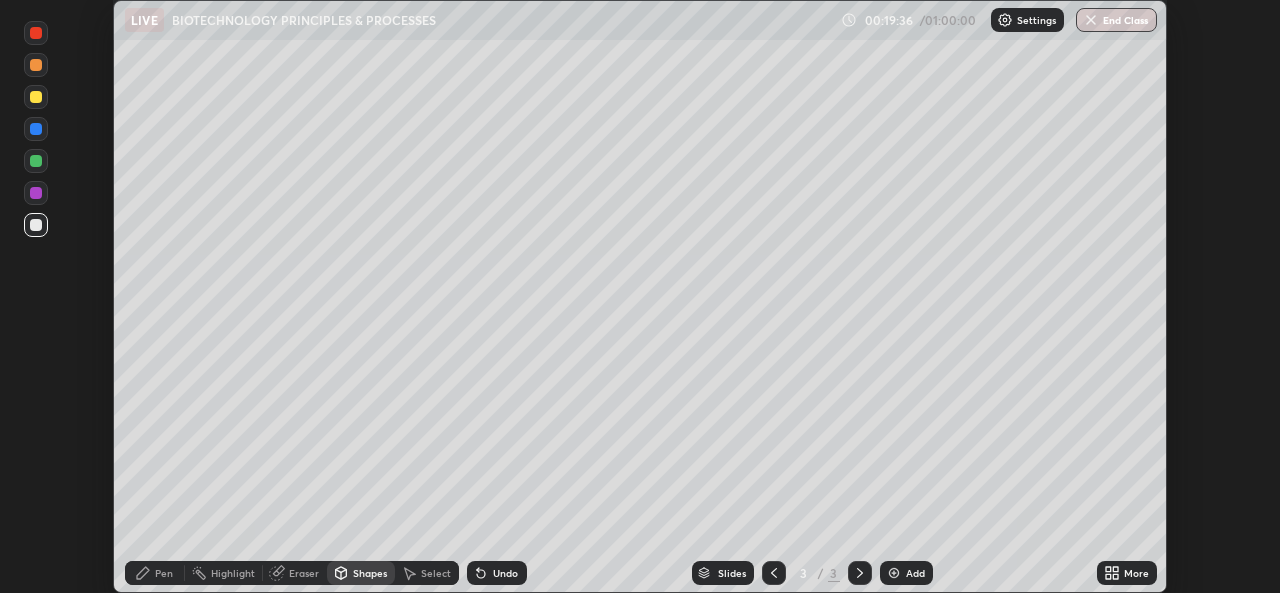 click at bounding box center [894, 573] 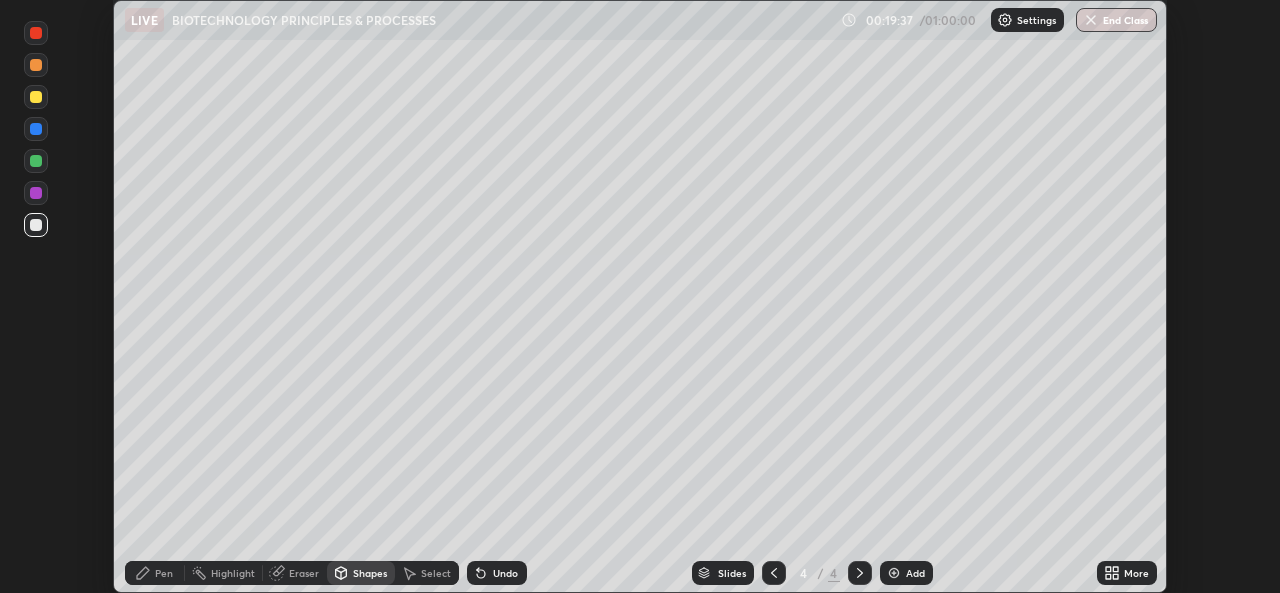 click on "Undo" at bounding box center [505, 573] 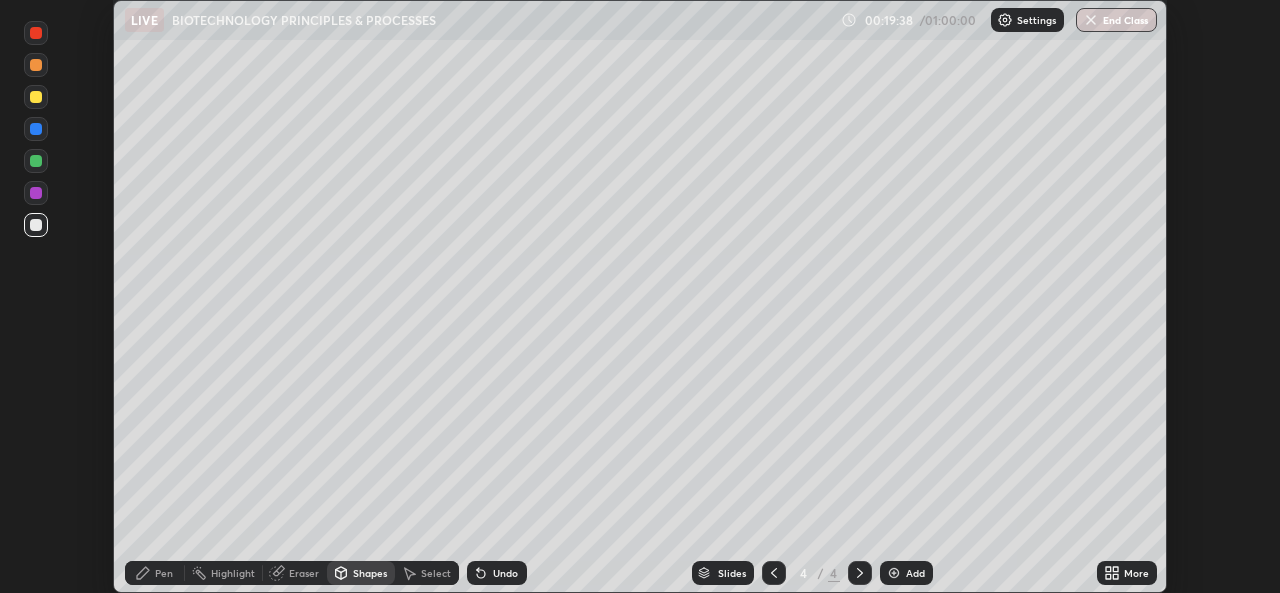 click on "Shapes" at bounding box center [370, 573] 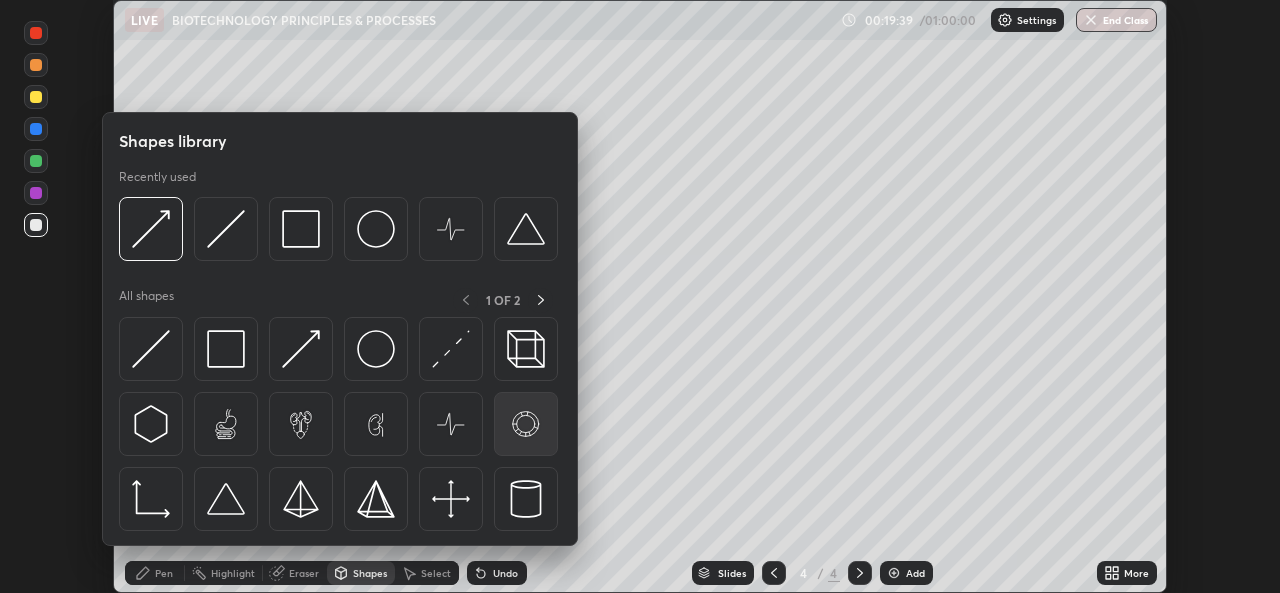click at bounding box center [526, 424] 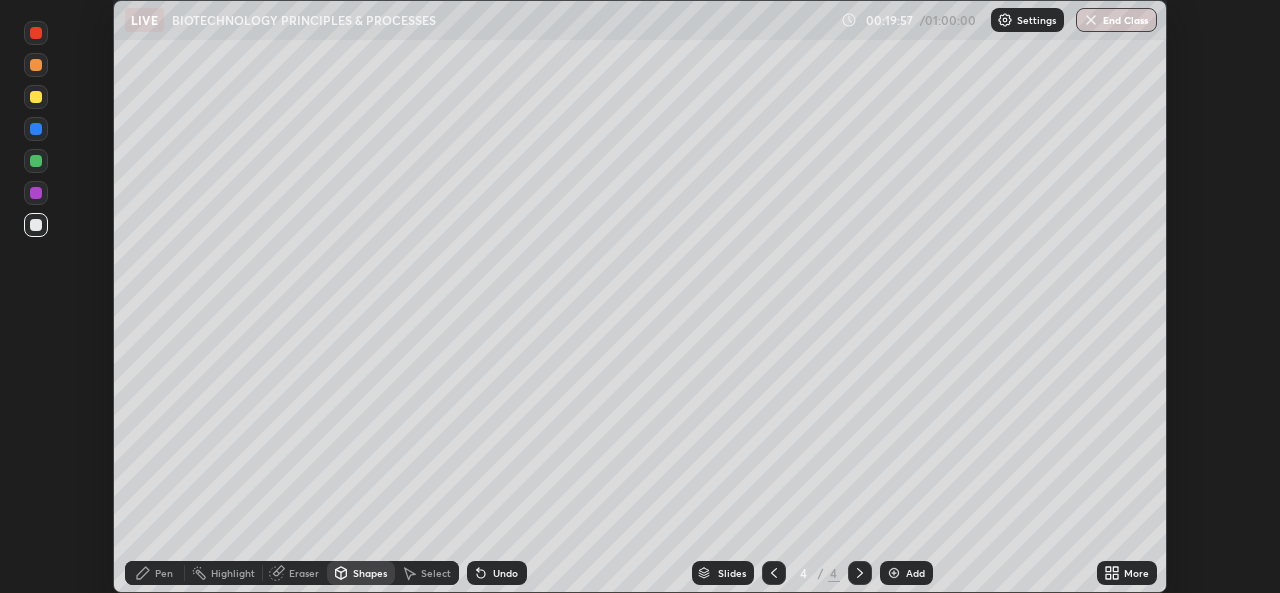 click on "Undo" at bounding box center (505, 573) 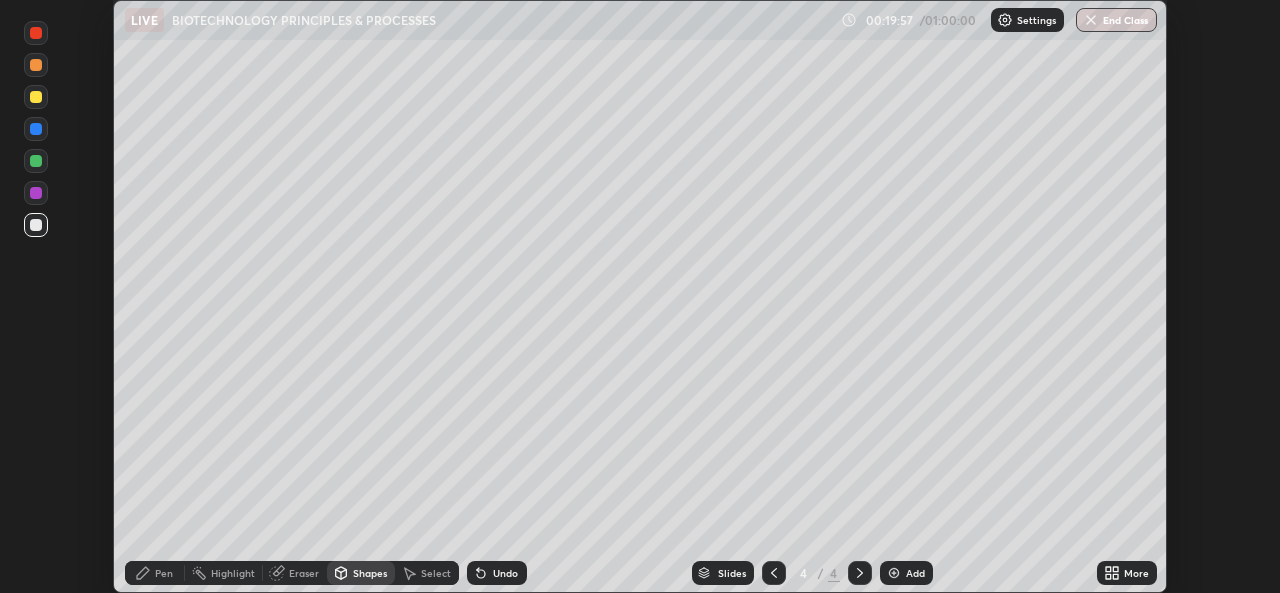 click on "Pen" at bounding box center (164, 573) 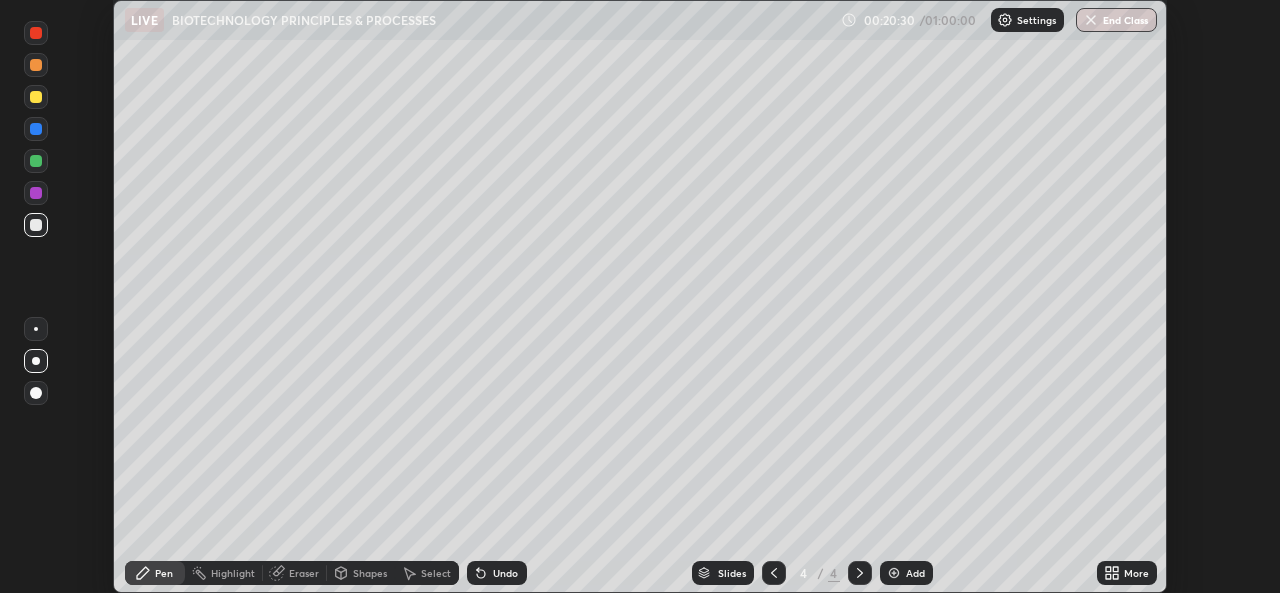 click on "Undo" at bounding box center [505, 573] 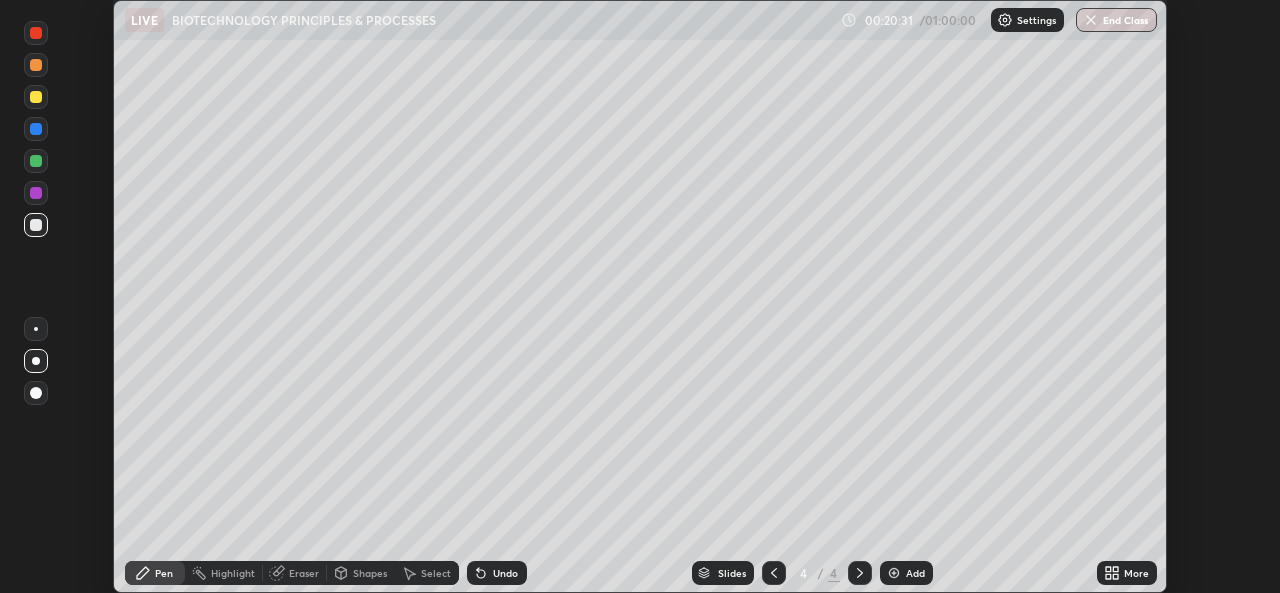 click on "Undo" at bounding box center [505, 573] 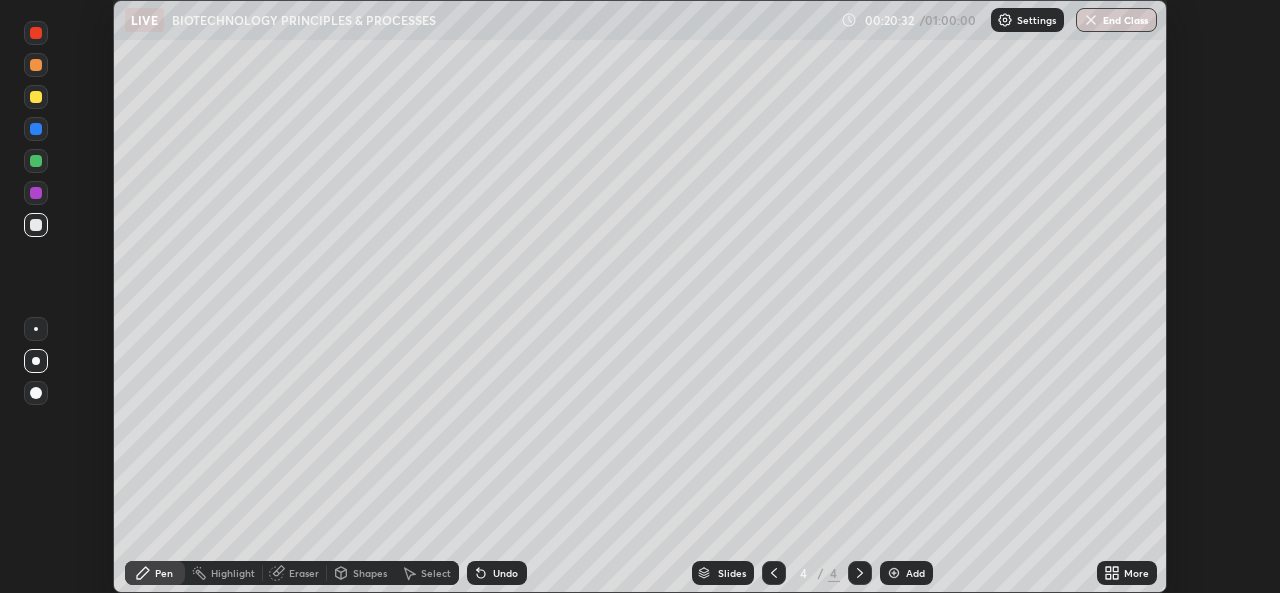 click on "Undo" at bounding box center (505, 573) 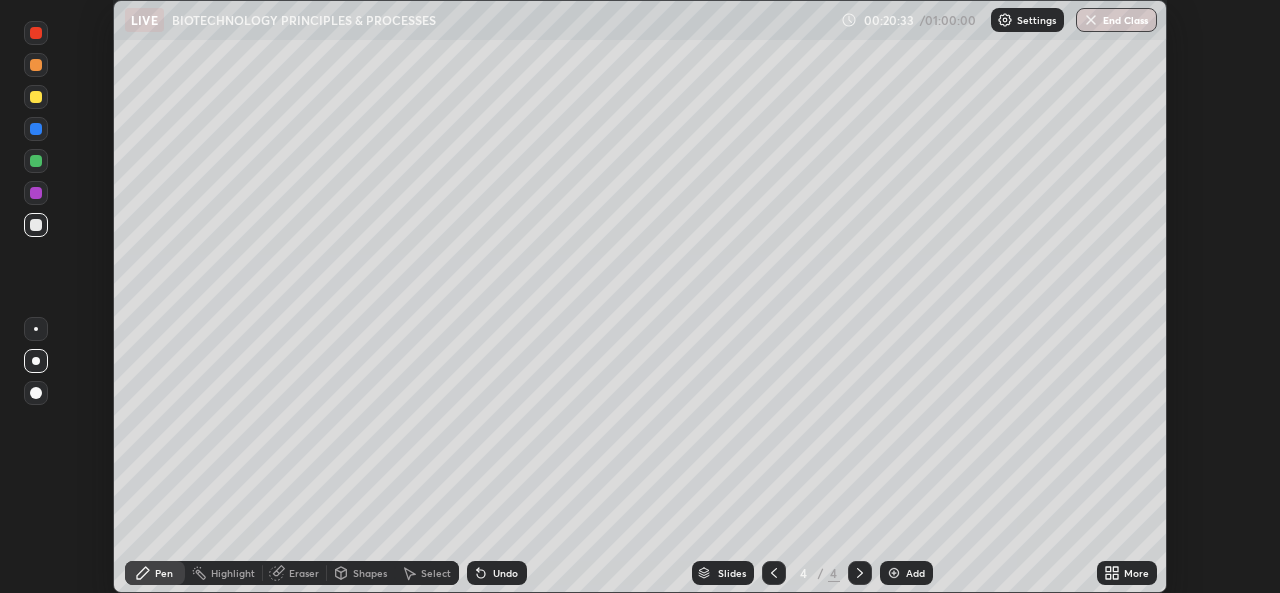 click on "Undo" at bounding box center [505, 573] 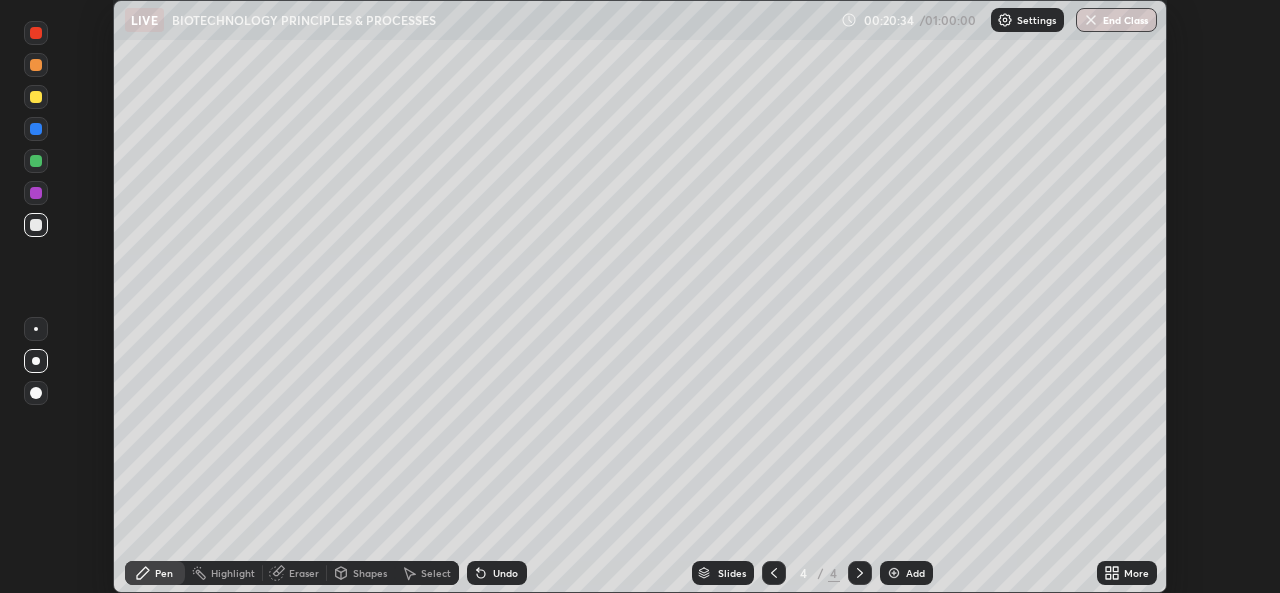 click on "Undo" at bounding box center [505, 573] 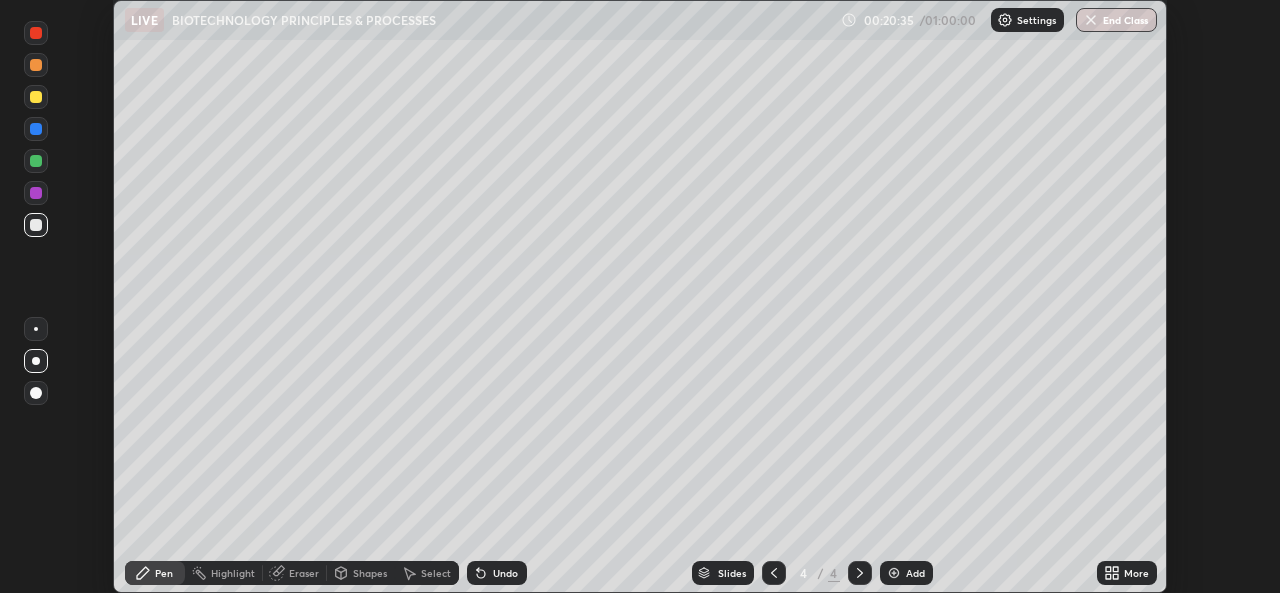 click on "Undo" at bounding box center (505, 573) 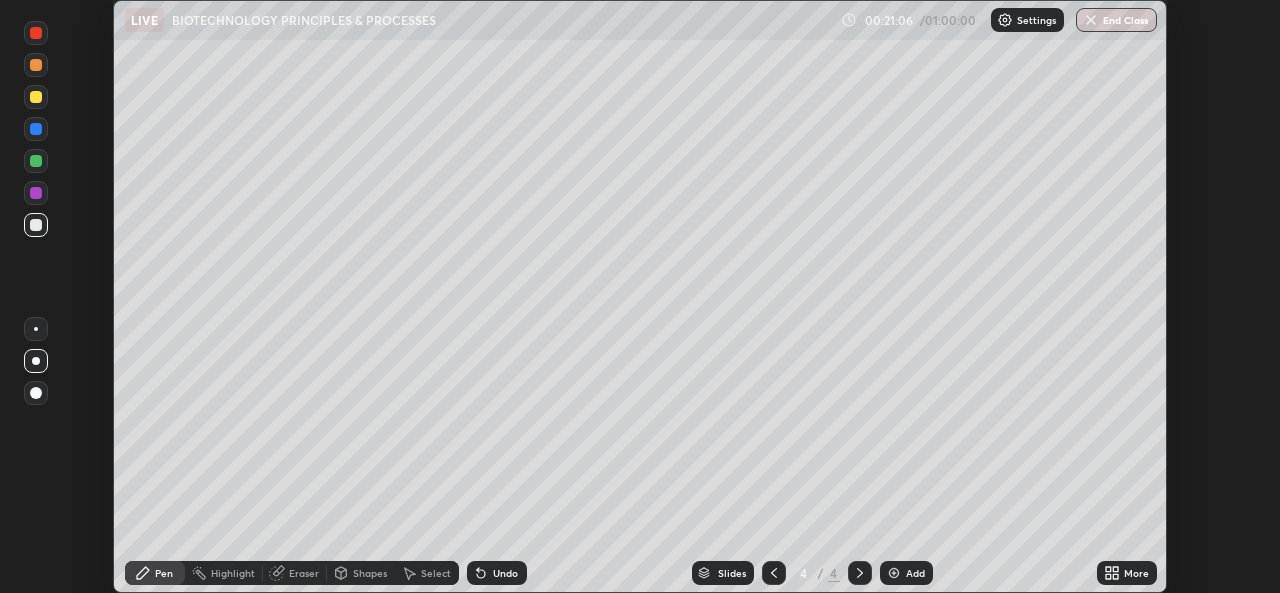 click on "Undo" at bounding box center [505, 573] 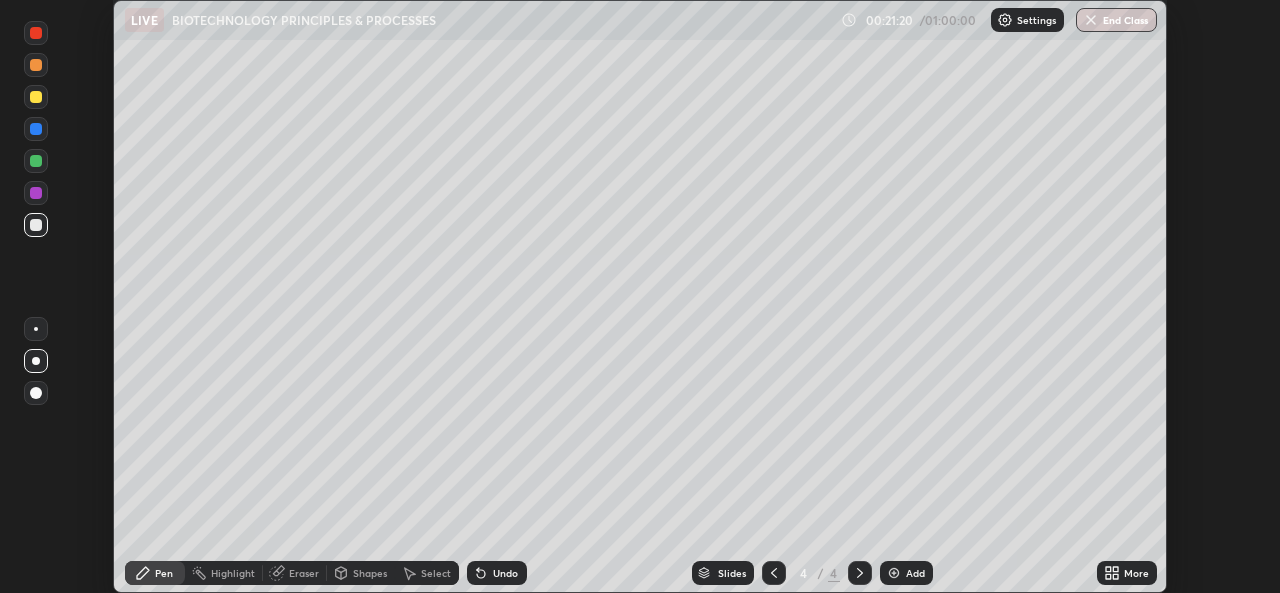 click 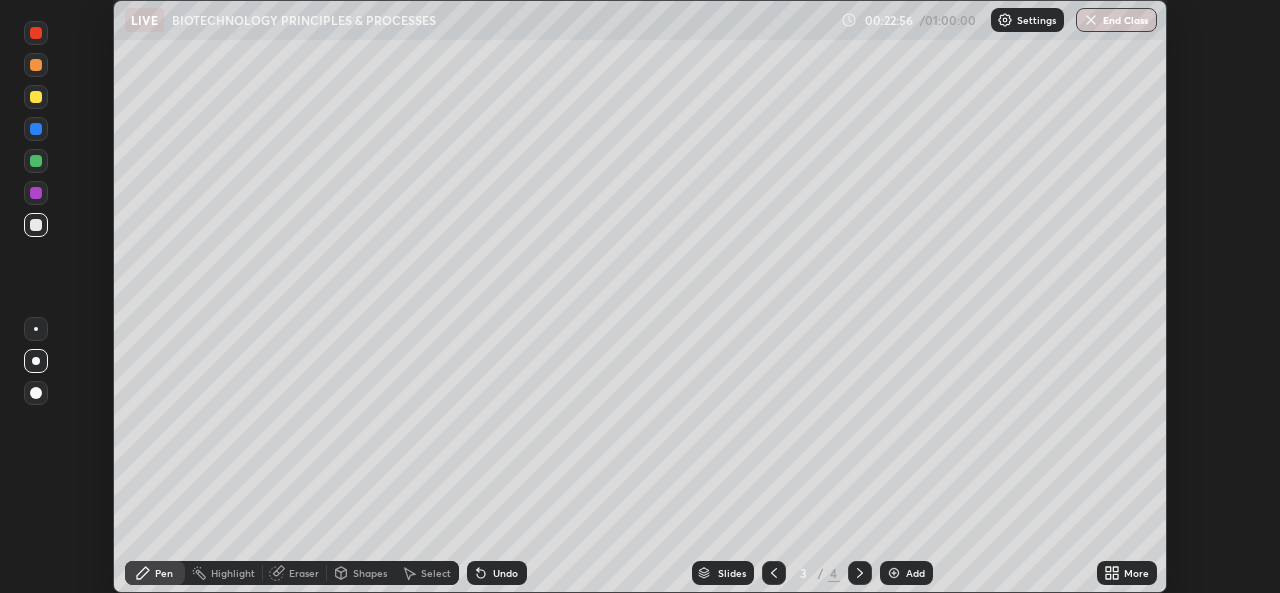 click on "Shapes" at bounding box center [370, 573] 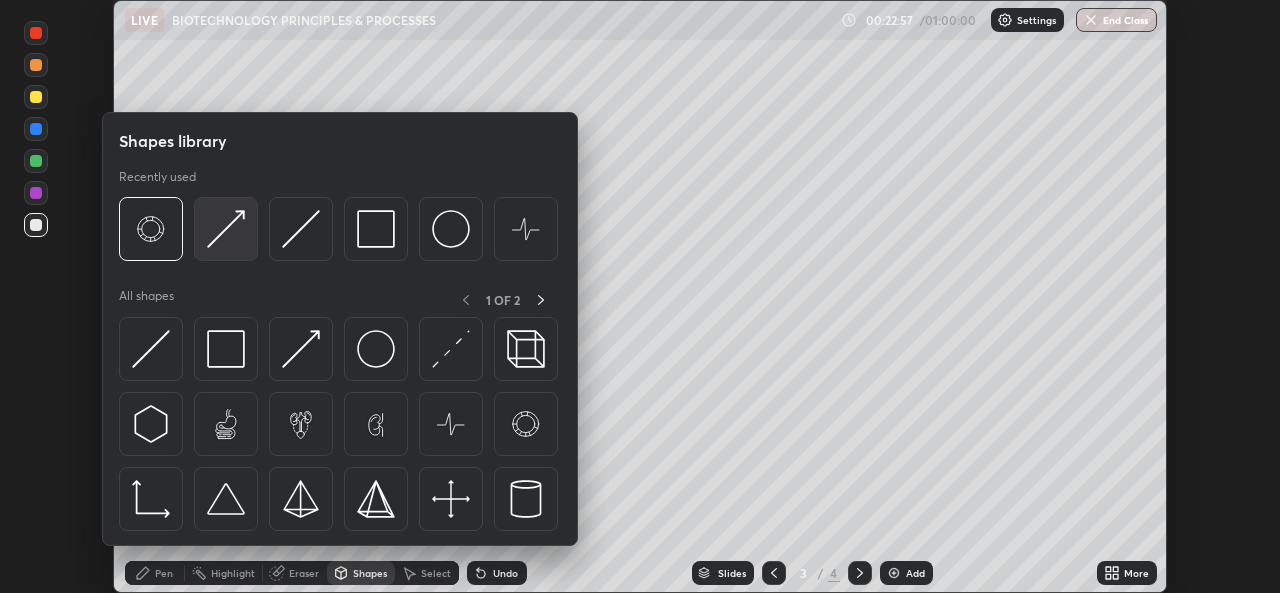 click at bounding box center [226, 229] 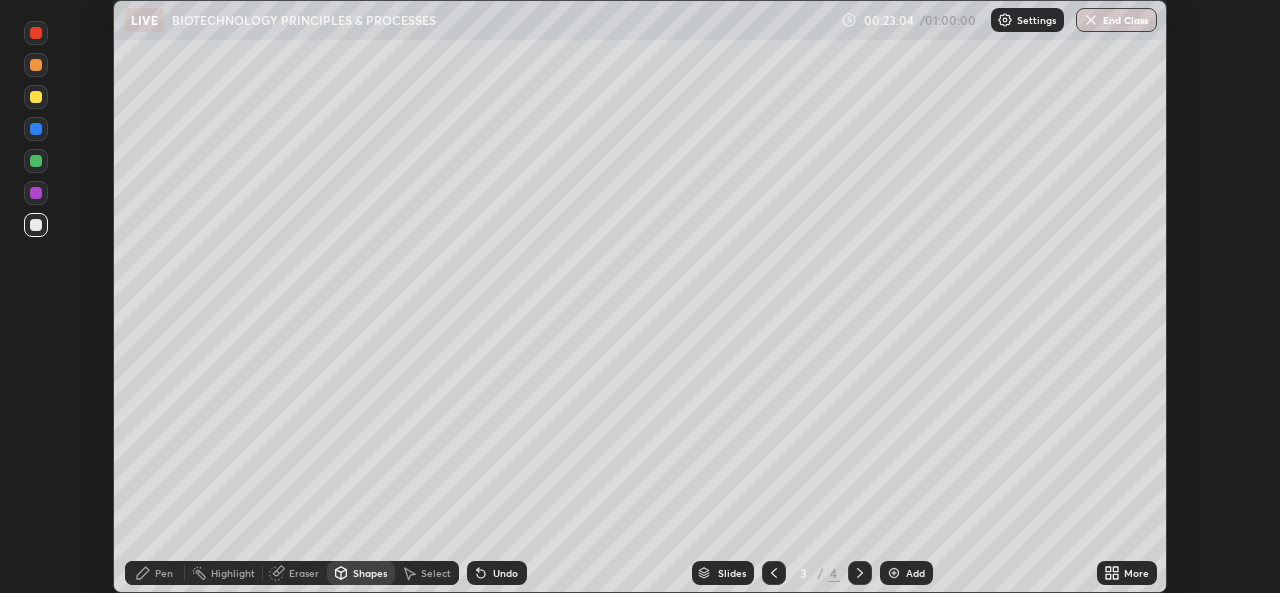 click on "Pen" at bounding box center (164, 573) 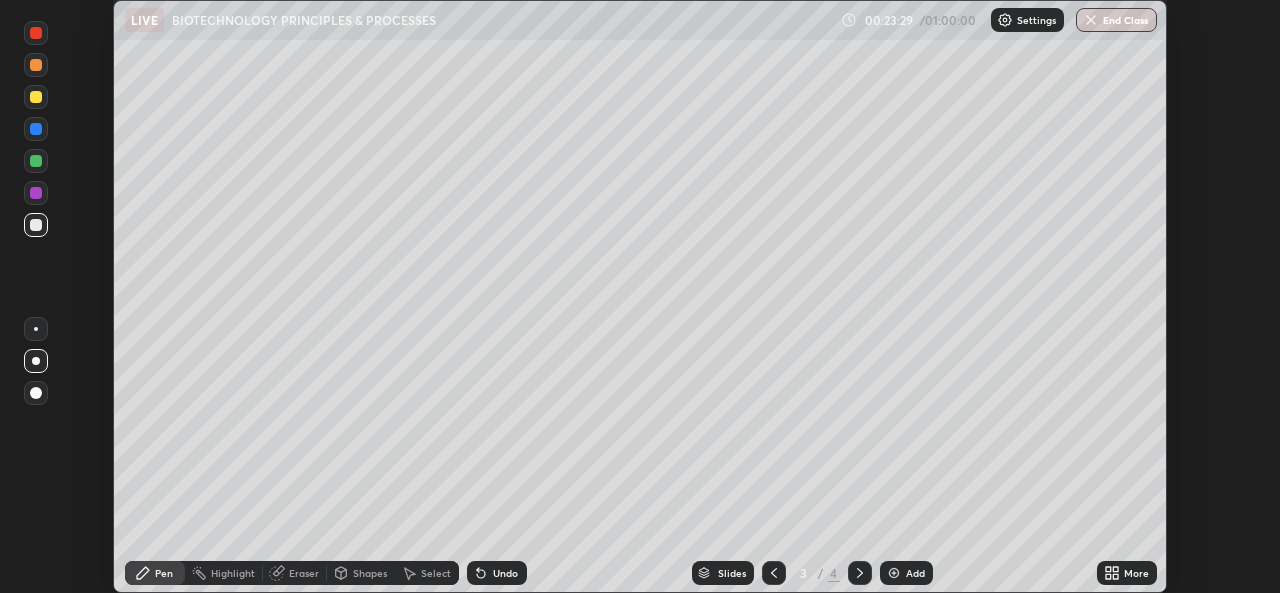 click on "Shapes" at bounding box center (370, 573) 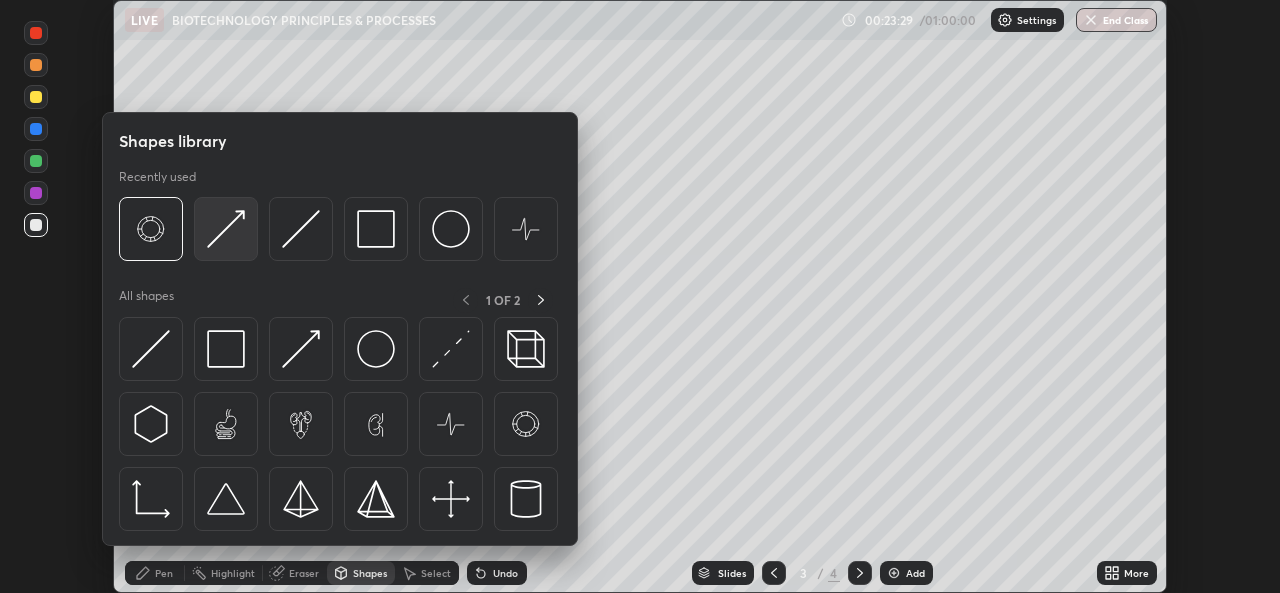 click at bounding box center (226, 229) 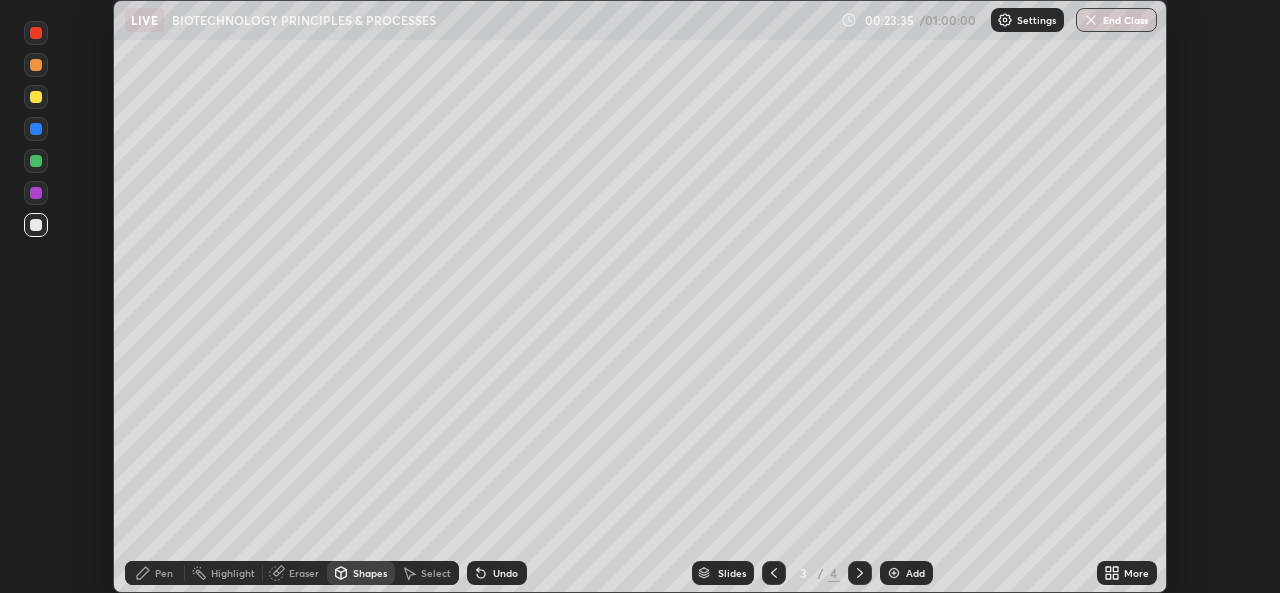 click on "Pen" at bounding box center [155, 573] 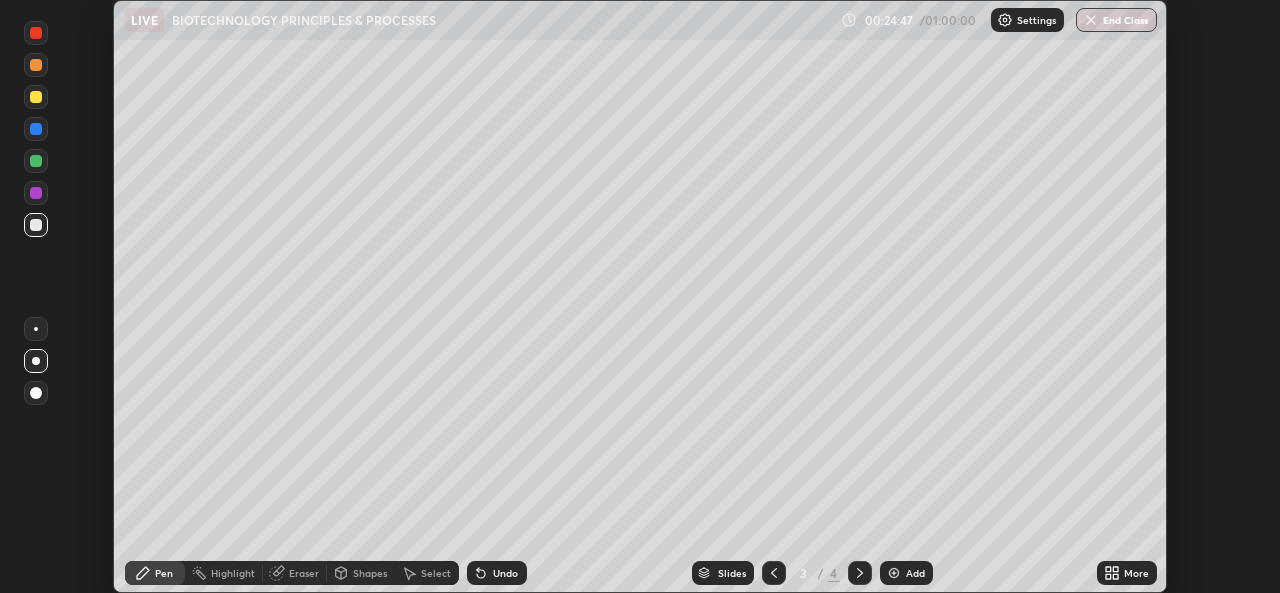 click at bounding box center (36, 97) 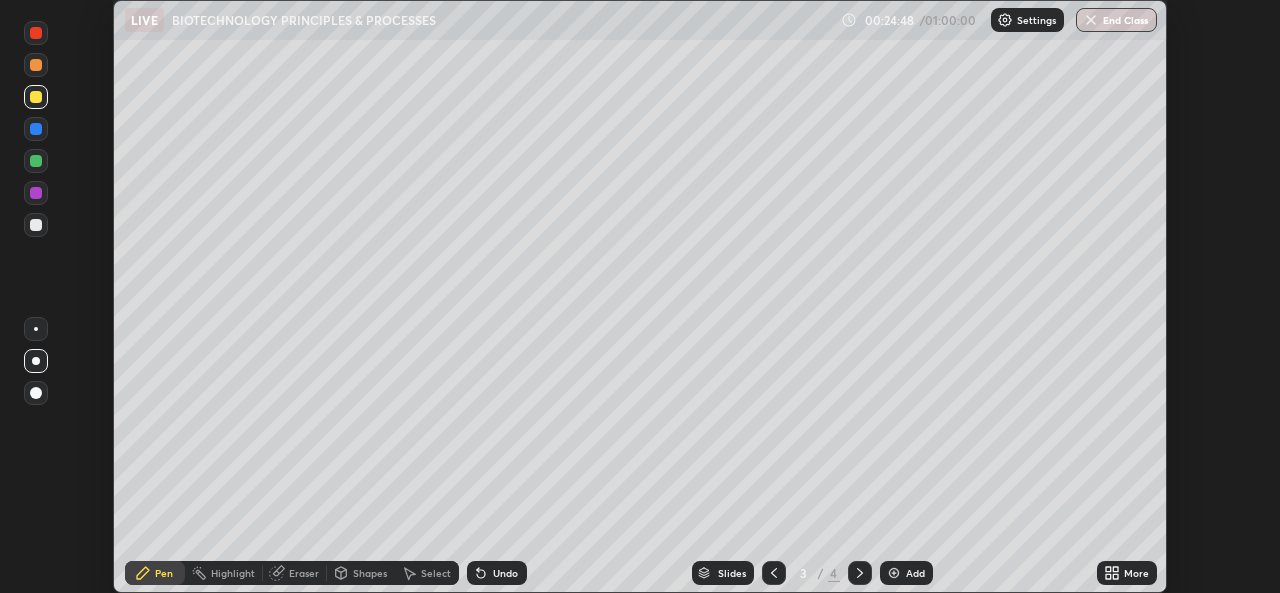 click on "Shapes" at bounding box center [370, 573] 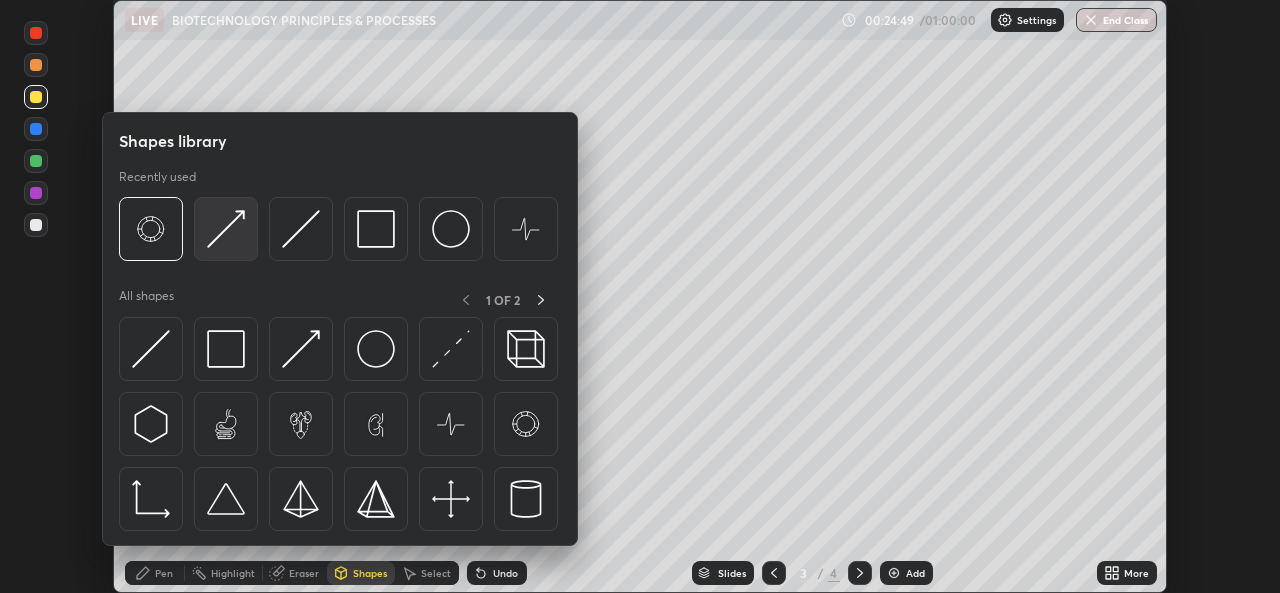 click at bounding box center (226, 229) 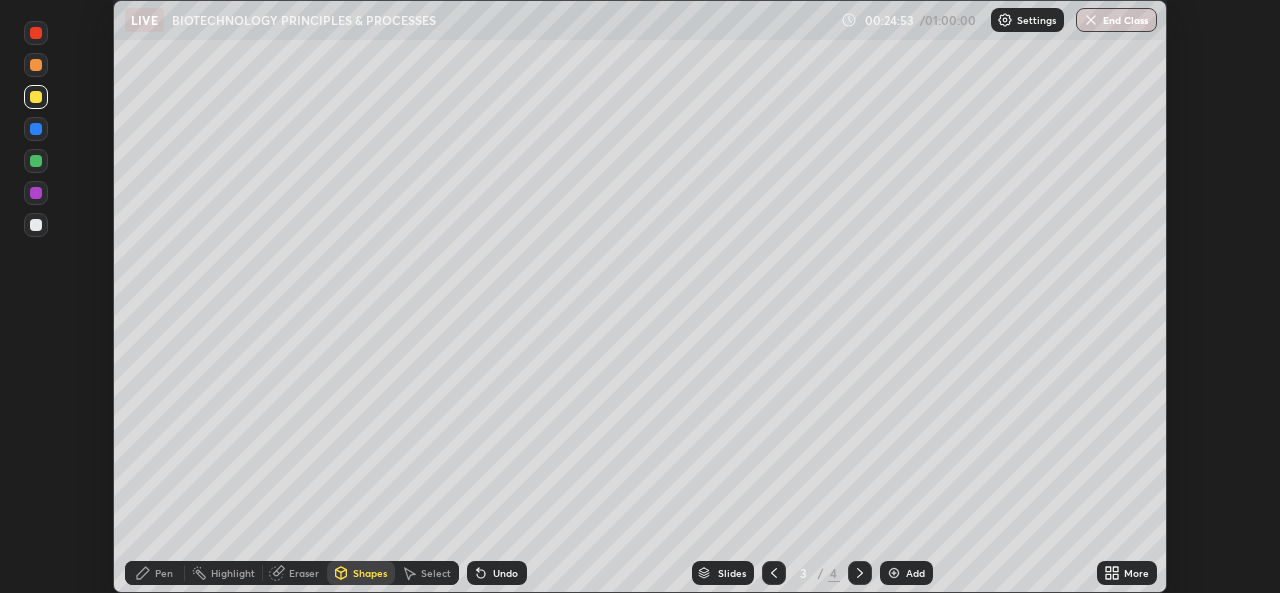 click on "Pen" at bounding box center (164, 573) 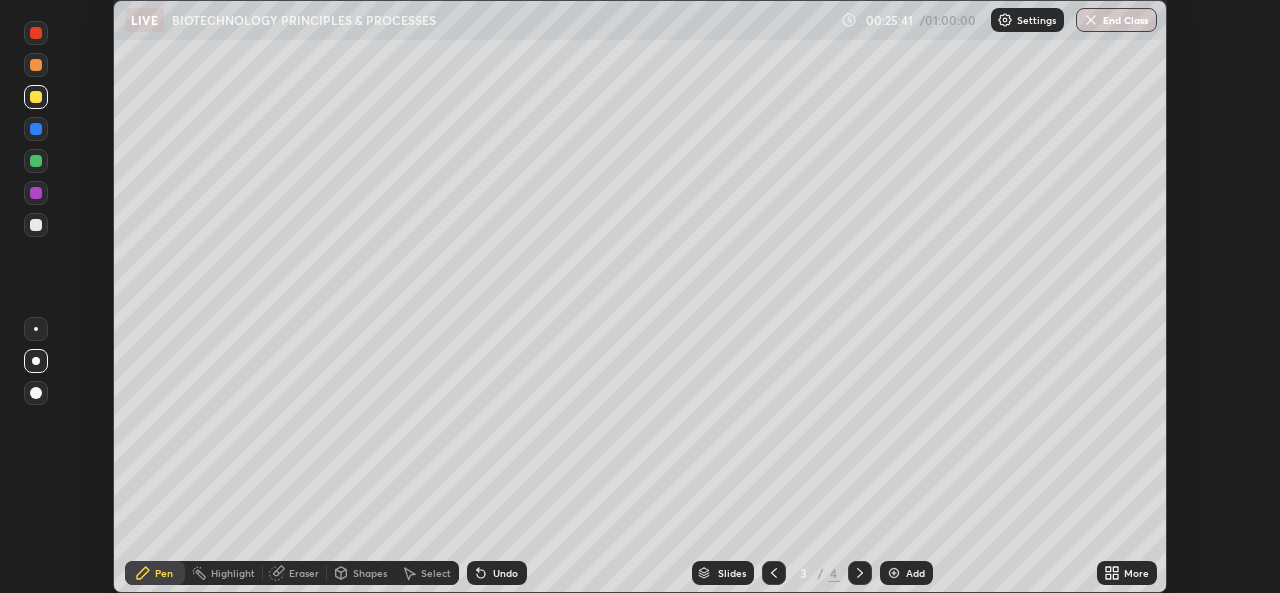 click on "Shapes" at bounding box center (370, 573) 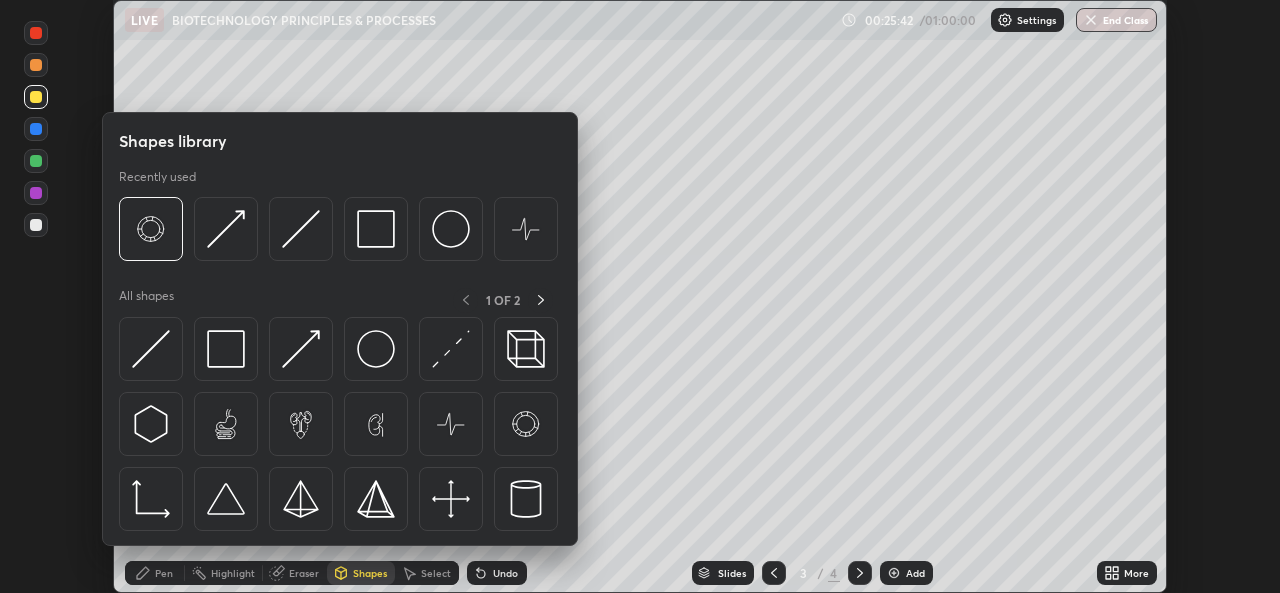 click on "Pen" at bounding box center (164, 573) 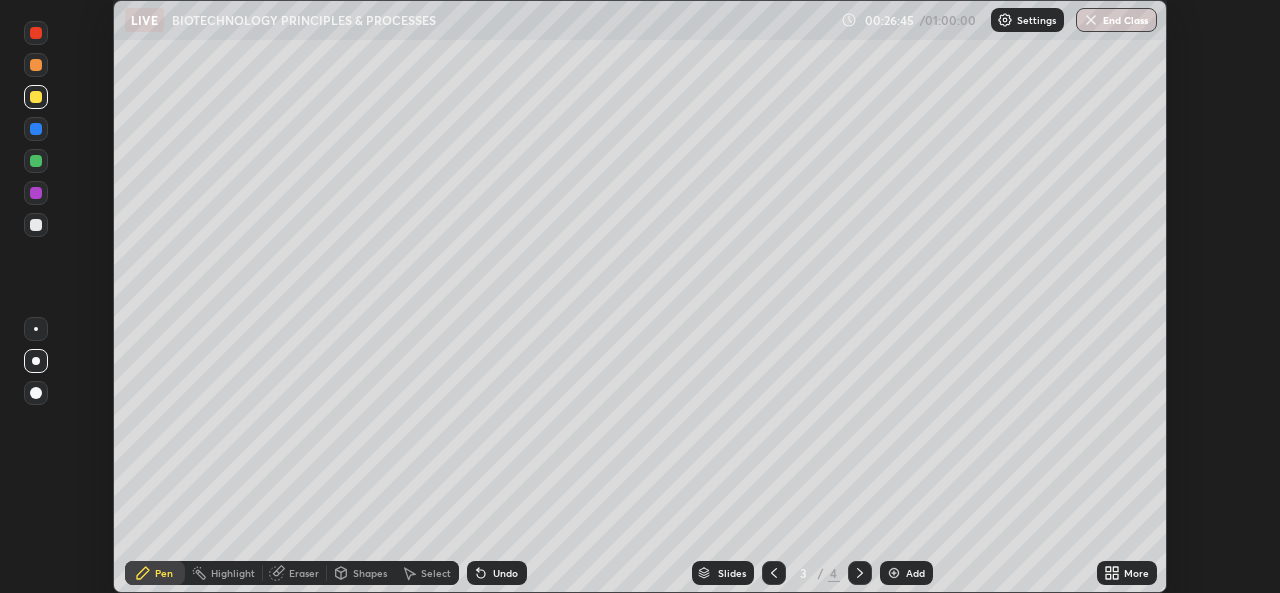 click 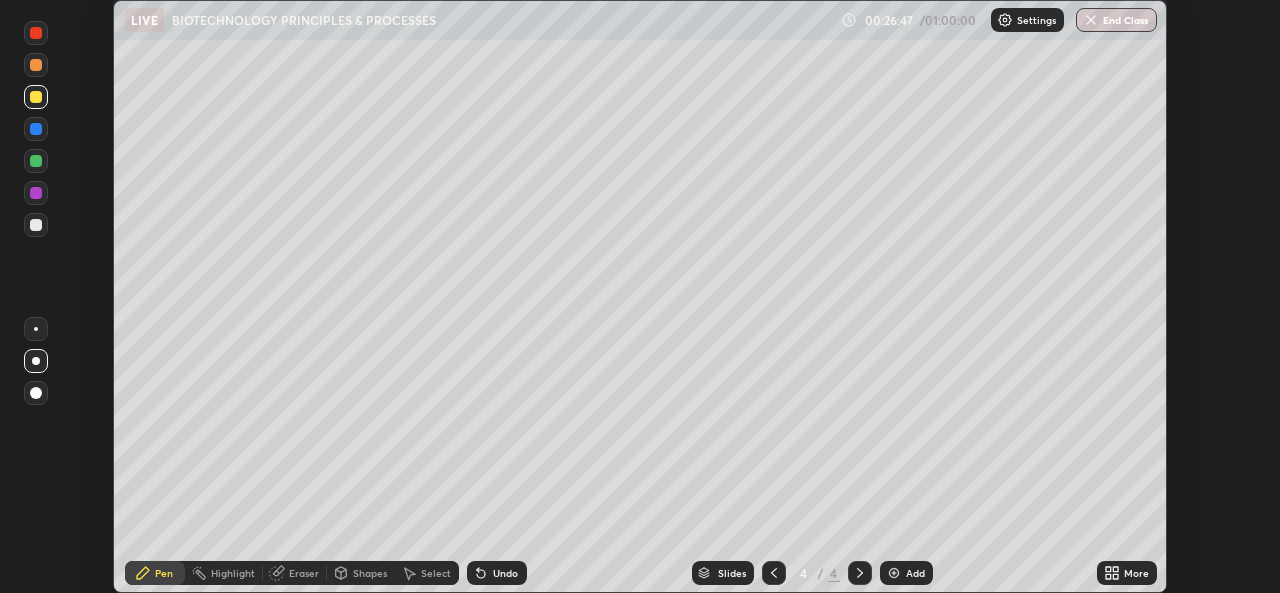 click at bounding box center (894, 573) 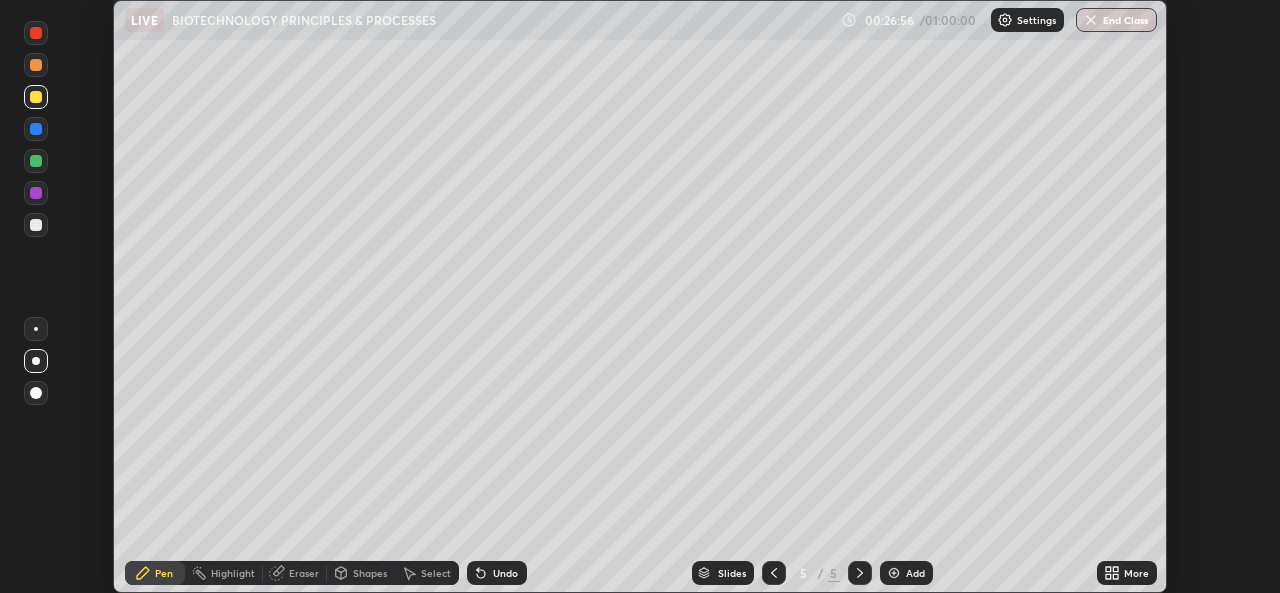 click on "Shapes" at bounding box center (361, 573) 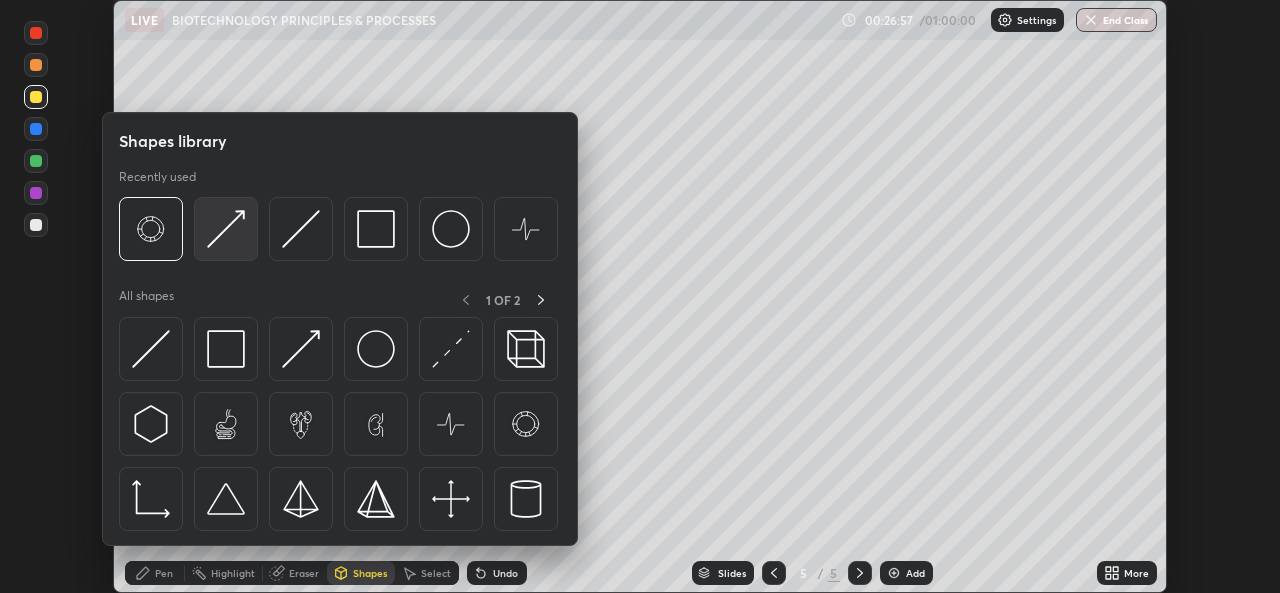 click at bounding box center (226, 229) 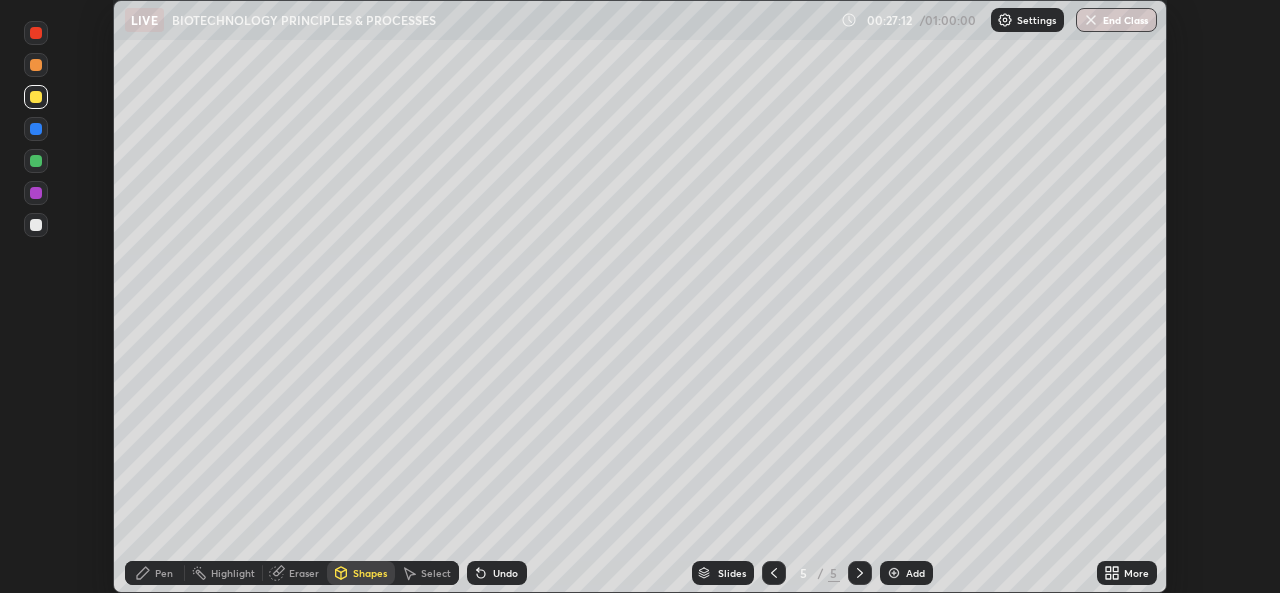 click on "Pen" at bounding box center (155, 573) 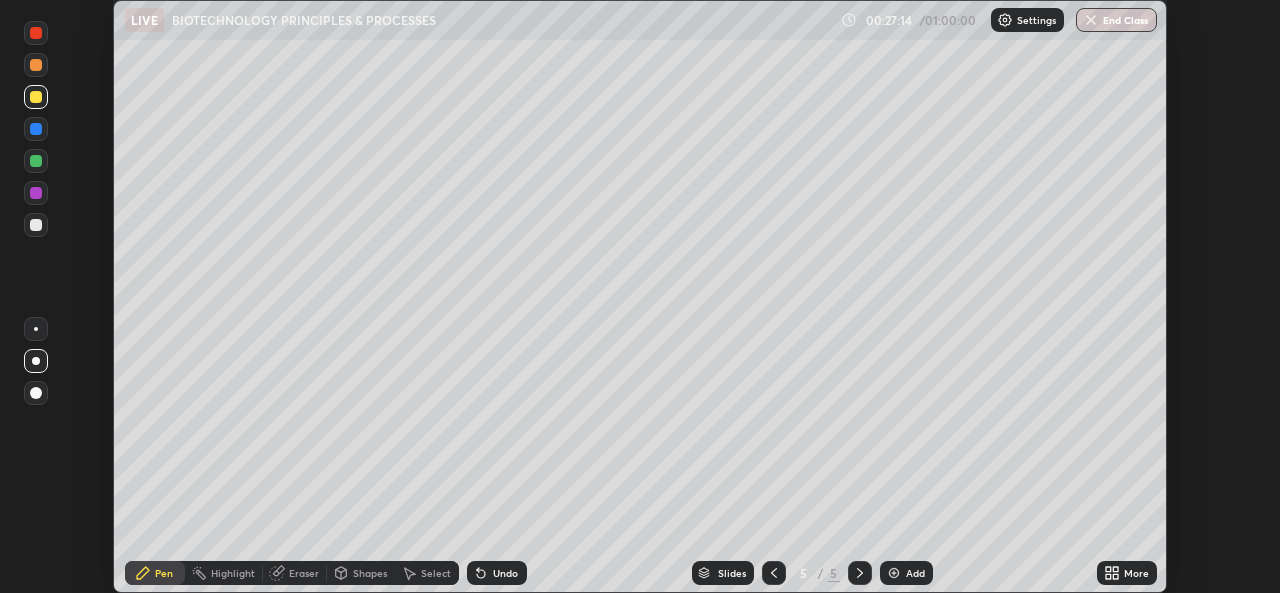 click at bounding box center (36, 33) 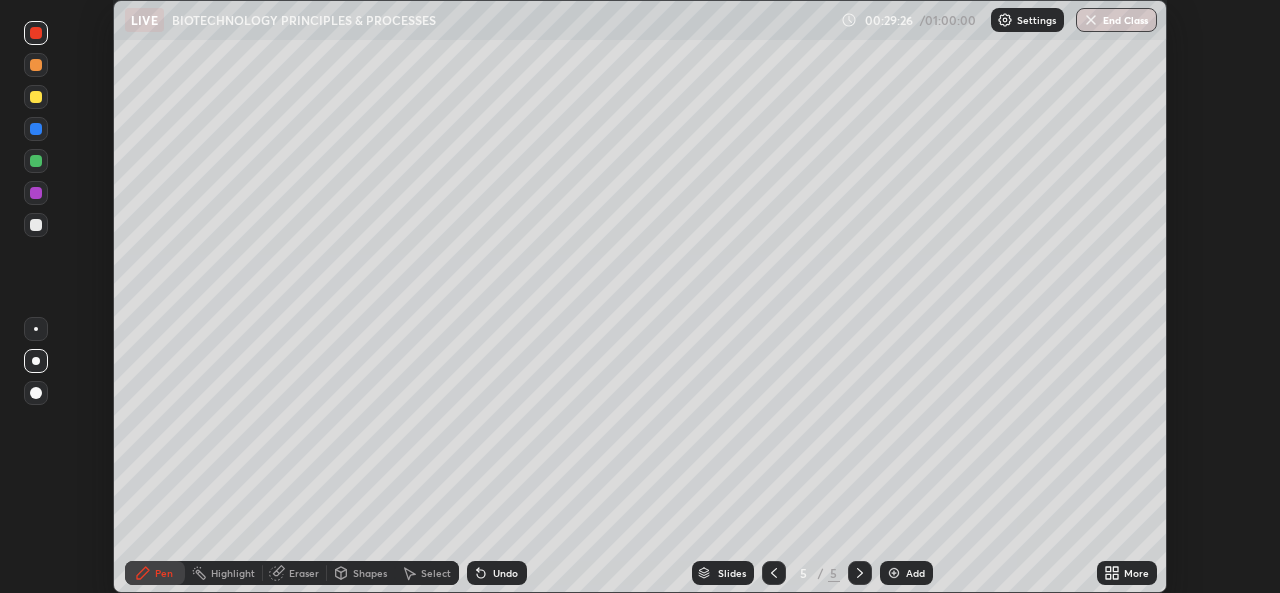 click at bounding box center [36, 65] 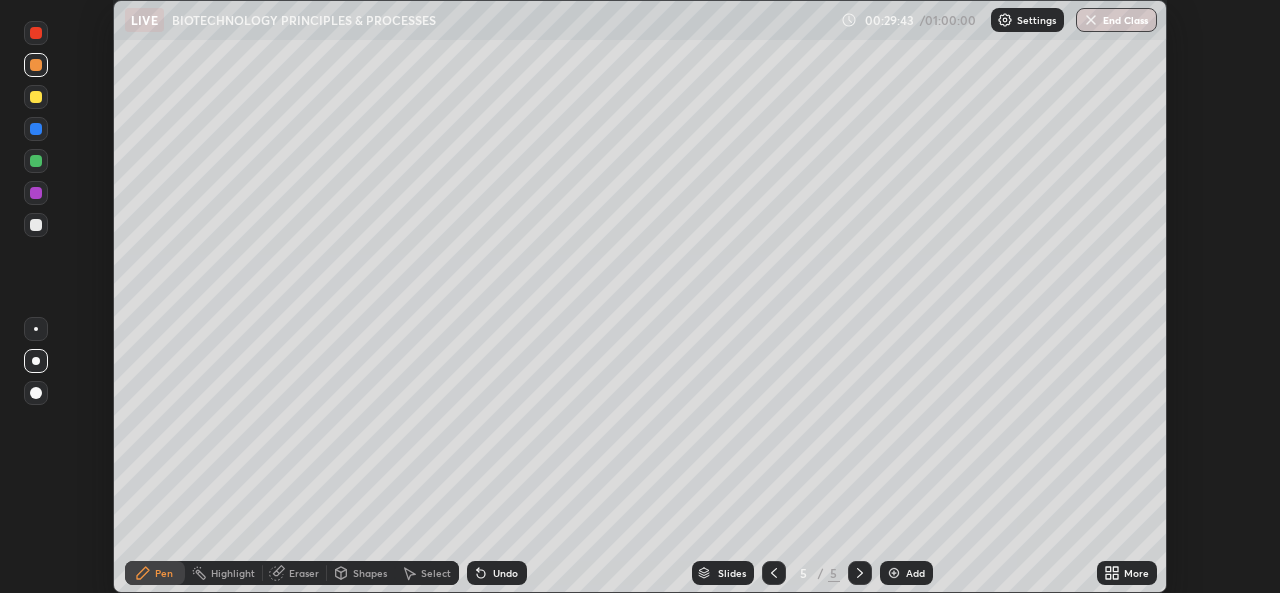 click at bounding box center (36, 129) 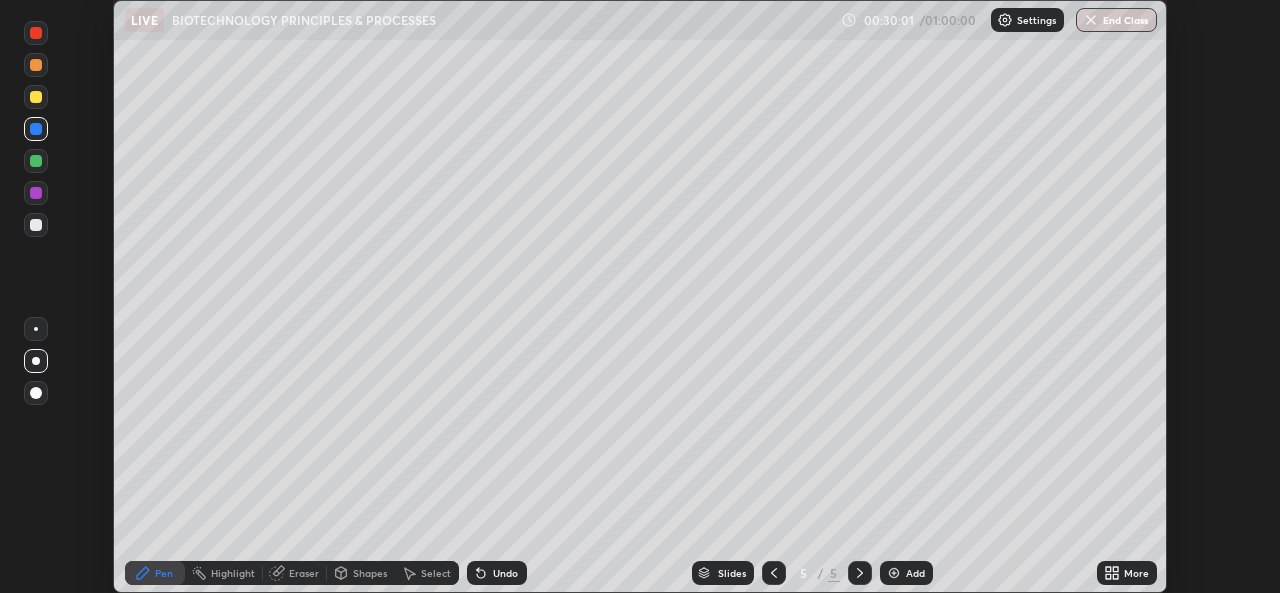 click at bounding box center [36, 33] 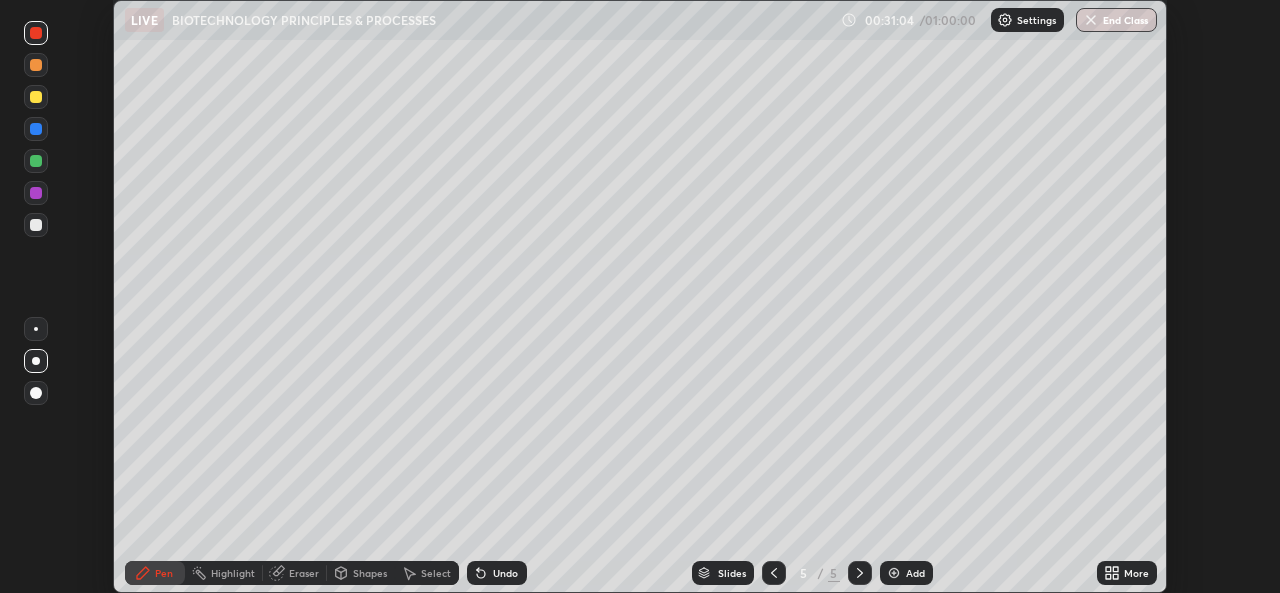 click on "Shapes" at bounding box center (370, 573) 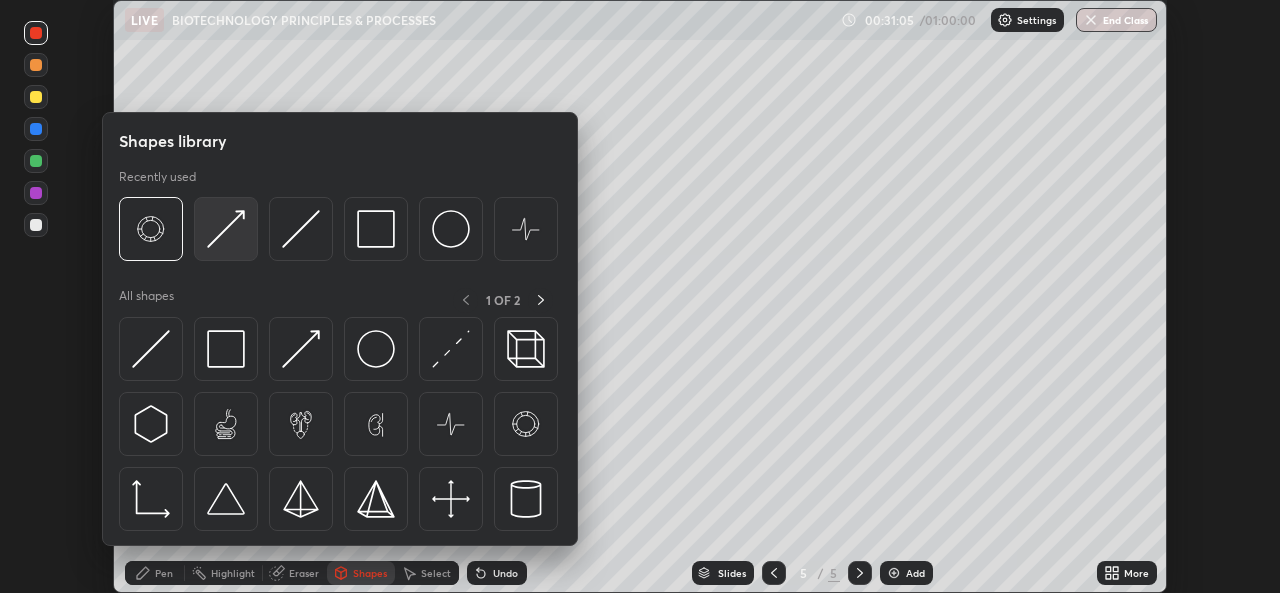 click at bounding box center (226, 229) 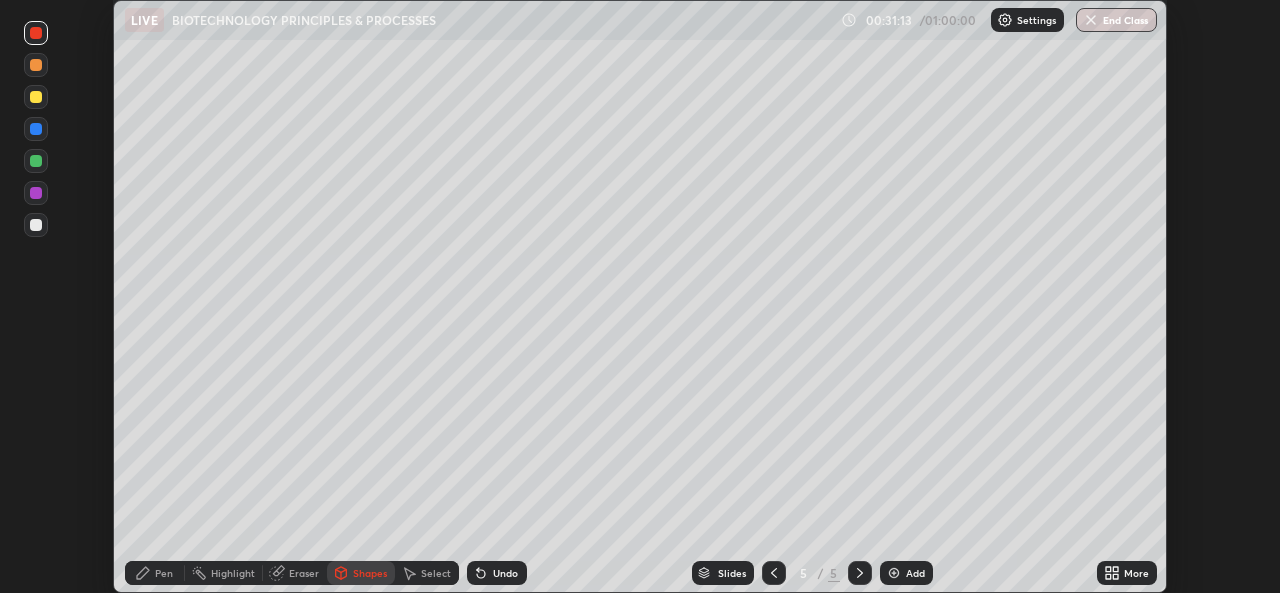 click on "Pen" at bounding box center (164, 573) 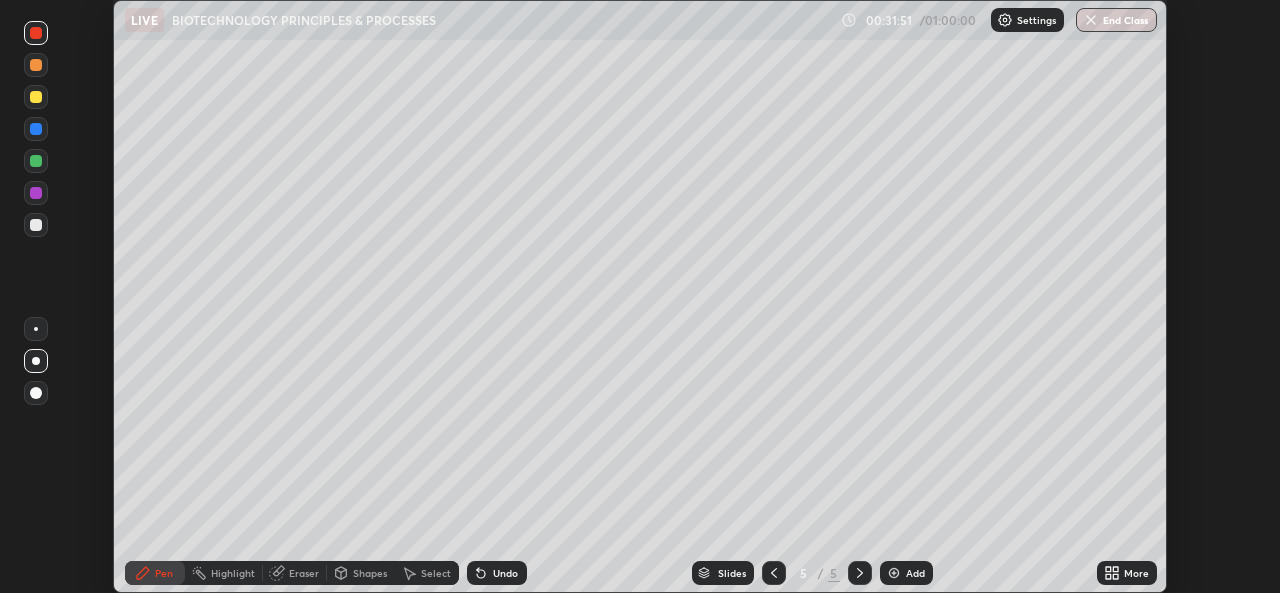 click on "Shapes" at bounding box center [370, 573] 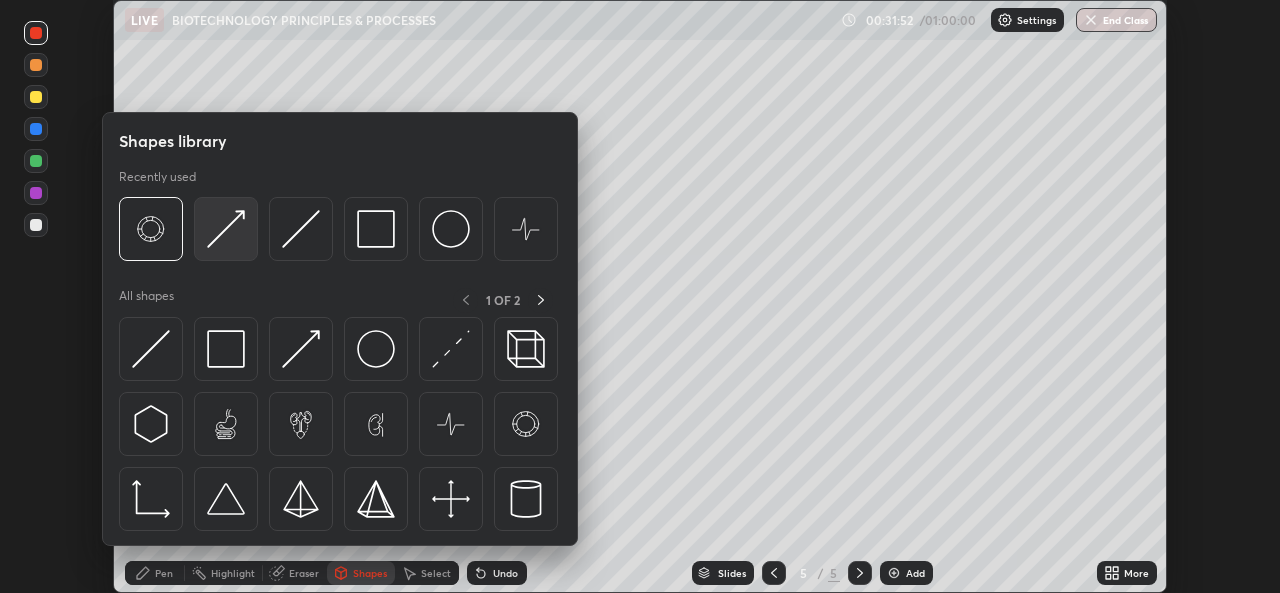click at bounding box center (226, 229) 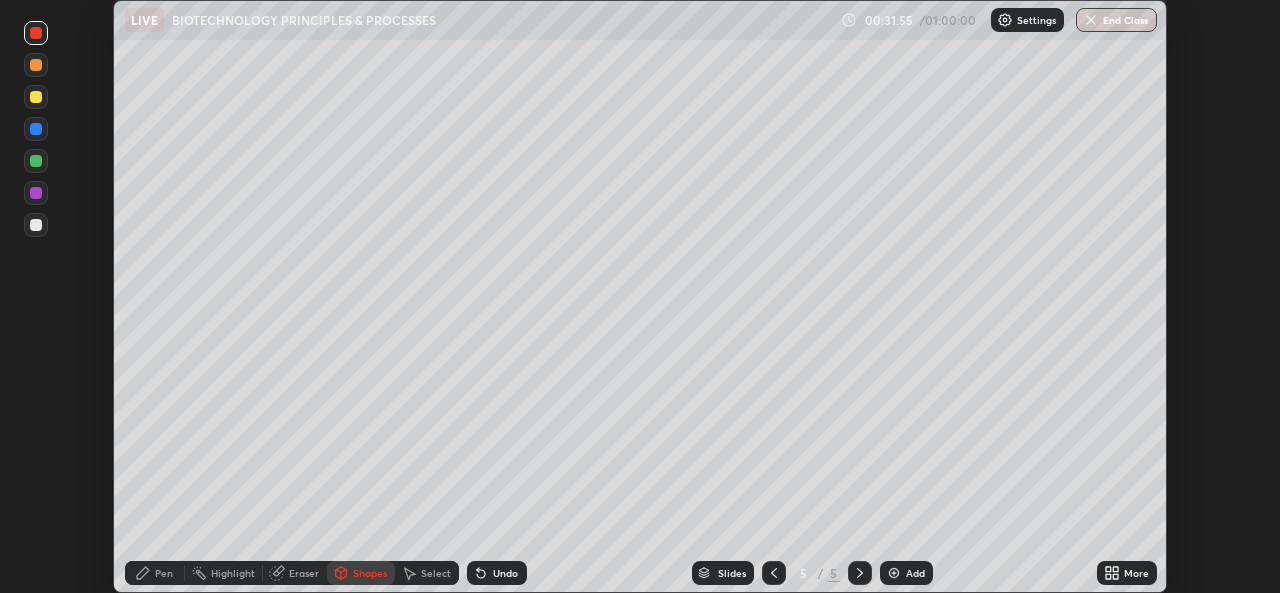 click on "Pen" at bounding box center (164, 573) 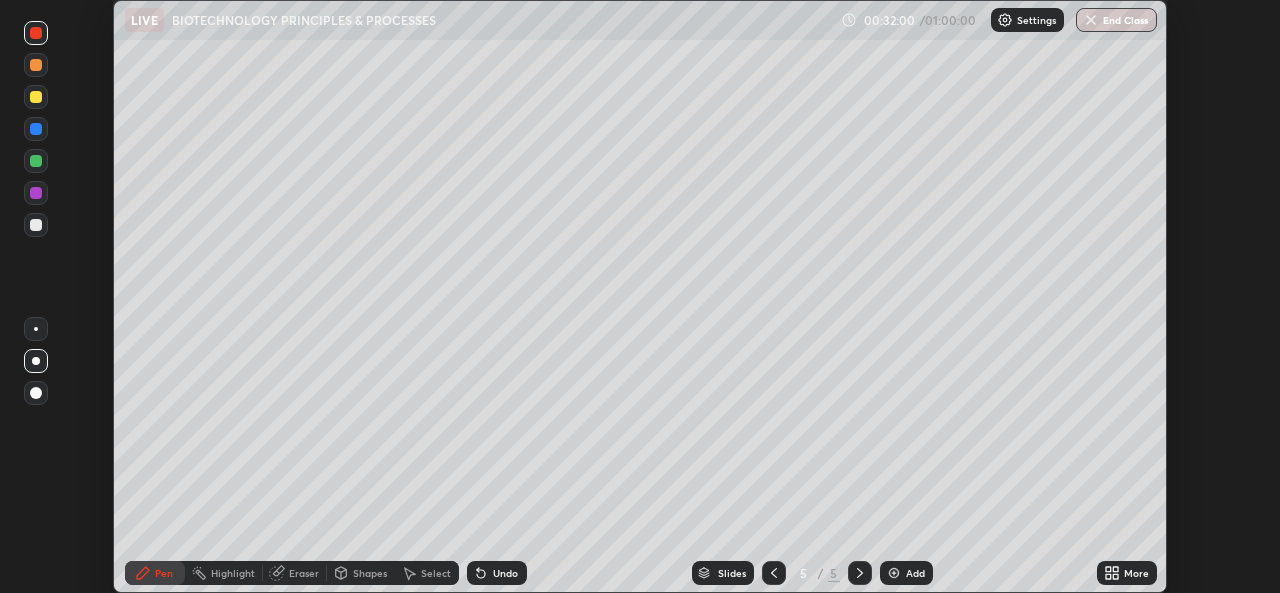 click at bounding box center [36, 129] 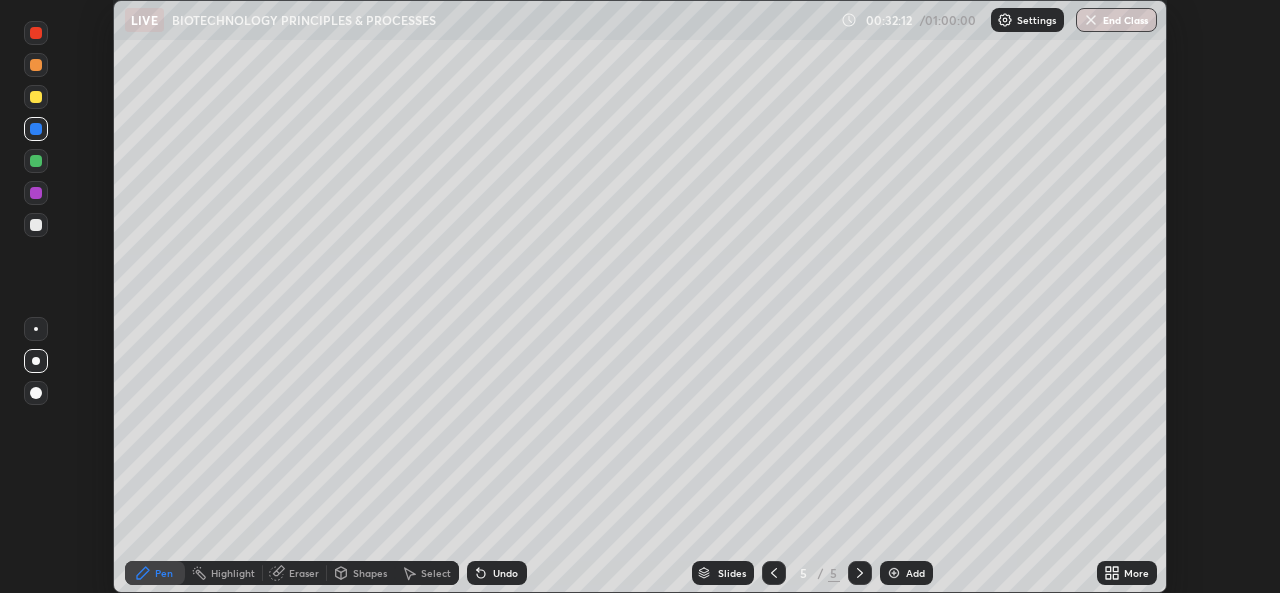 click on "Shapes" at bounding box center (370, 573) 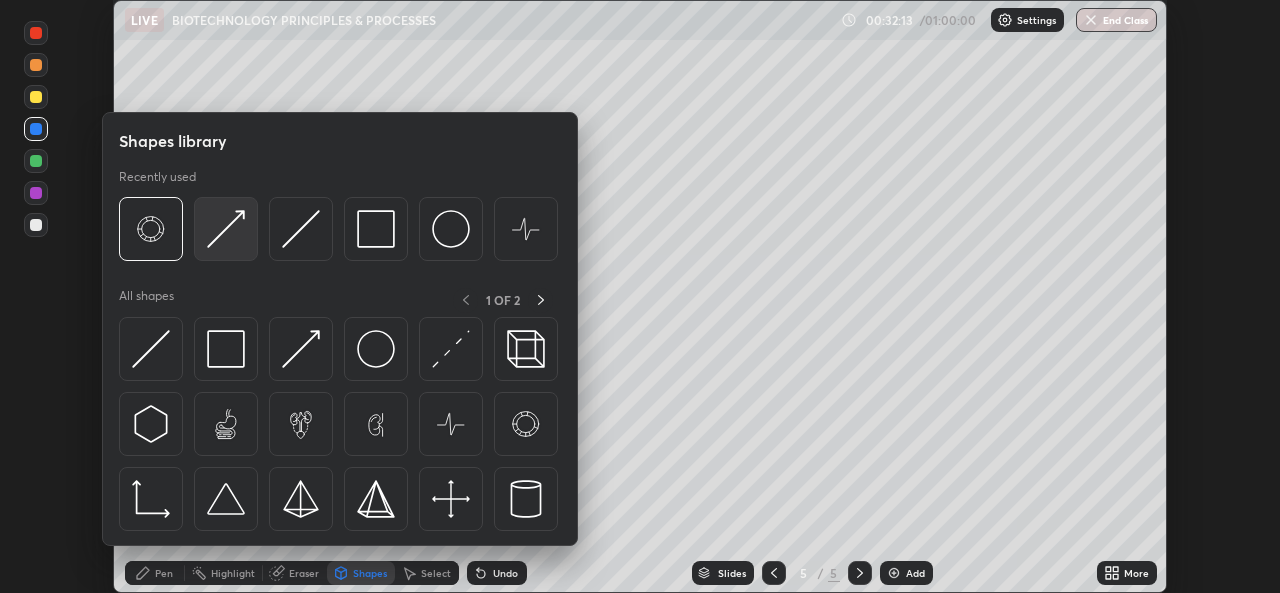 click at bounding box center (226, 229) 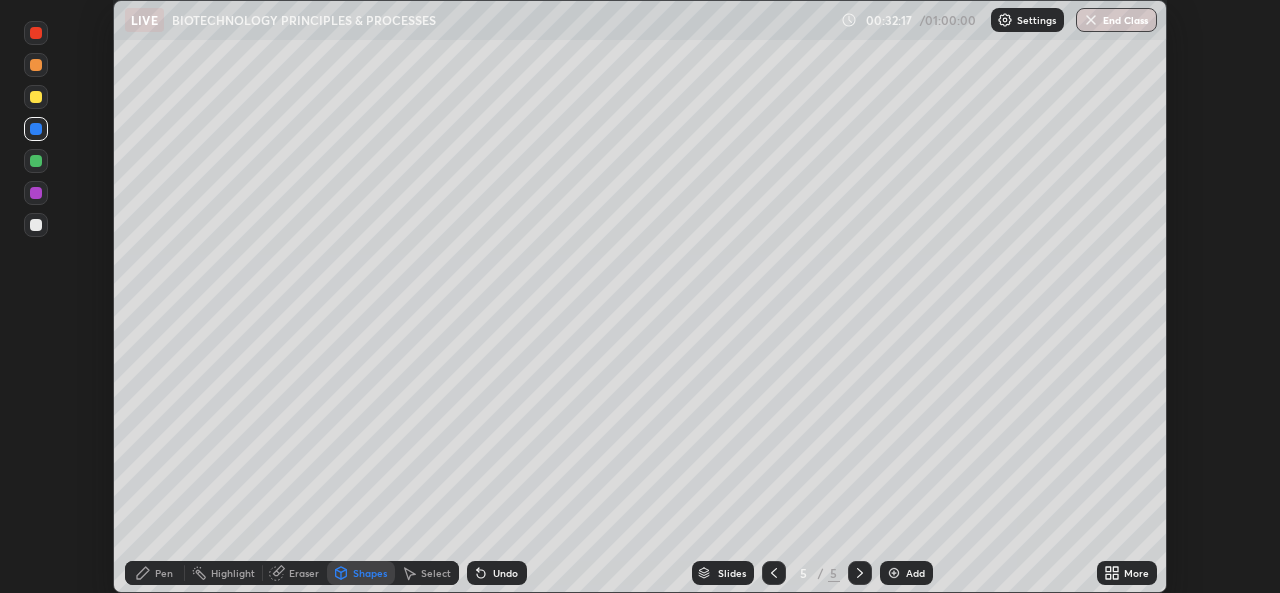 click on "Pen" at bounding box center [164, 573] 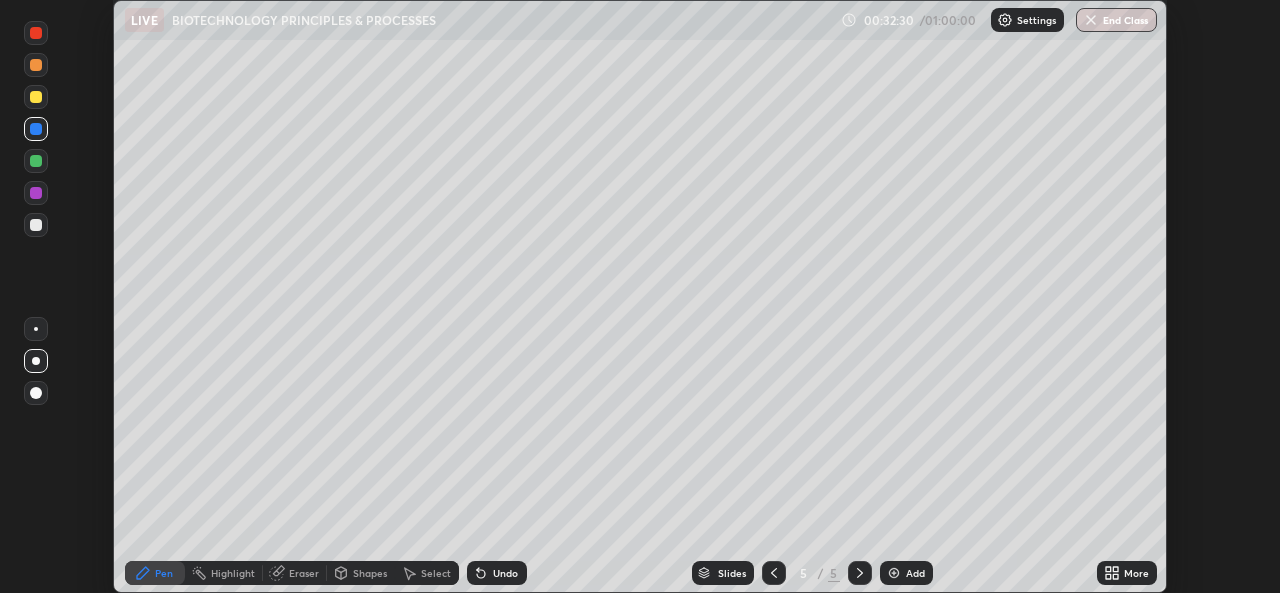 click on "Shapes" at bounding box center (370, 573) 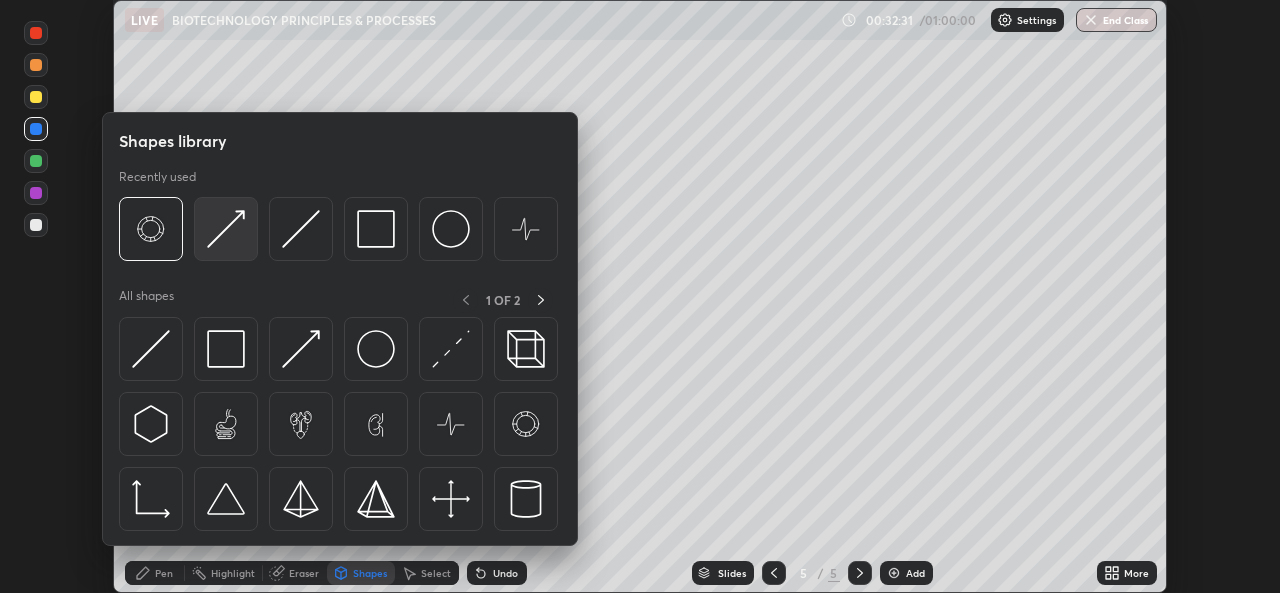 click at bounding box center (226, 229) 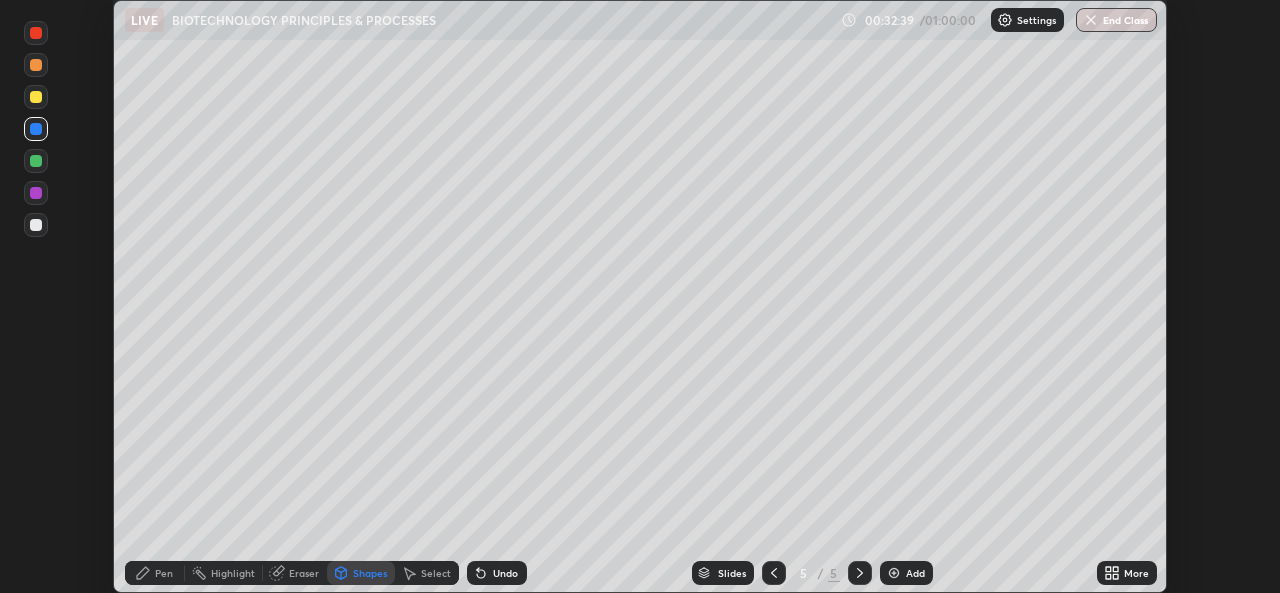 click on "Pen" at bounding box center (164, 573) 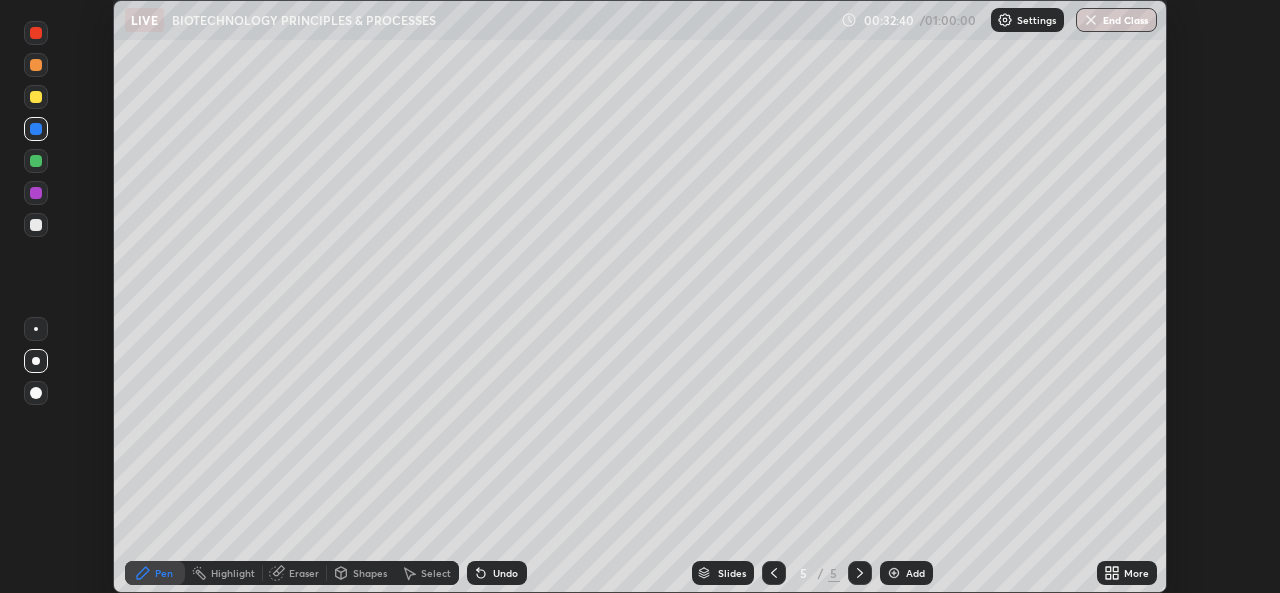 click at bounding box center (36, 225) 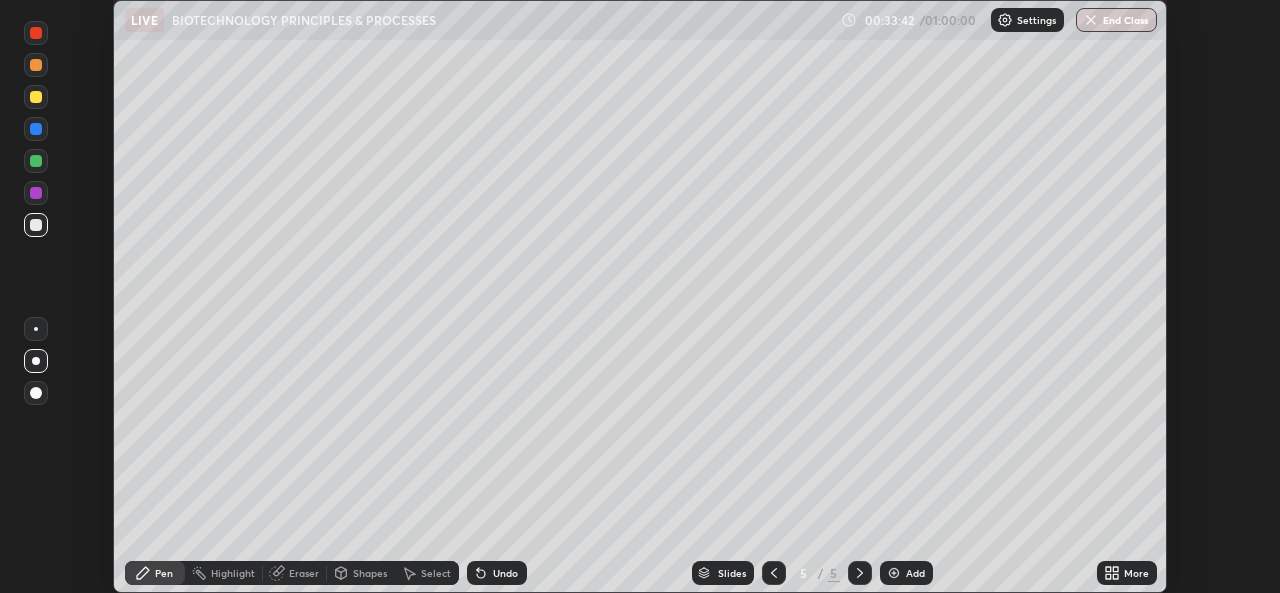 click at bounding box center (36, 97) 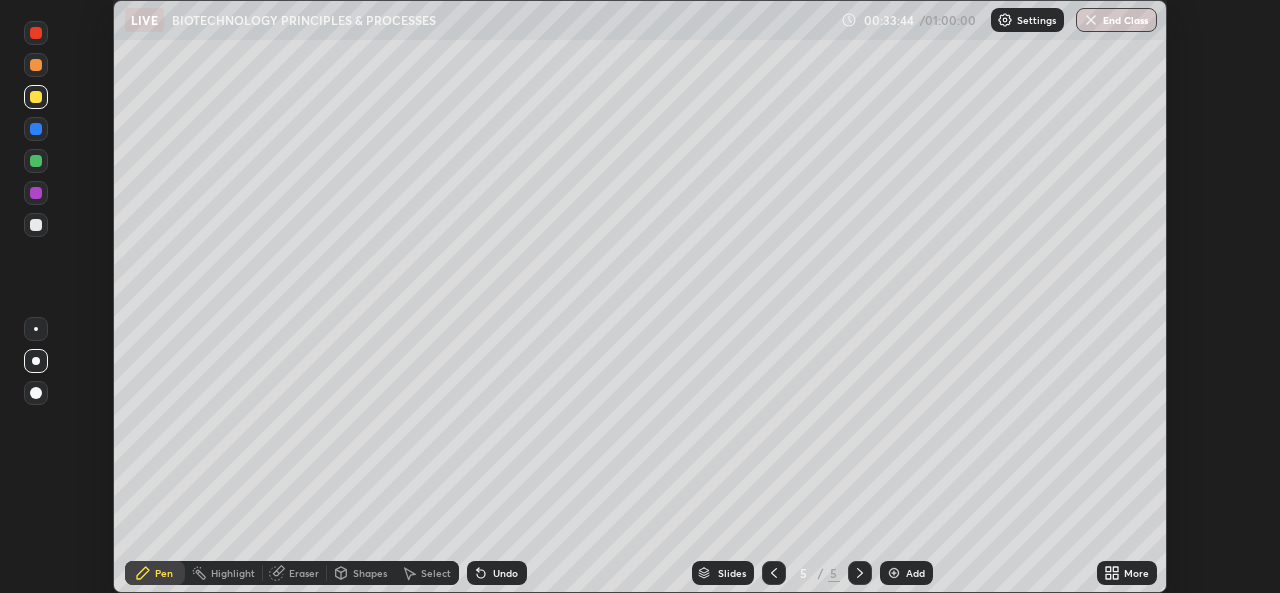 click on "Shapes" at bounding box center [370, 573] 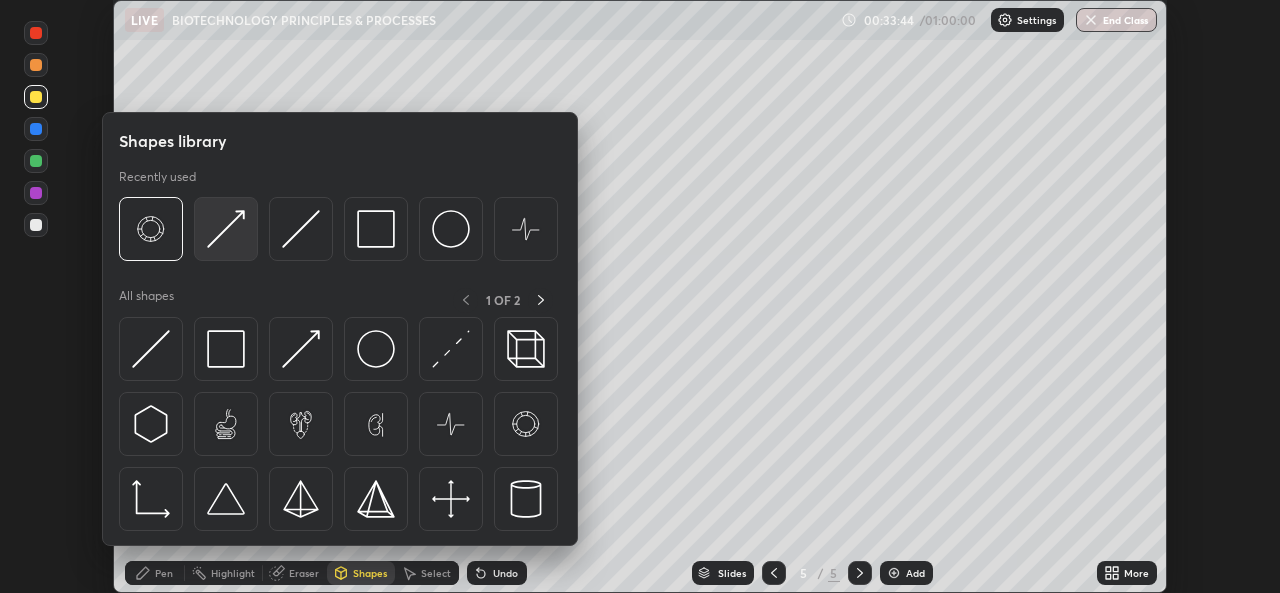 click at bounding box center (226, 229) 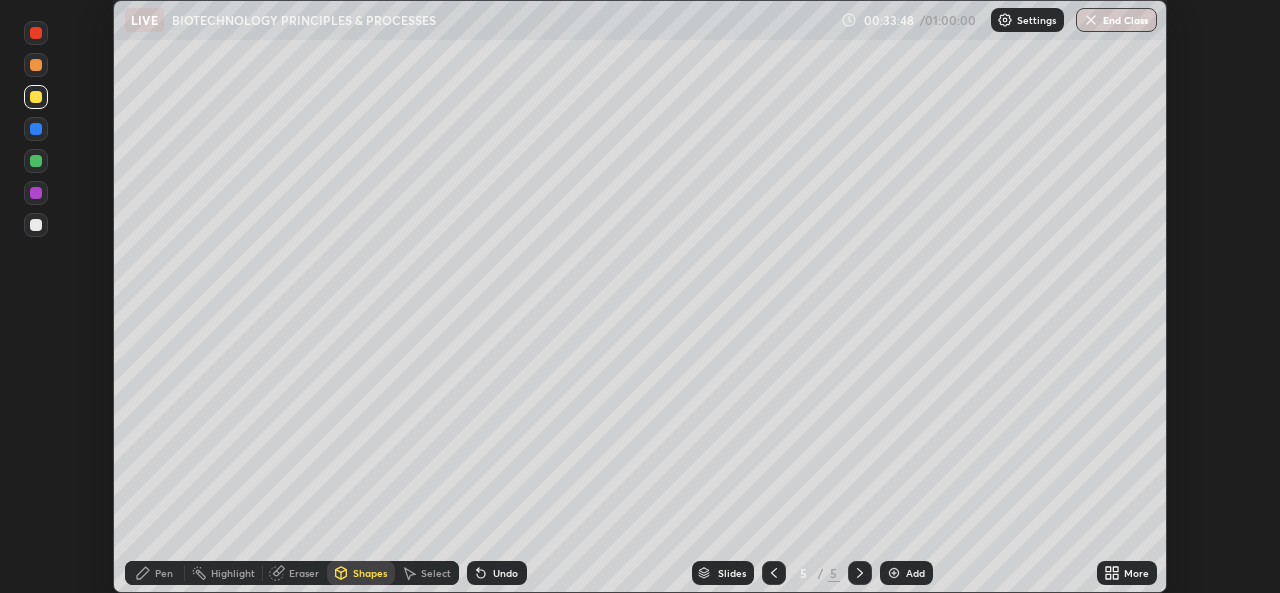 click on "Pen" at bounding box center [164, 573] 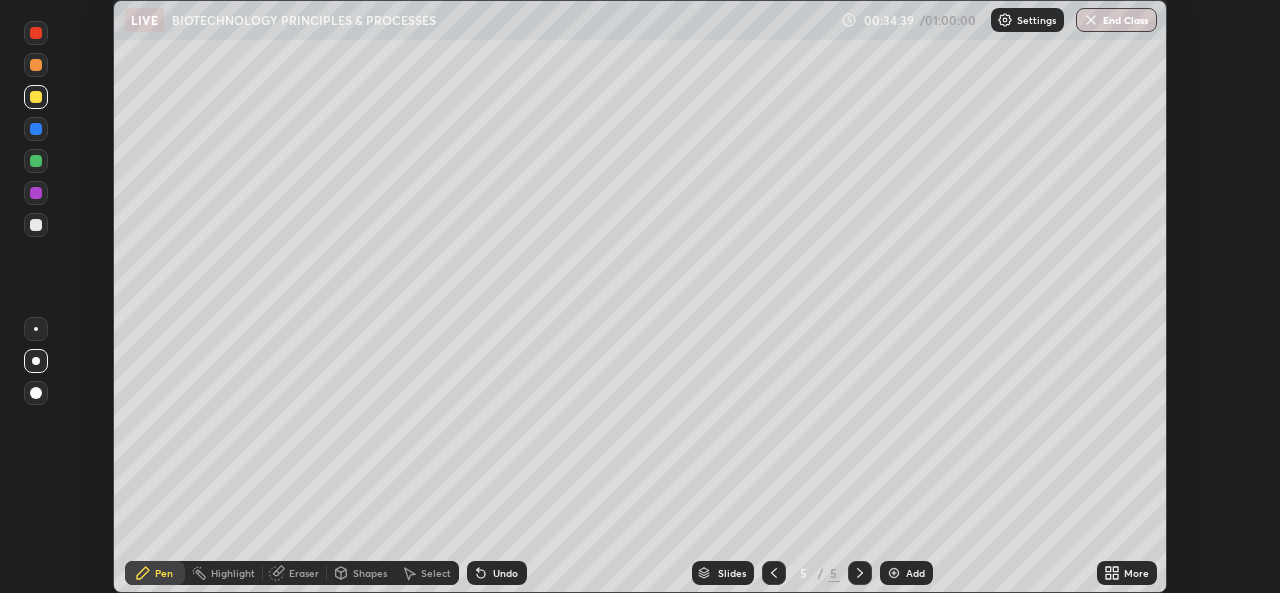 click at bounding box center (36, 129) 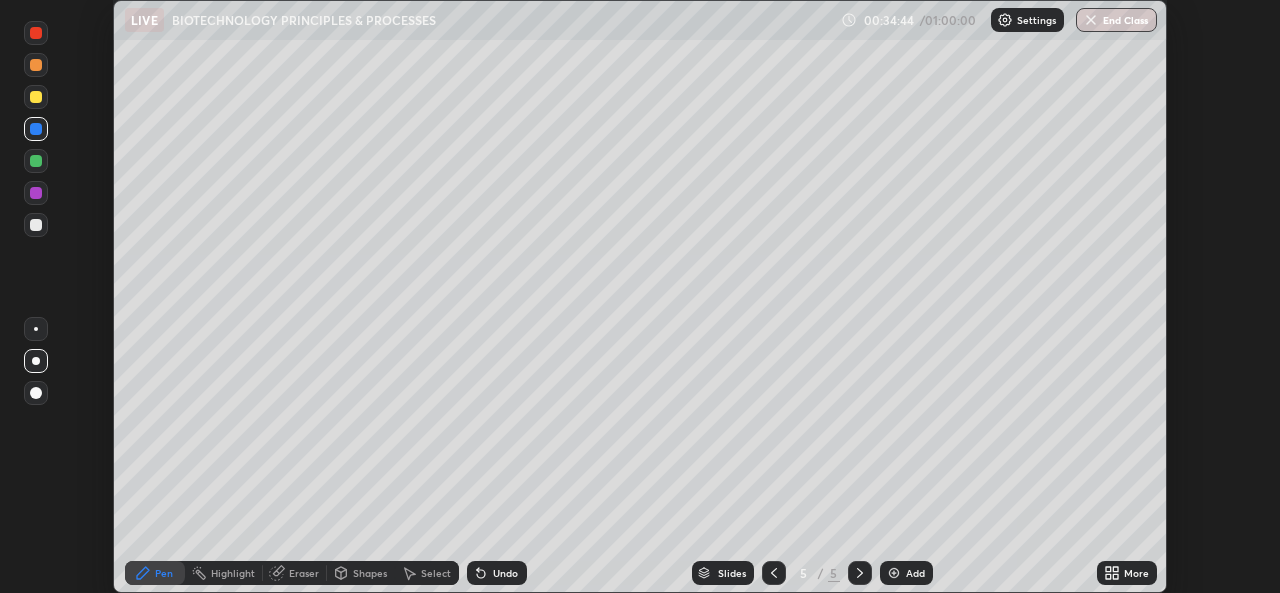 click at bounding box center (36, 193) 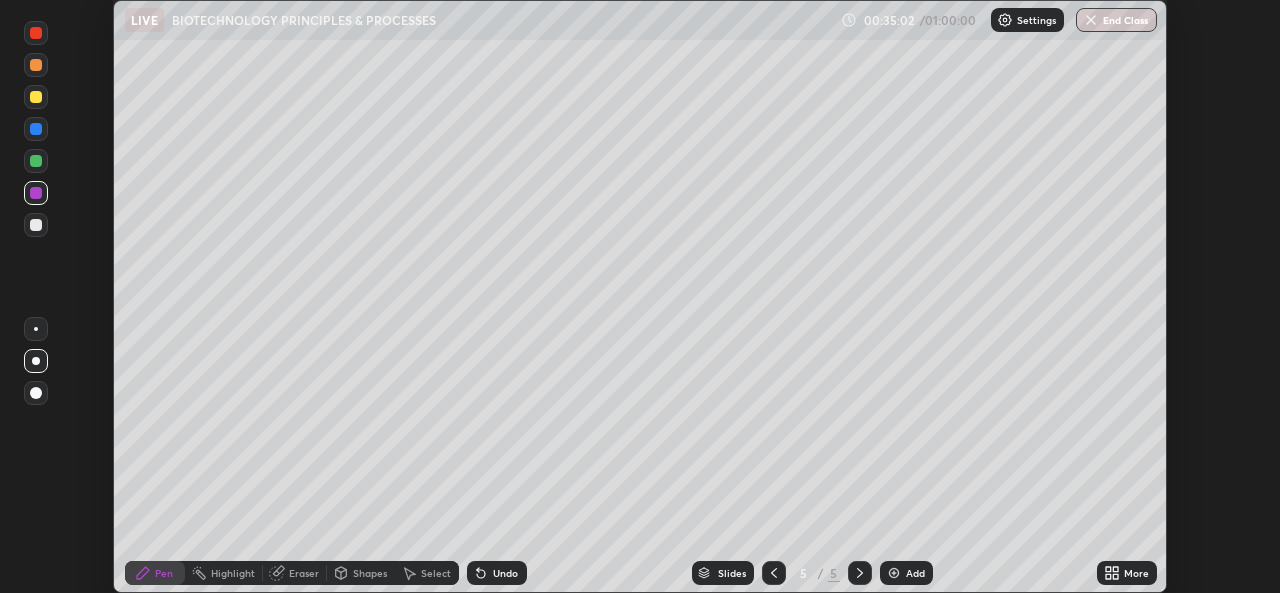 click on "Shapes" at bounding box center (370, 573) 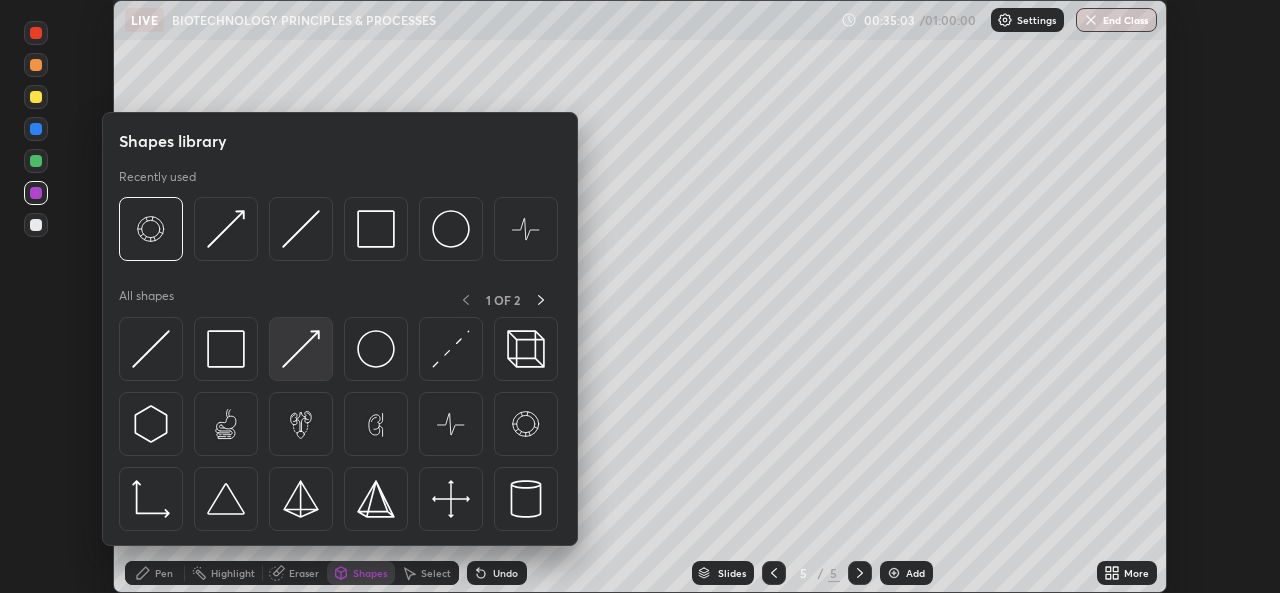 click at bounding box center [301, 349] 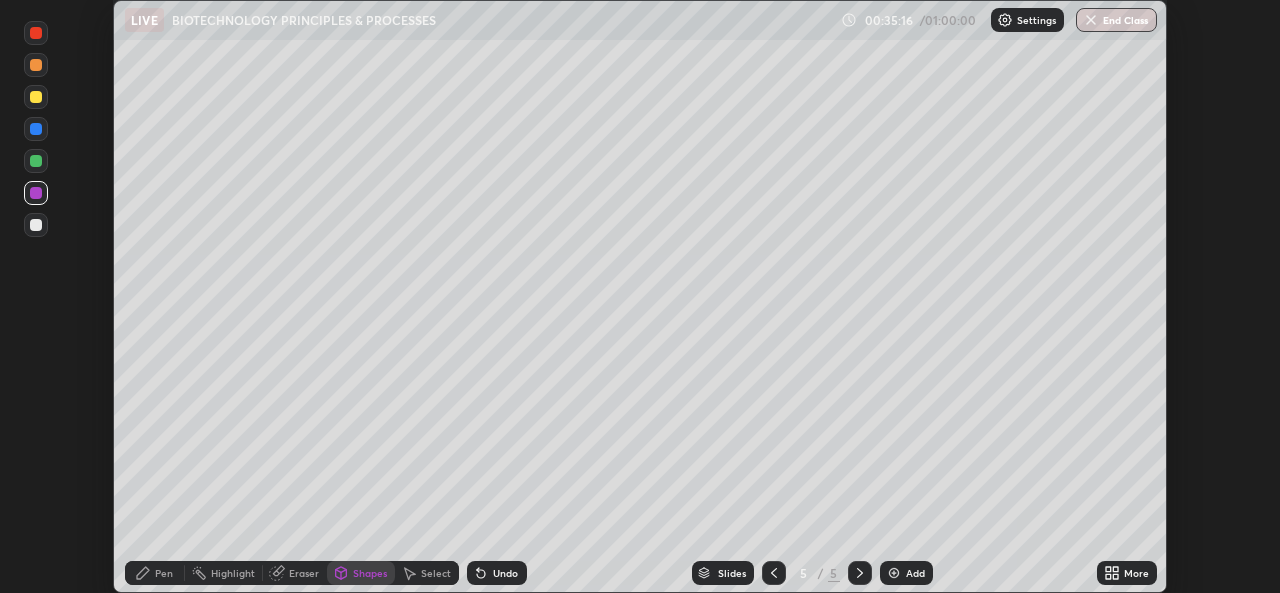 click on "Pen" at bounding box center [164, 573] 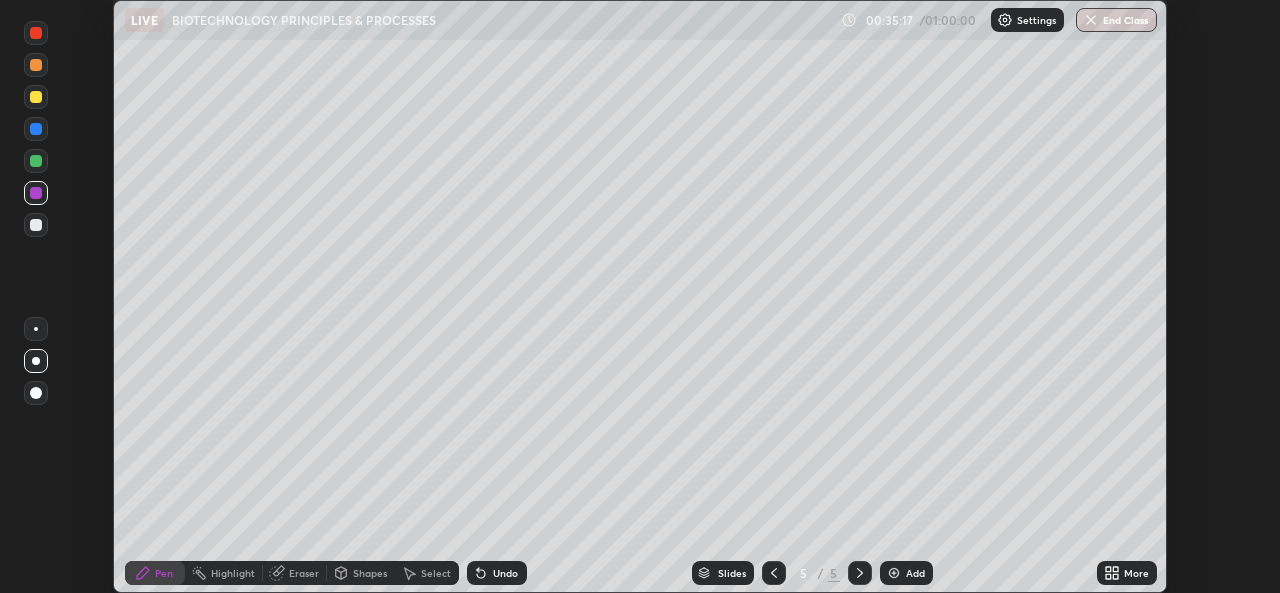 click at bounding box center (36, 225) 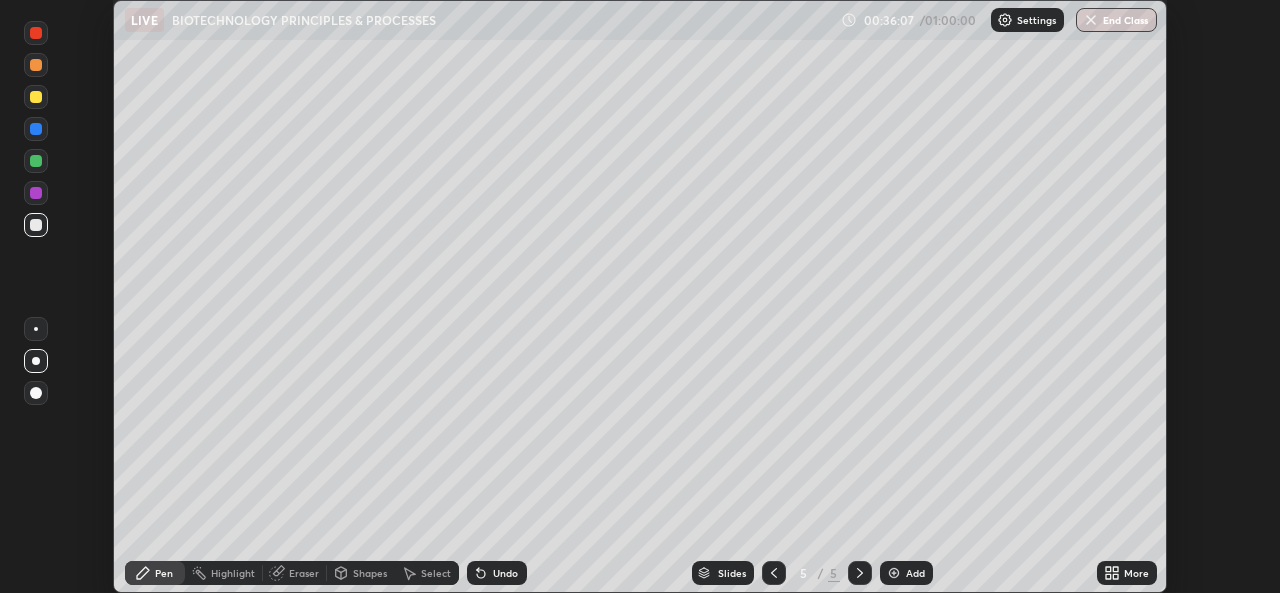 click at bounding box center (894, 573) 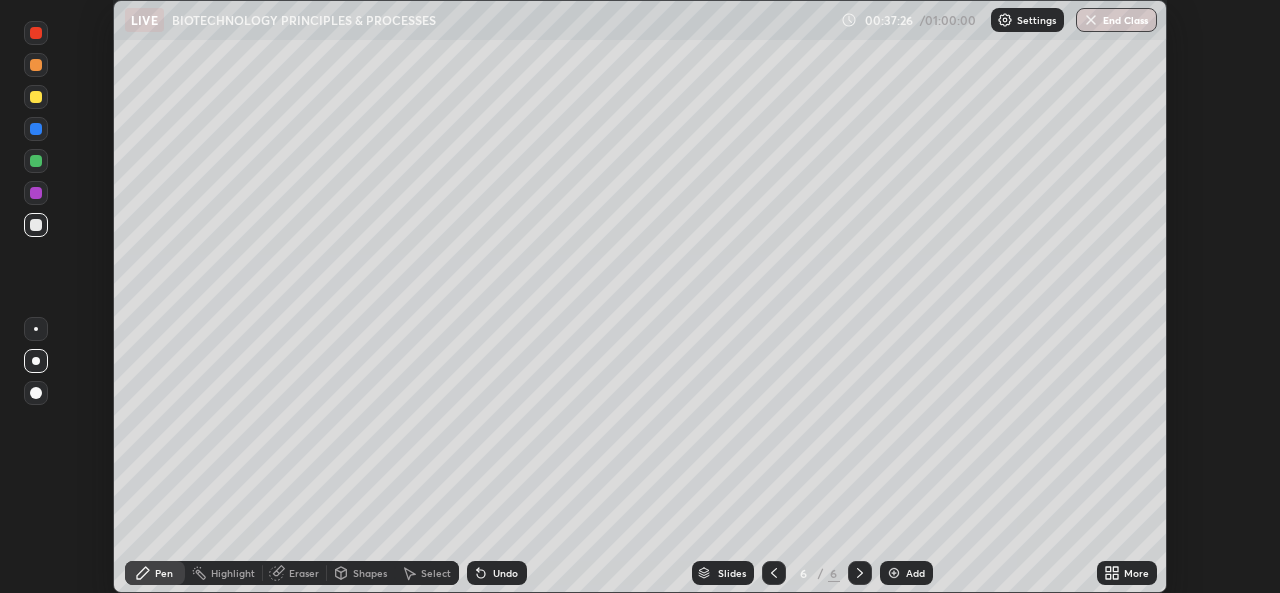 click on "Undo" at bounding box center [505, 573] 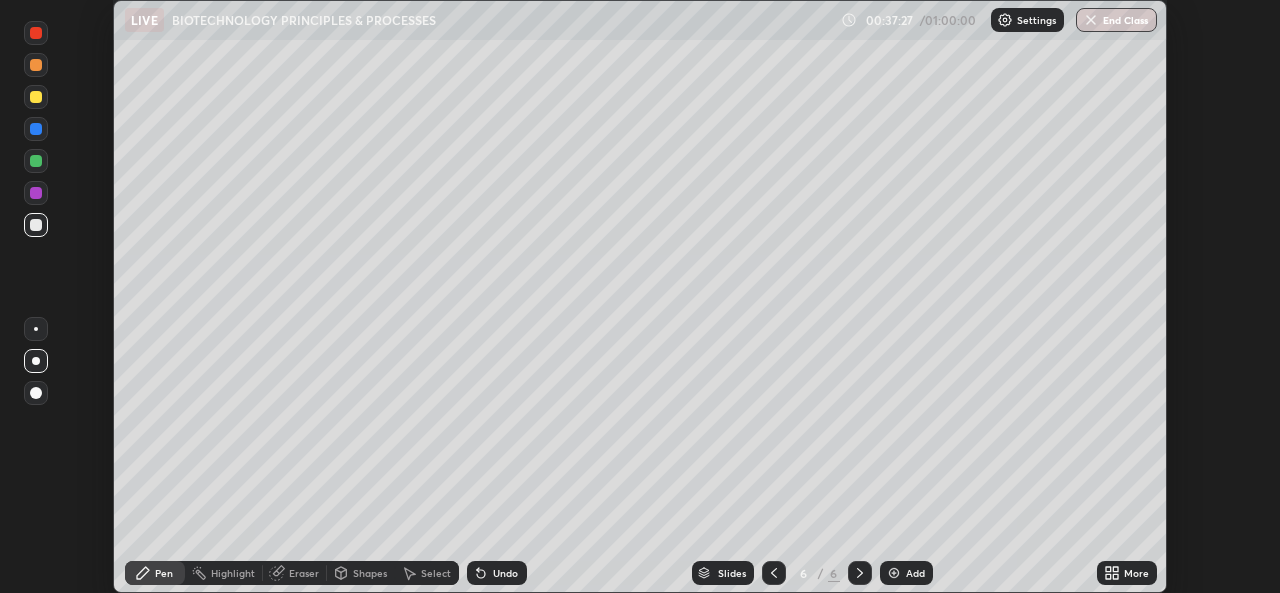 click at bounding box center (36, 33) 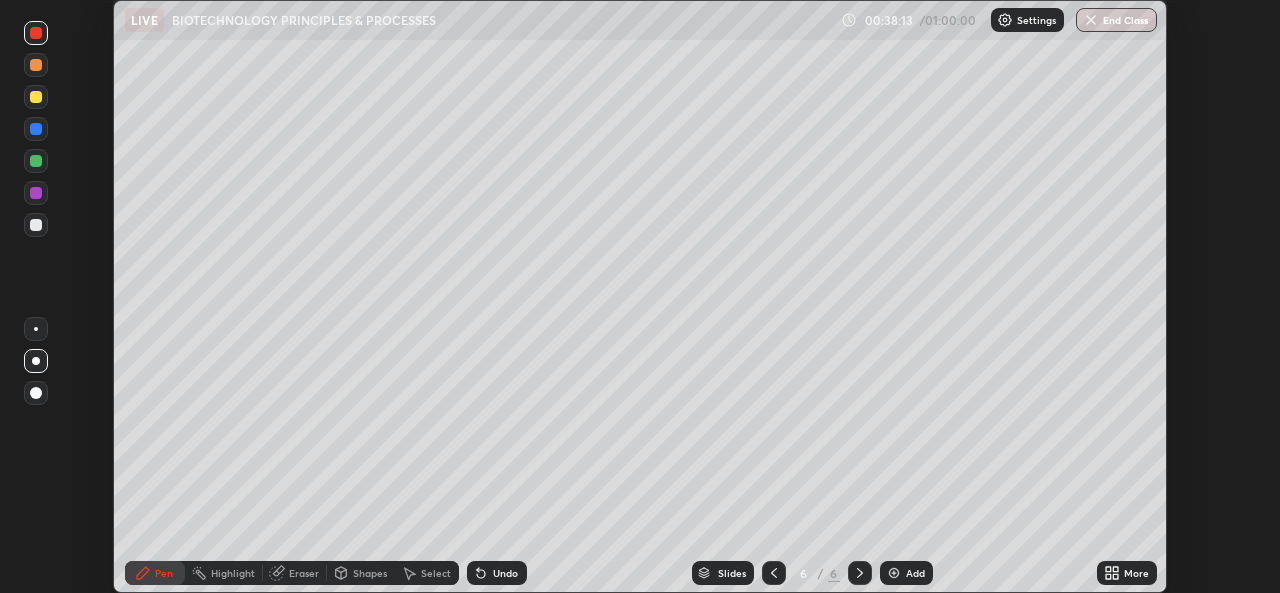 click 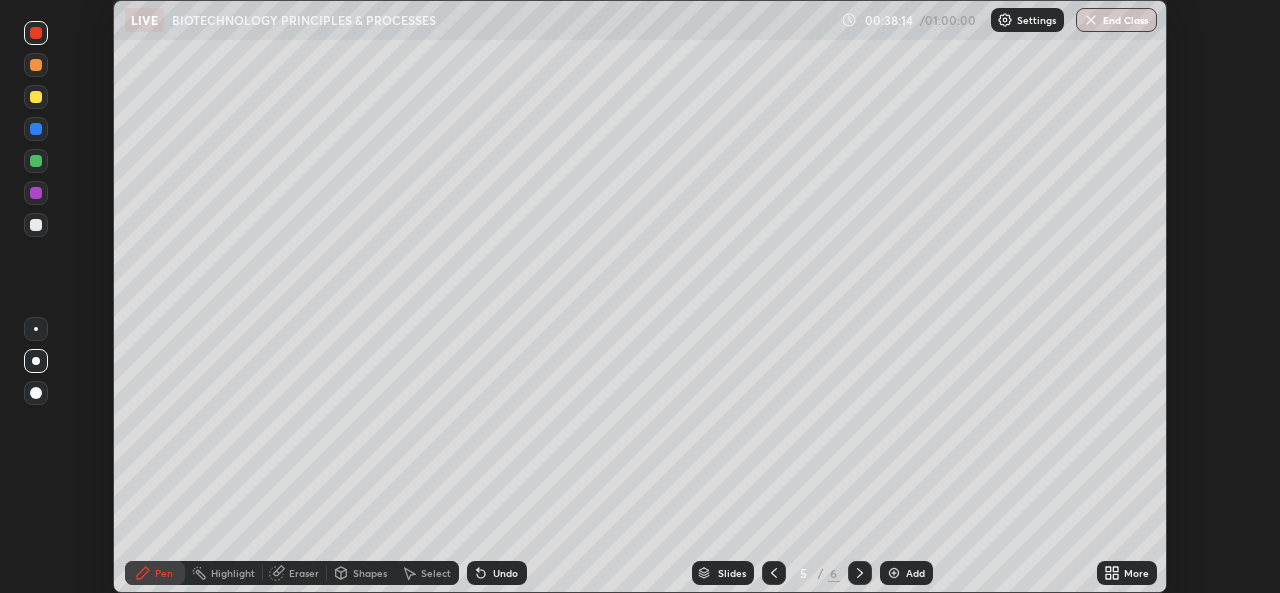 click at bounding box center [774, 573] 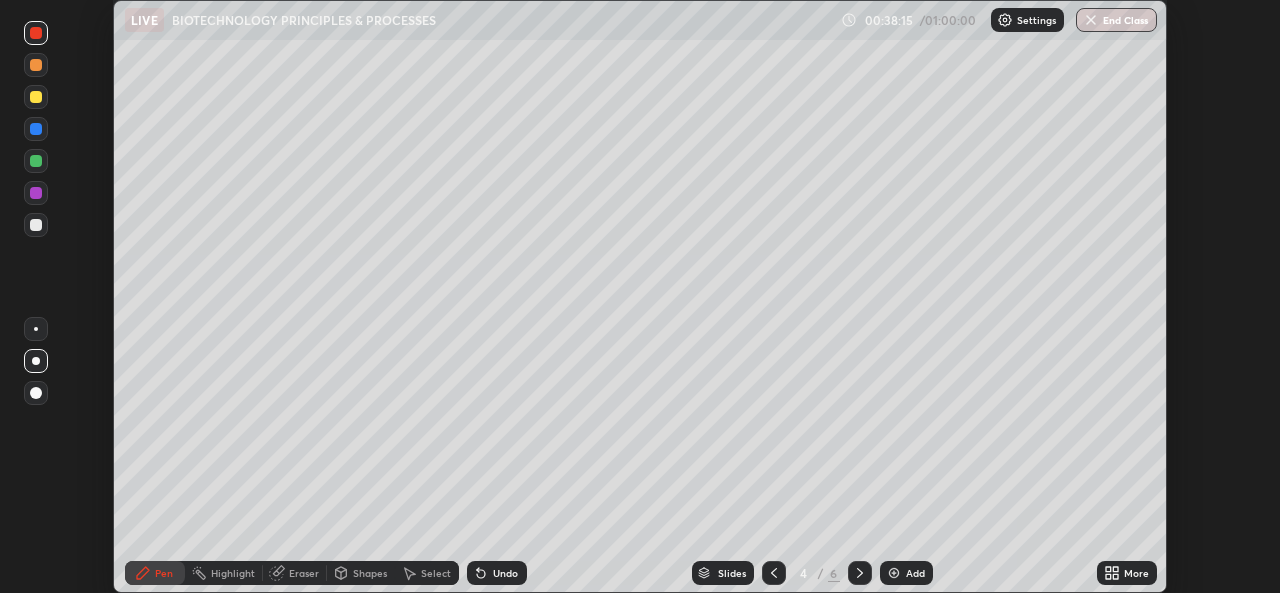 click 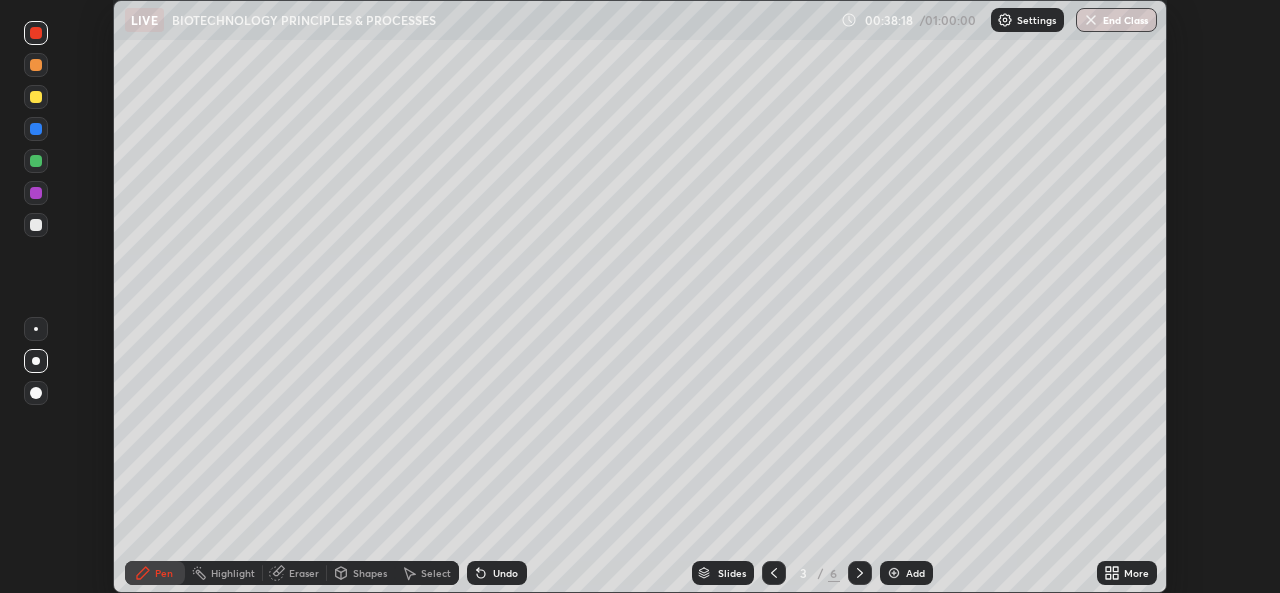 click on "Shapes" at bounding box center (361, 573) 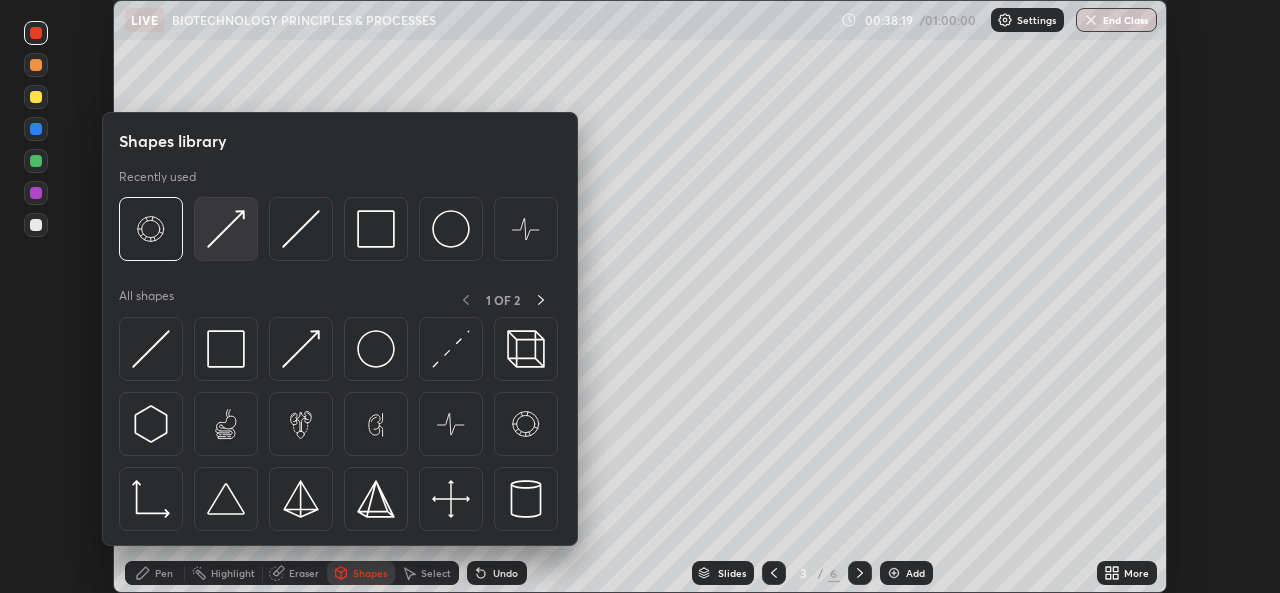 click at bounding box center [226, 229] 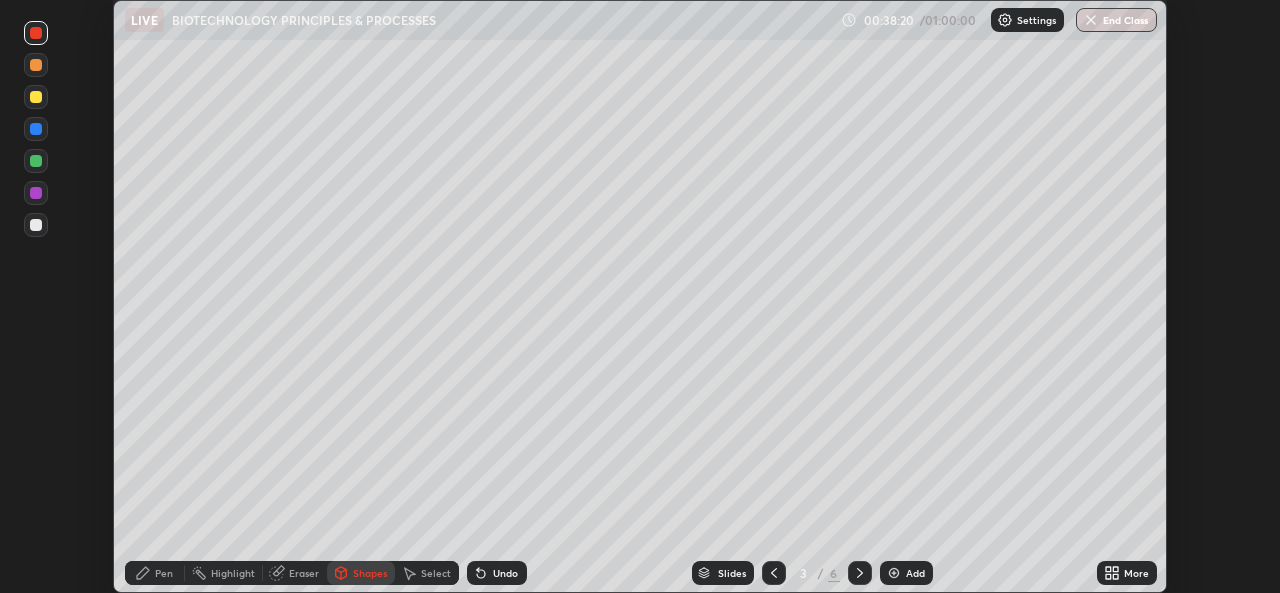 click on "Shapes" at bounding box center [370, 573] 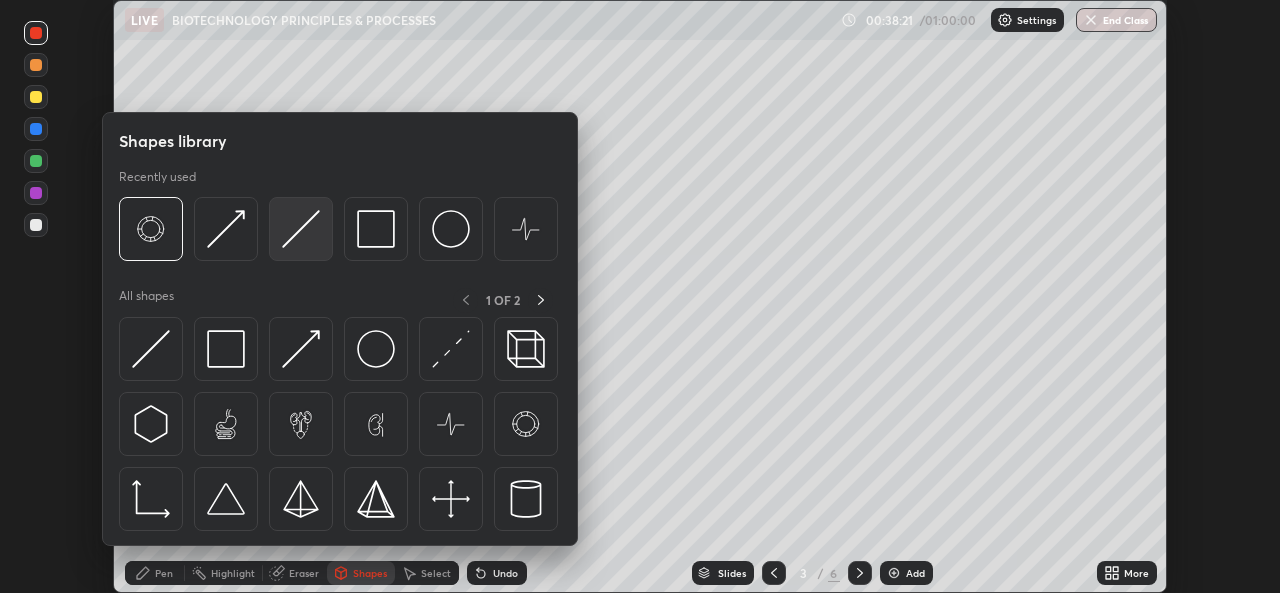 click at bounding box center [301, 229] 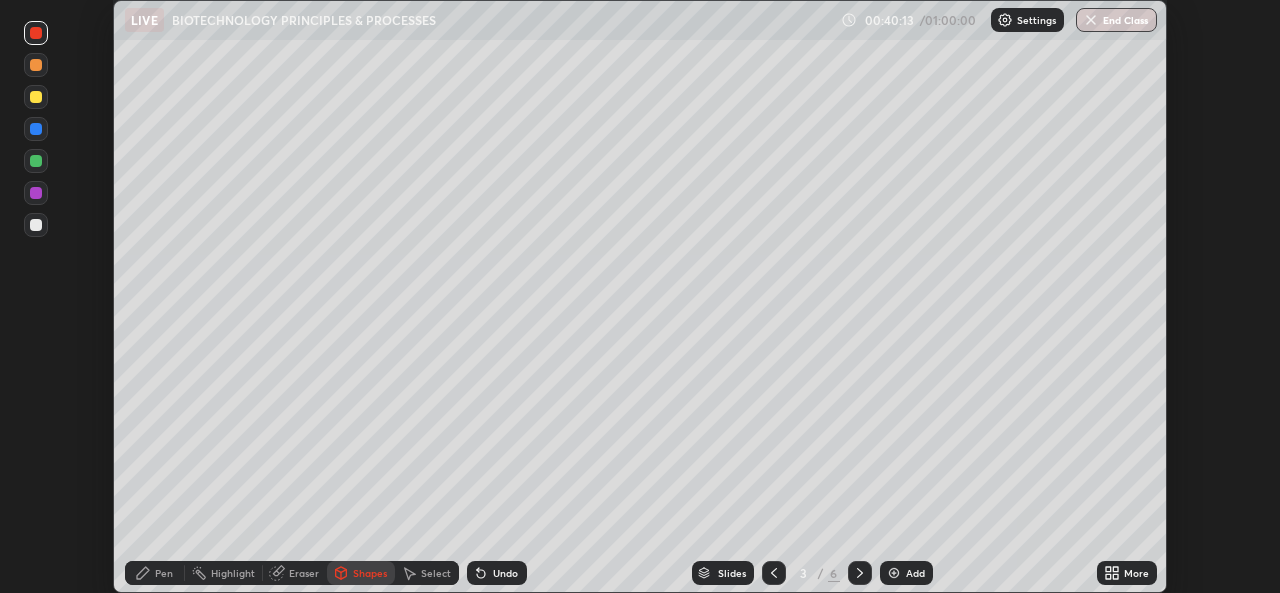 click 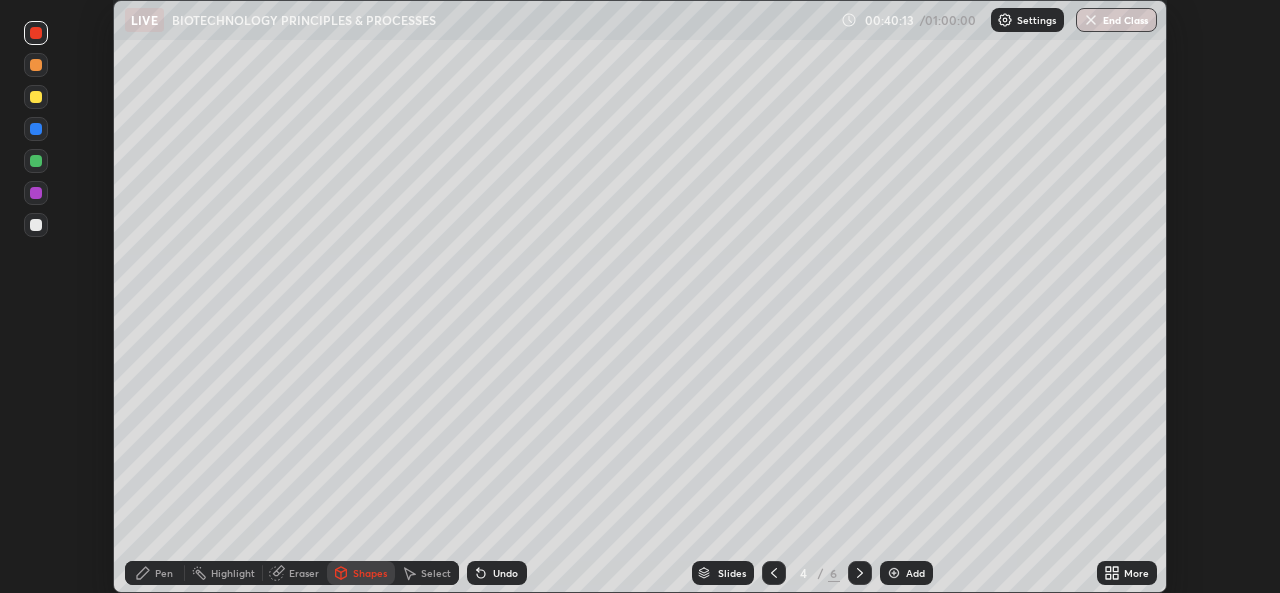 click 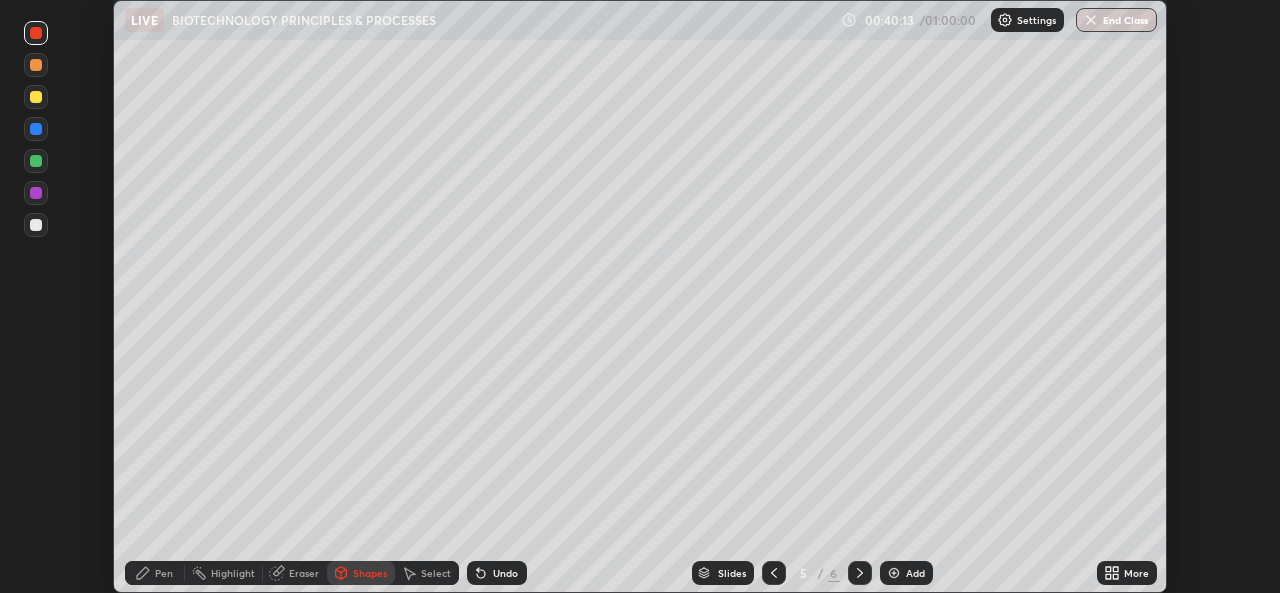 click 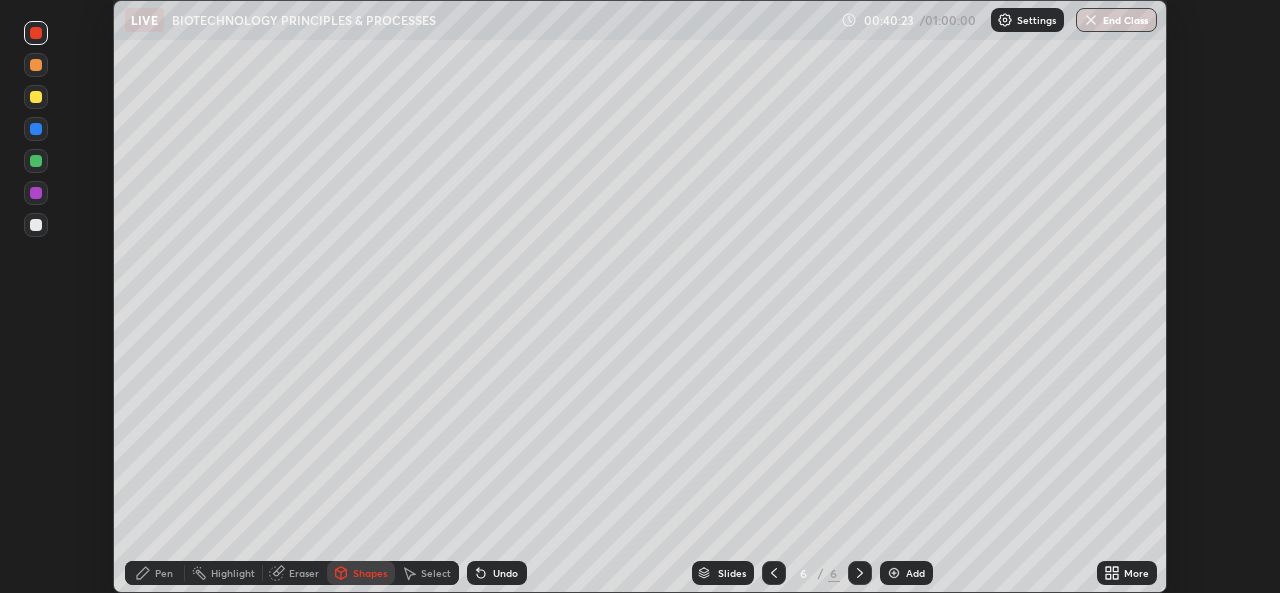 click 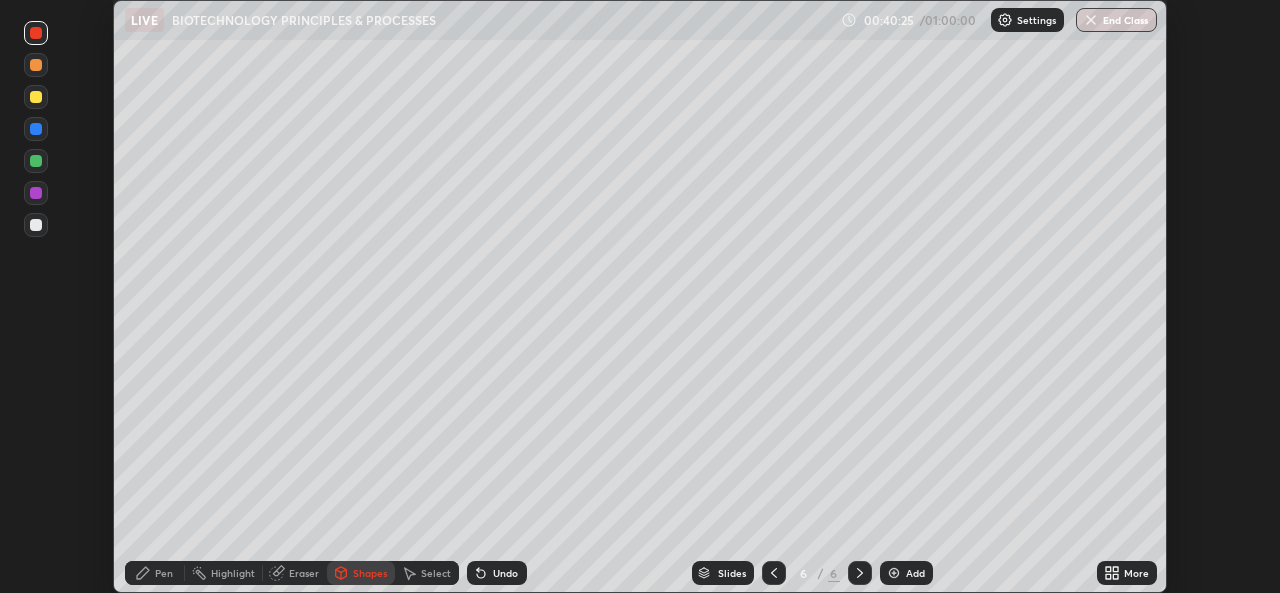 click on "Pen" at bounding box center (164, 573) 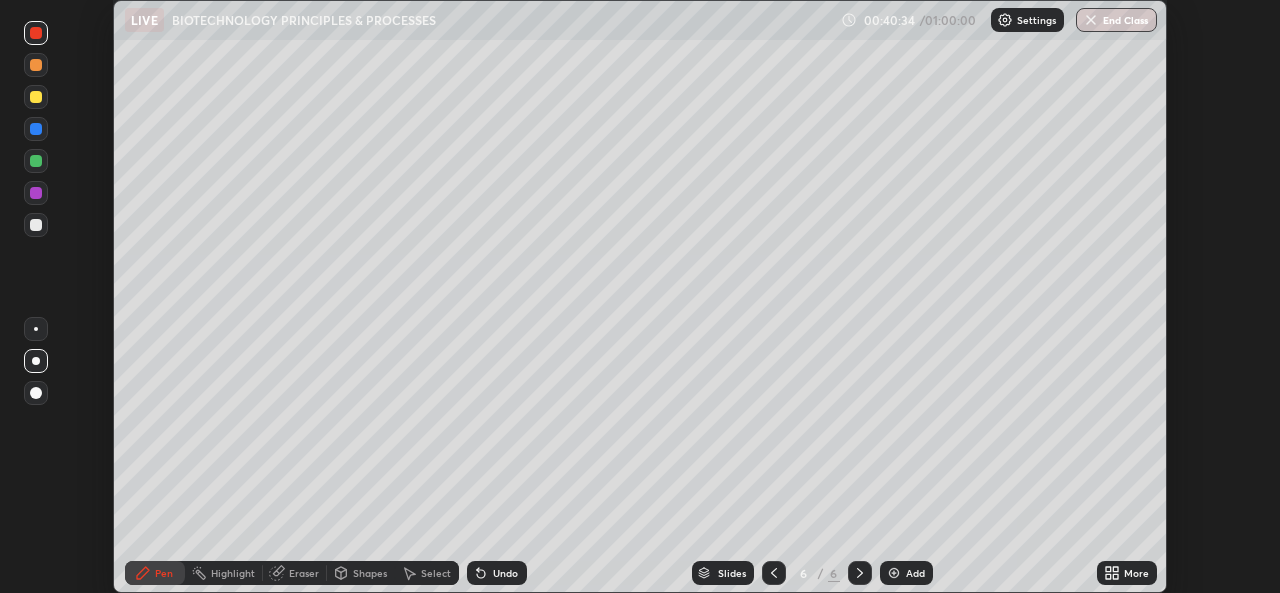 click on "Shapes" at bounding box center (370, 573) 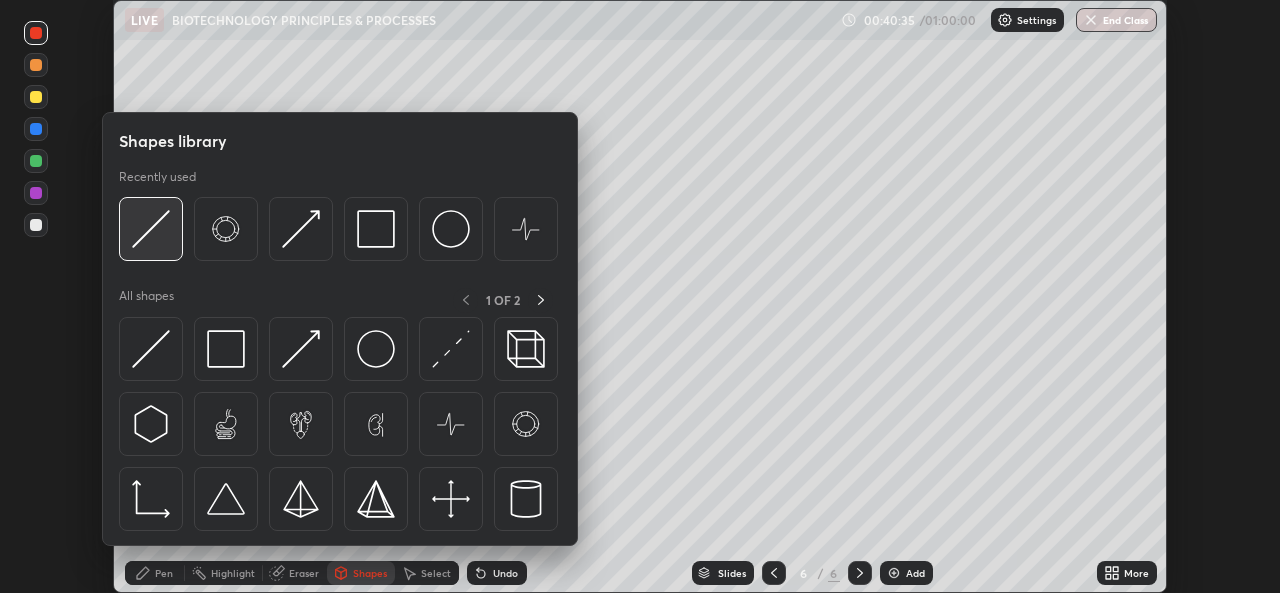 click at bounding box center (151, 229) 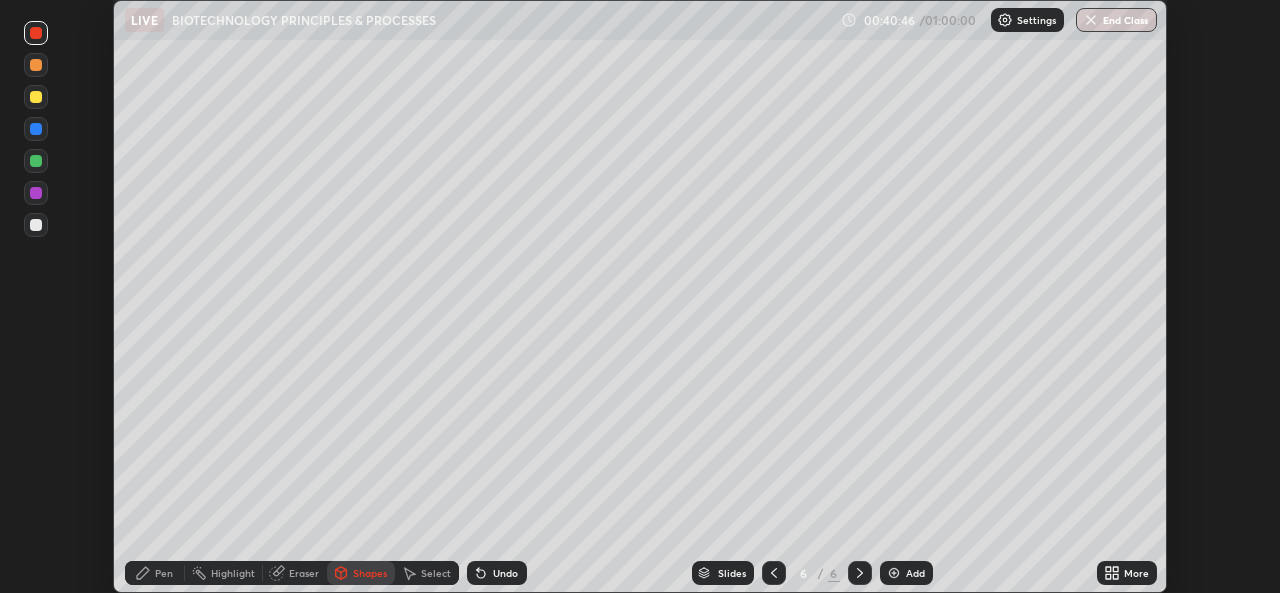 click on "Shapes" at bounding box center [370, 573] 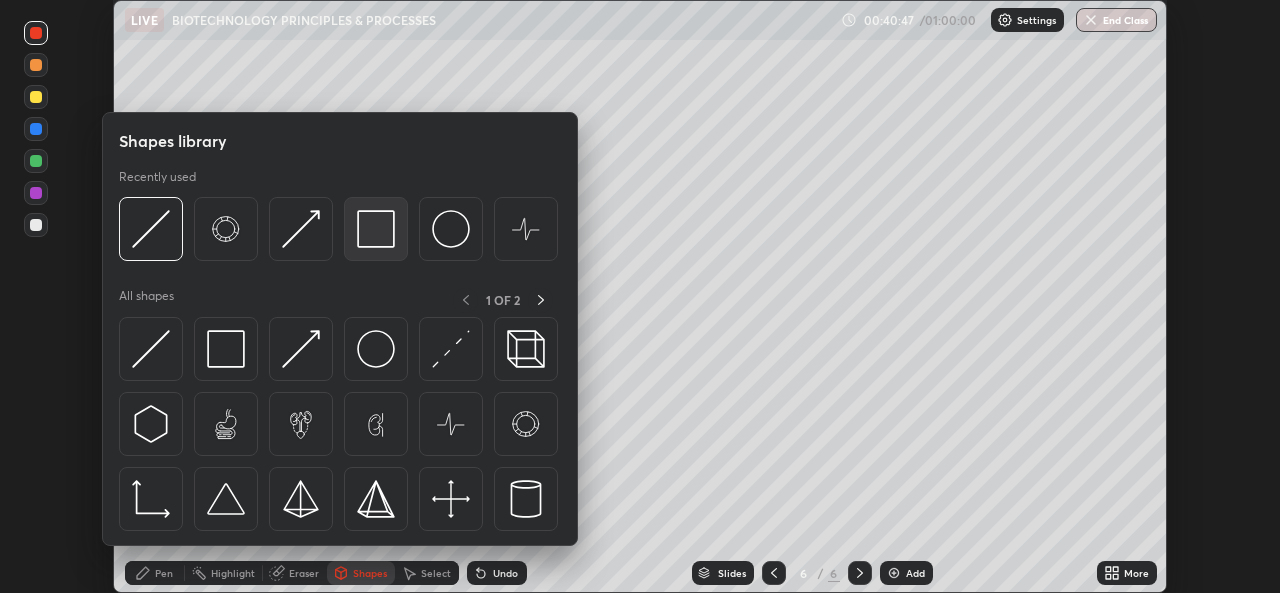 click at bounding box center [376, 229] 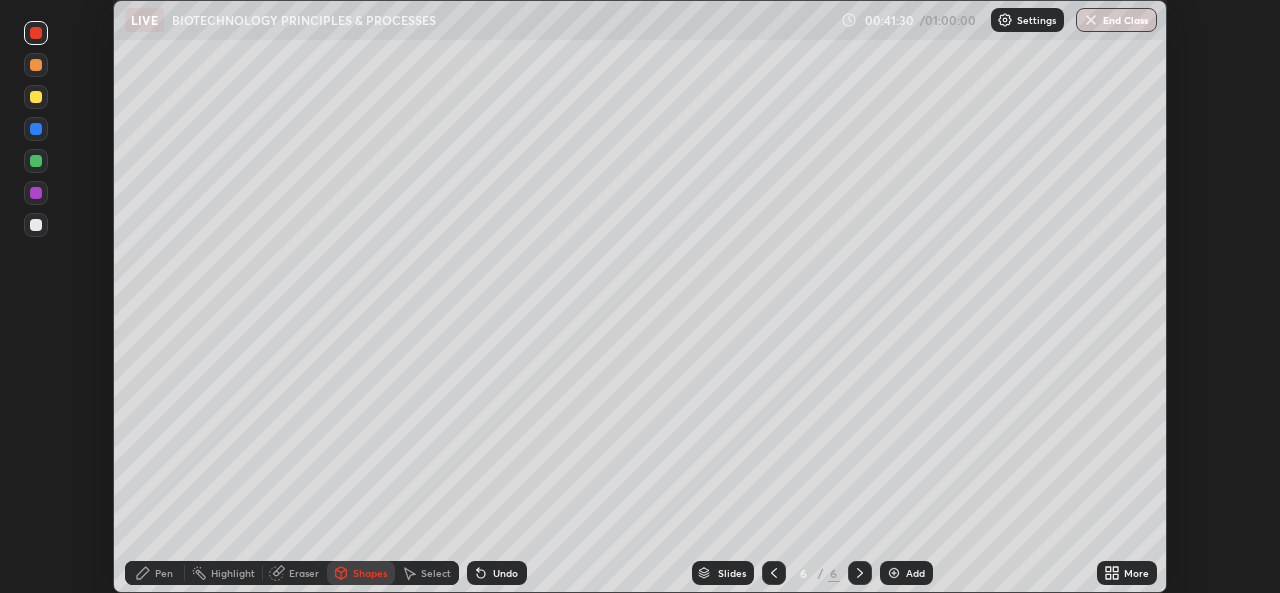 click on "Pen" at bounding box center [164, 573] 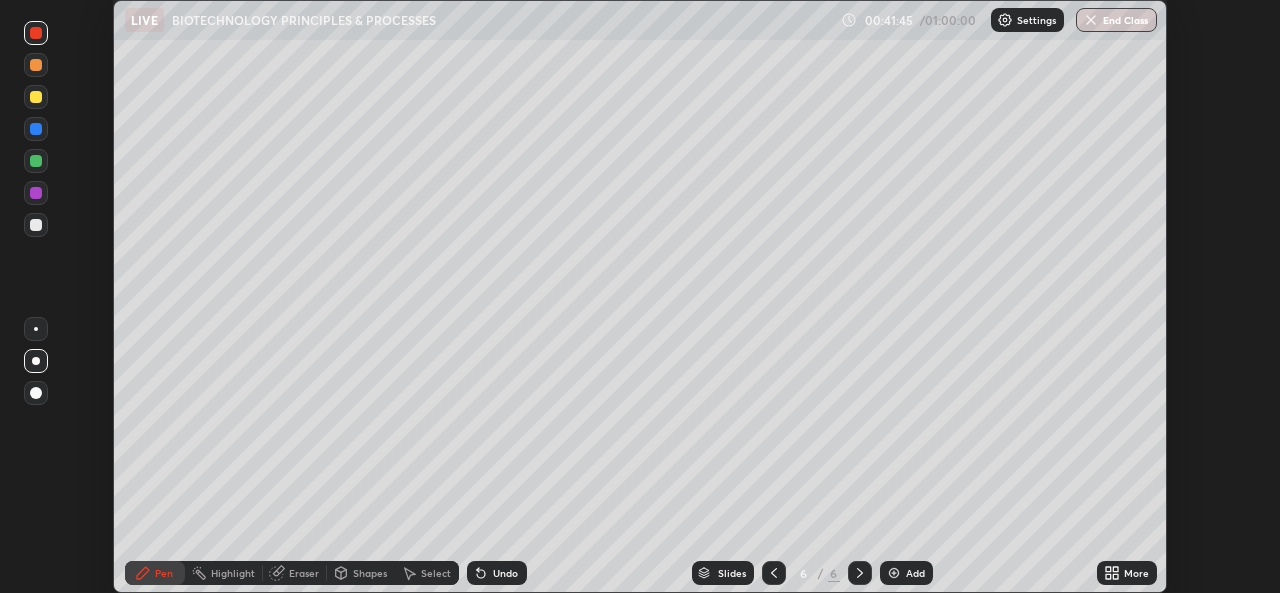 click on "Shapes" at bounding box center [361, 573] 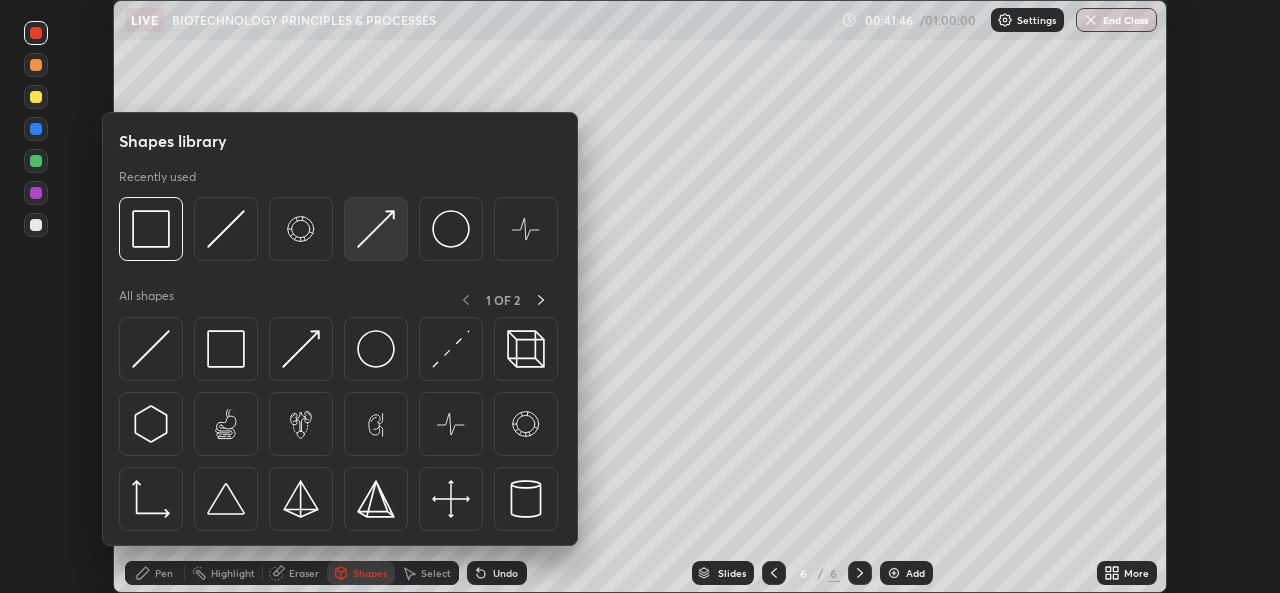 click at bounding box center [376, 229] 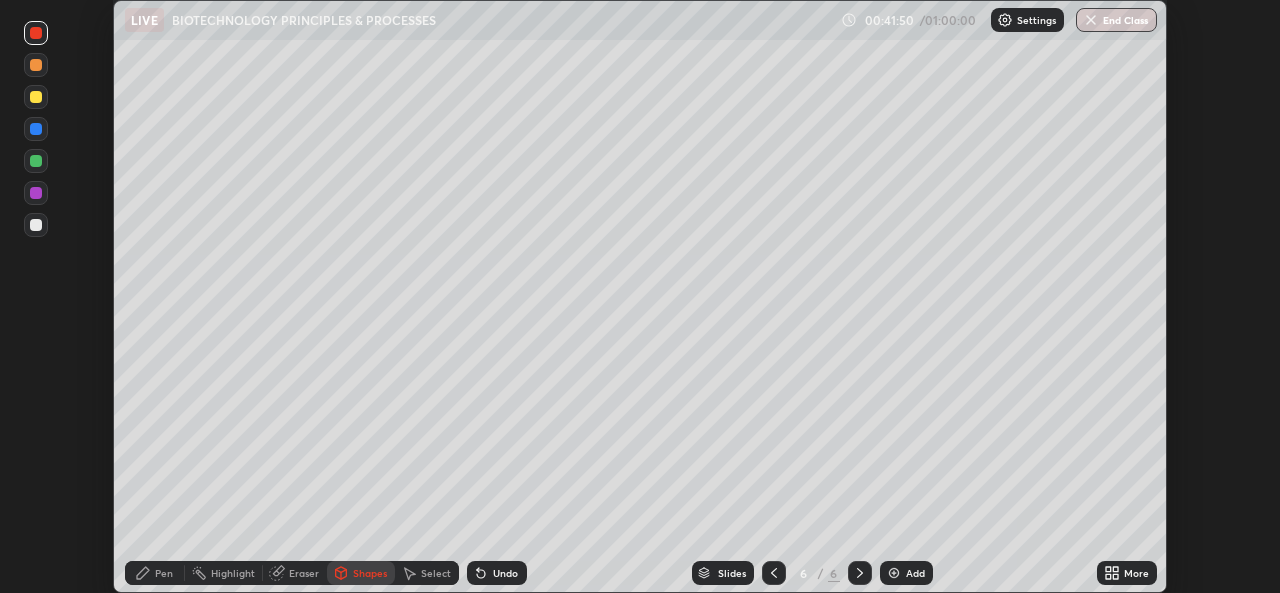 click on "Pen" at bounding box center (164, 573) 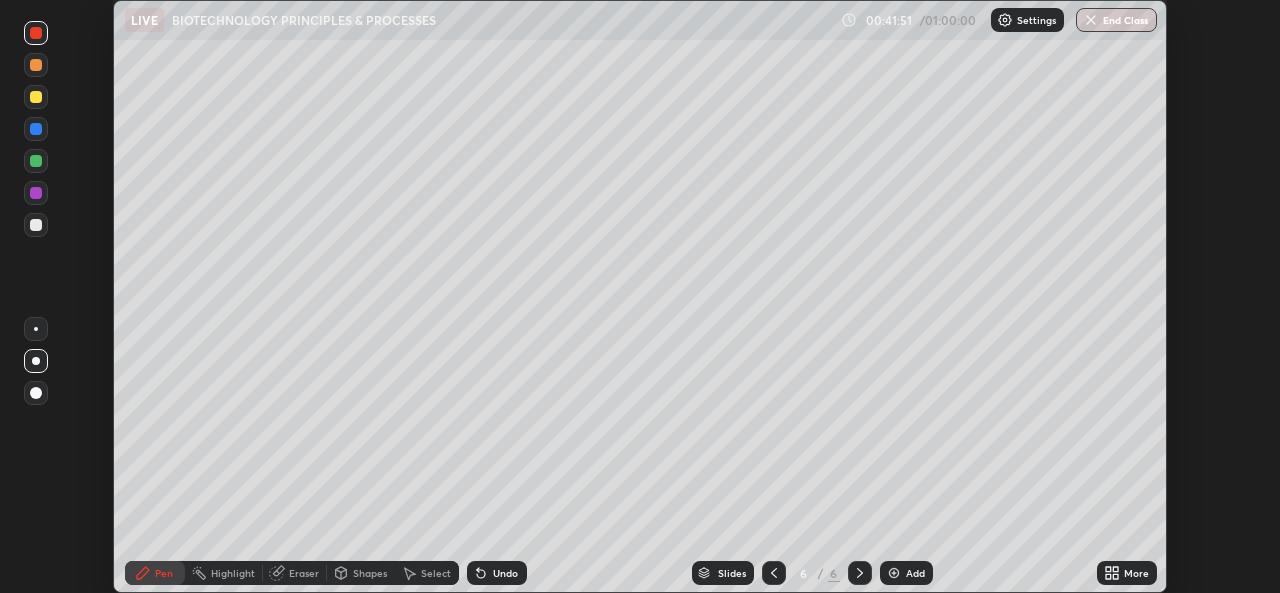 click at bounding box center (36, 225) 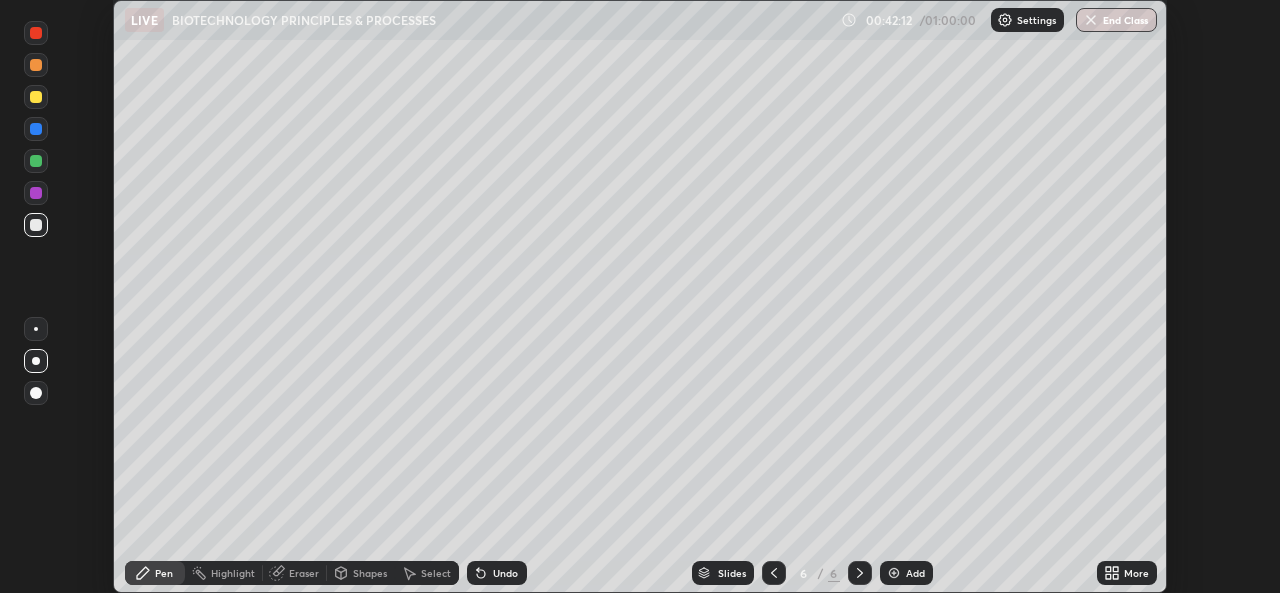 click at bounding box center (36, 129) 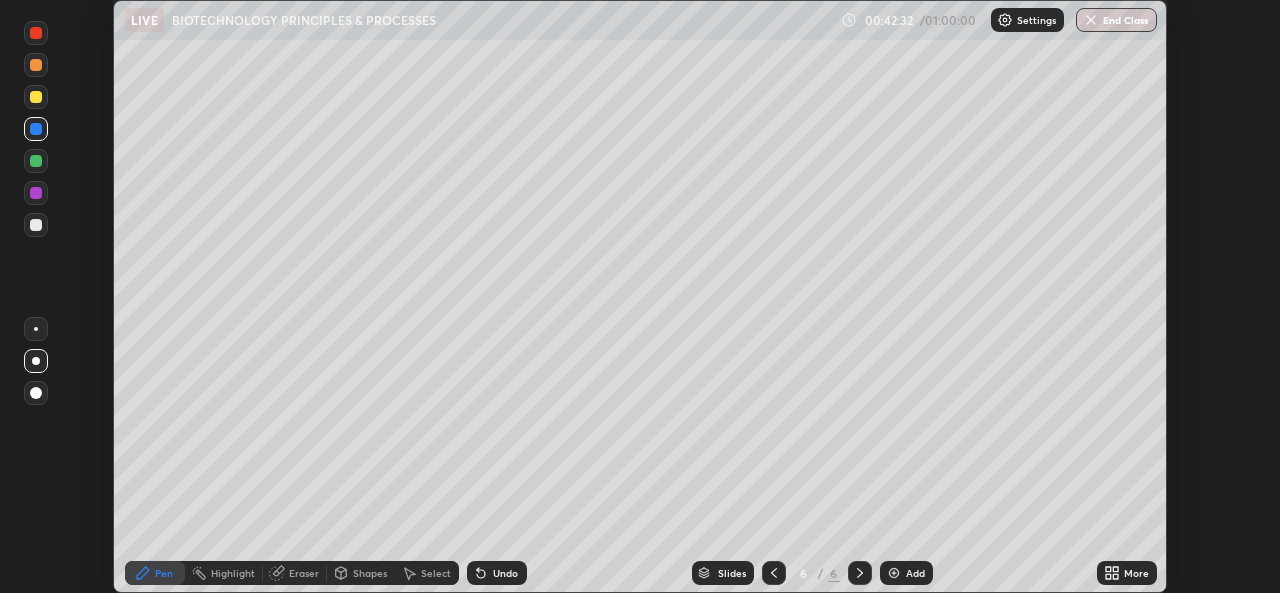 click on "Shapes" at bounding box center [370, 573] 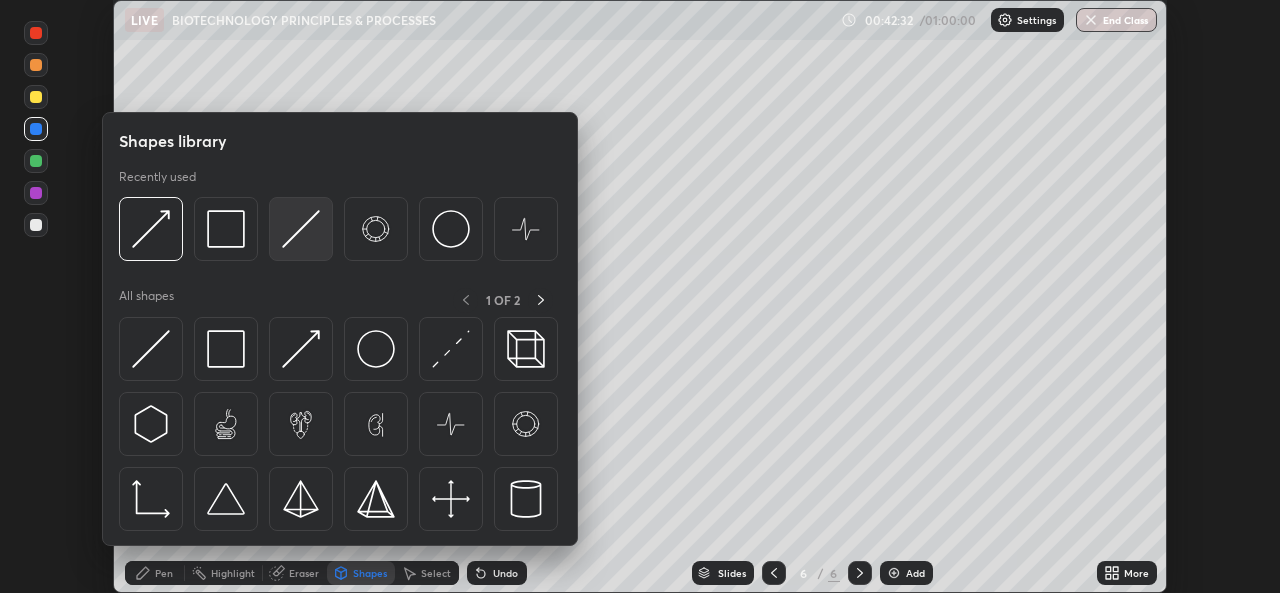 click at bounding box center (301, 229) 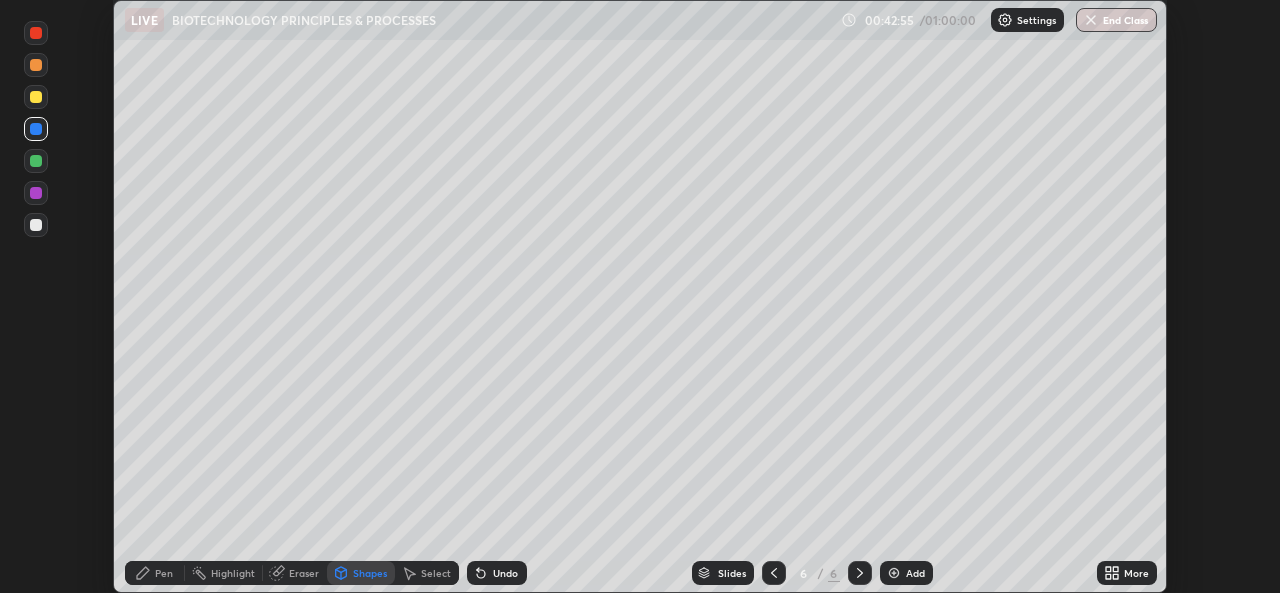 click on "Shapes" at bounding box center (370, 573) 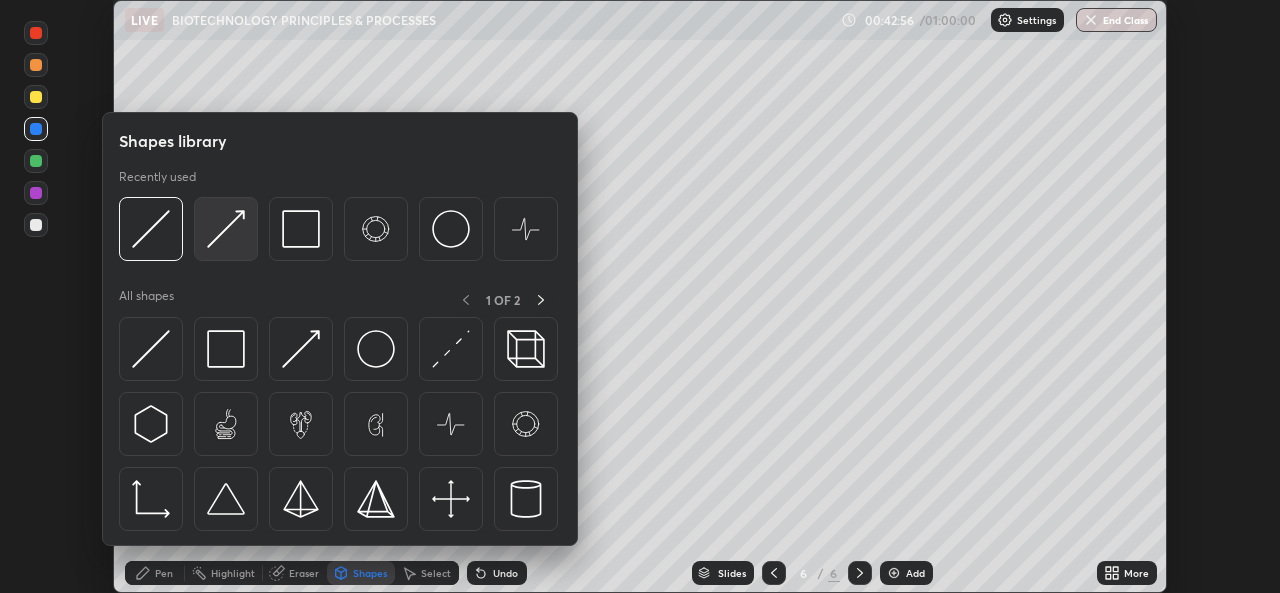 click at bounding box center (226, 229) 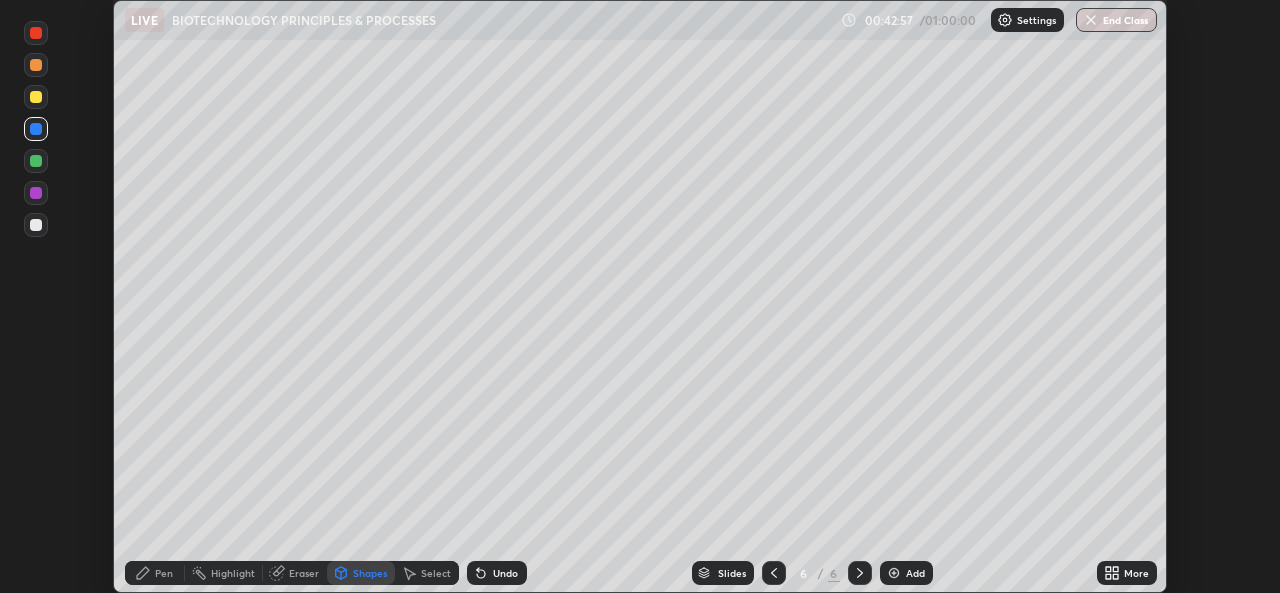 click on "Undo" at bounding box center (505, 573) 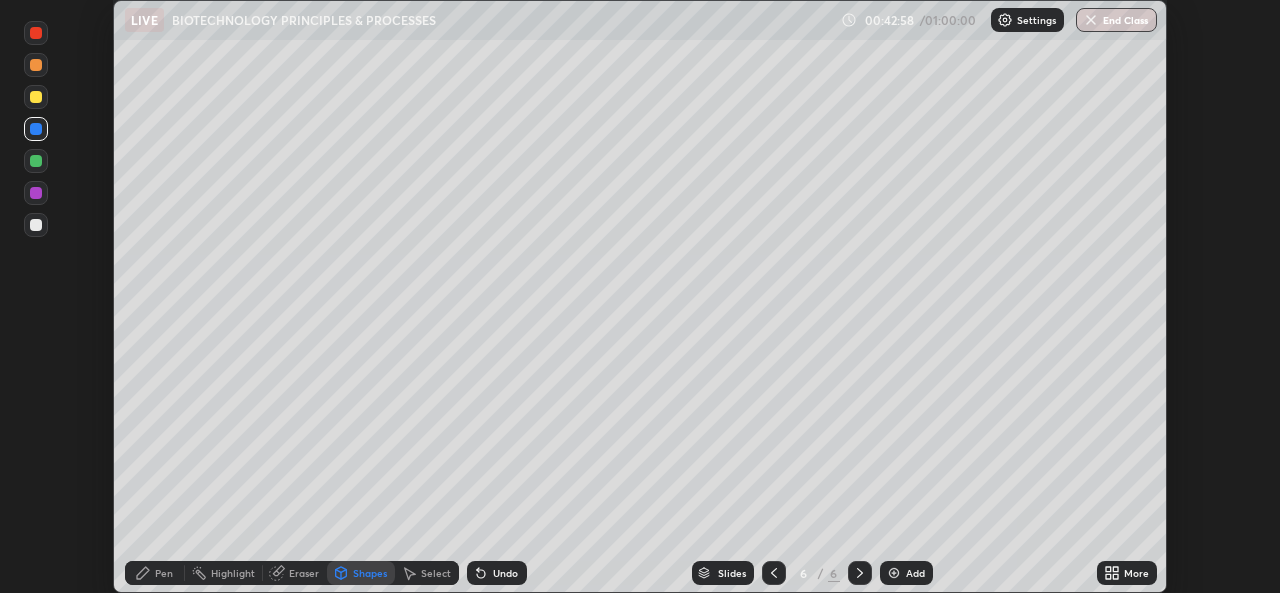 click on "Shapes" at bounding box center (370, 573) 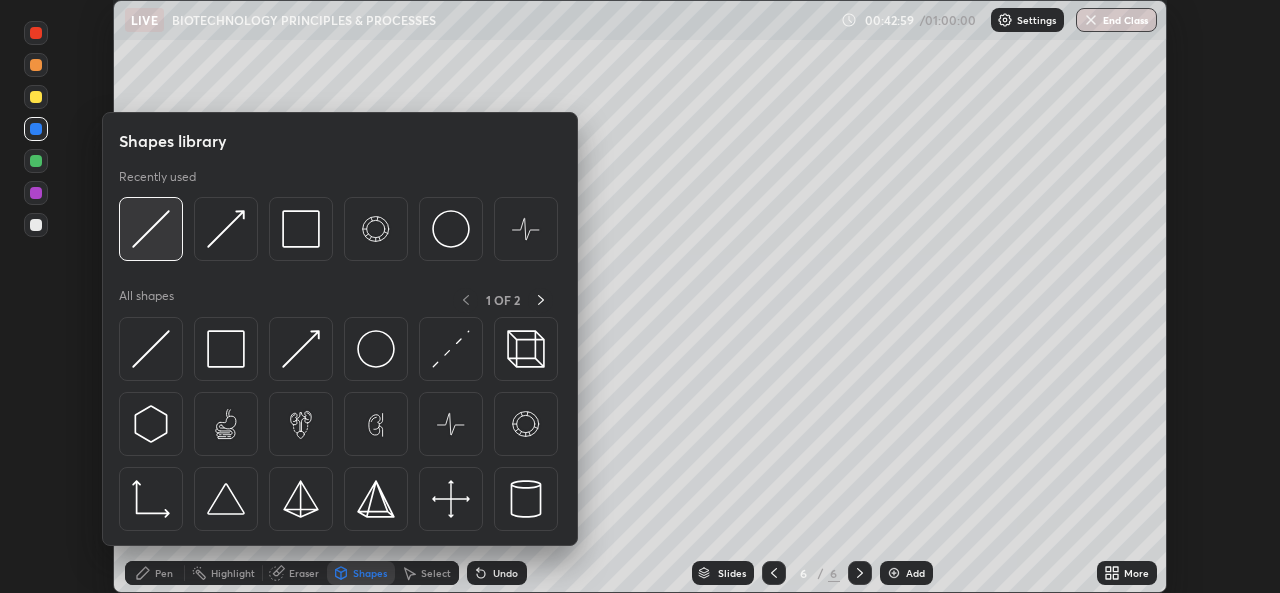 click at bounding box center (151, 229) 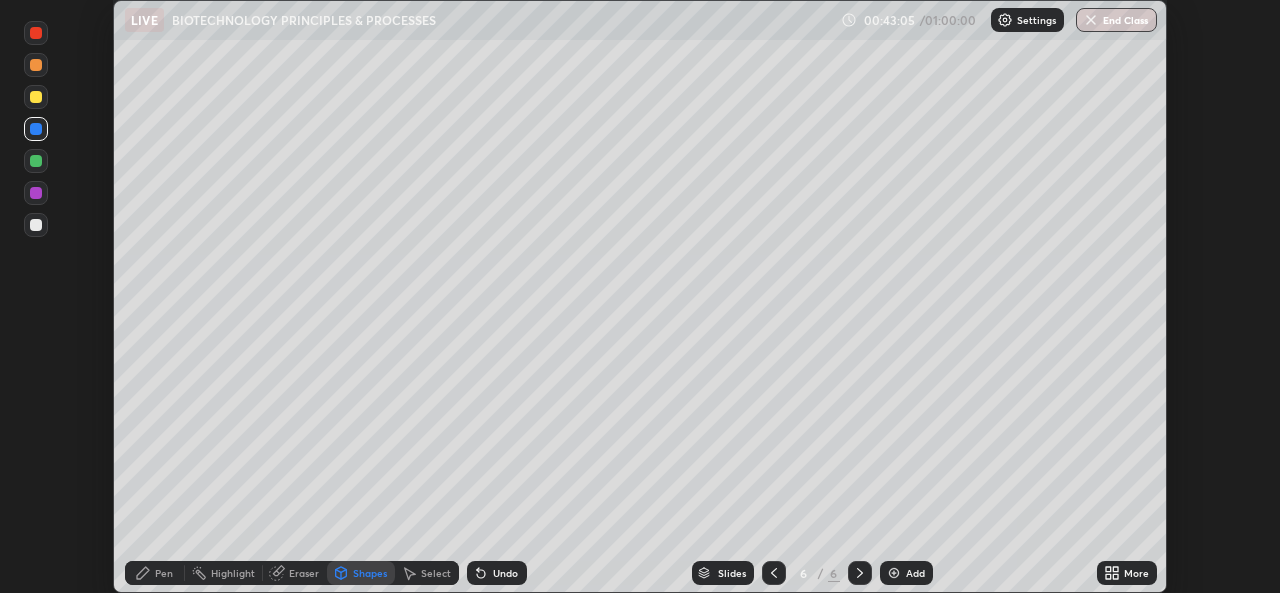 click on "Shapes" at bounding box center [370, 573] 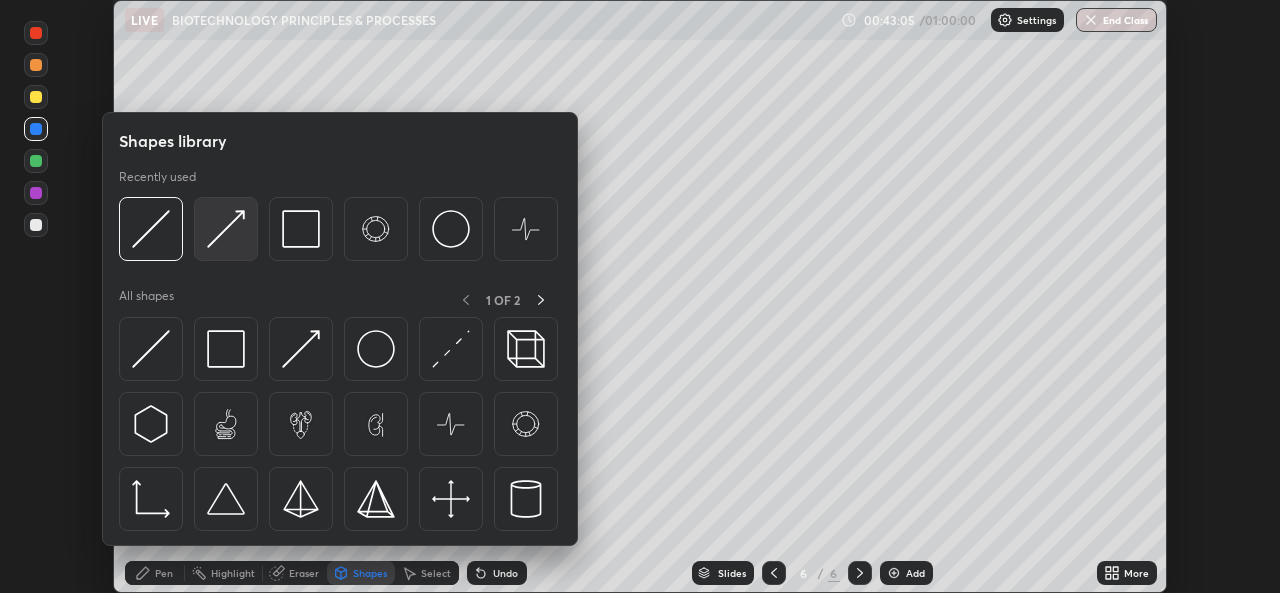 click at bounding box center (226, 229) 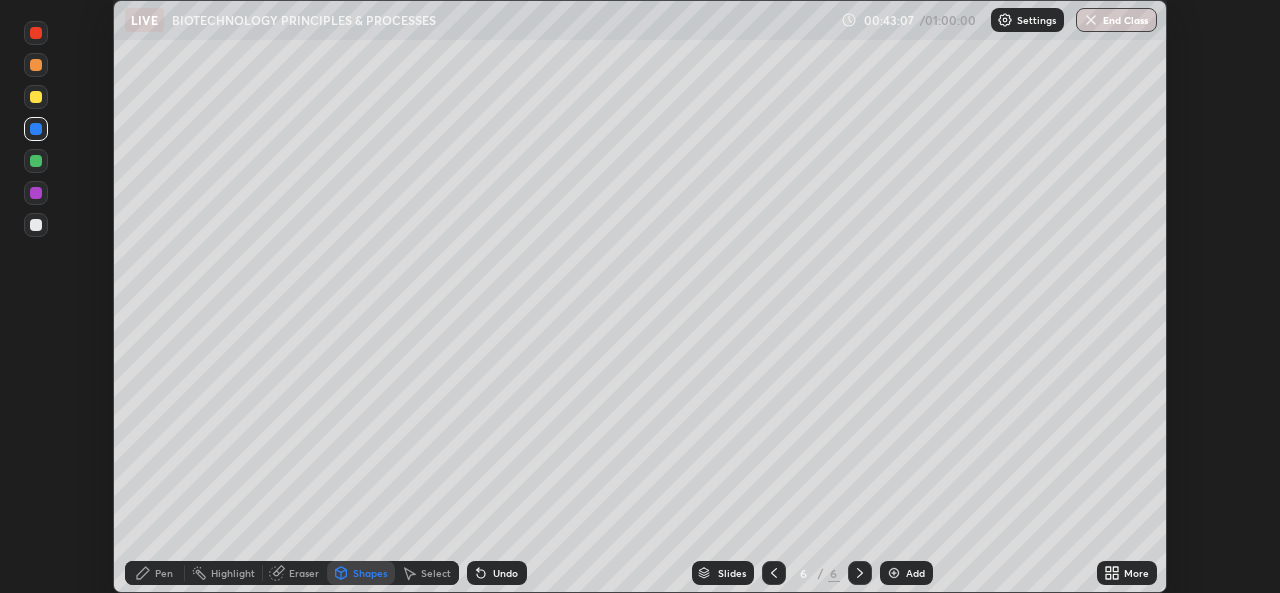 click on "Pen" at bounding box center [164, 573] 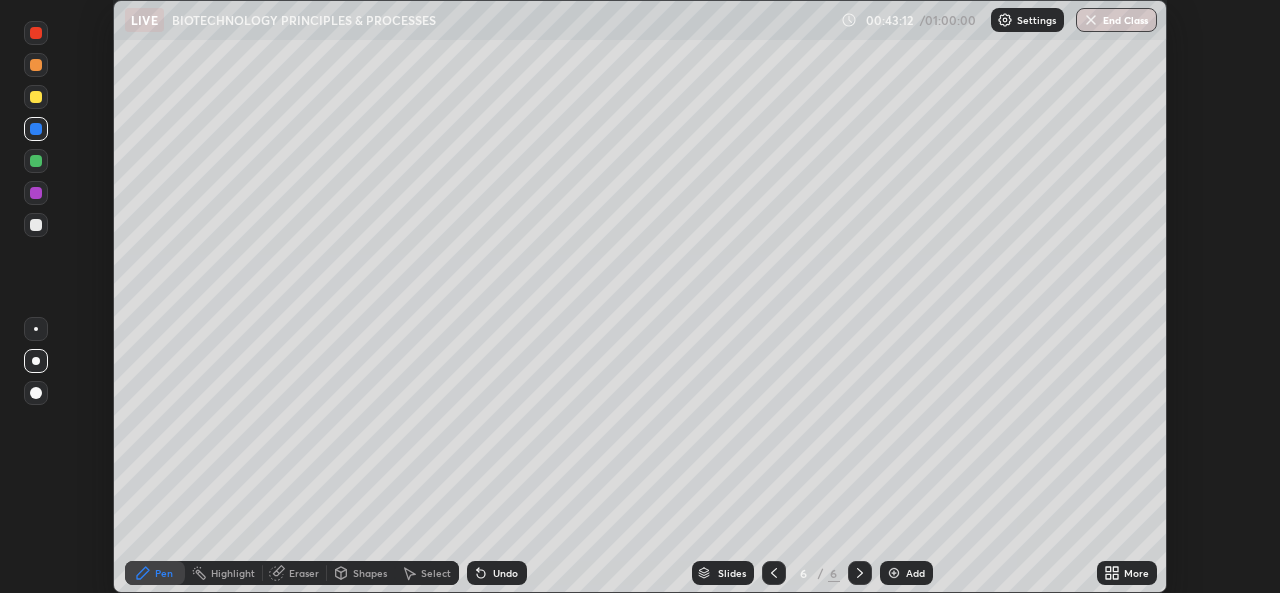 click on "Undo" at bounding box center [505, 573] 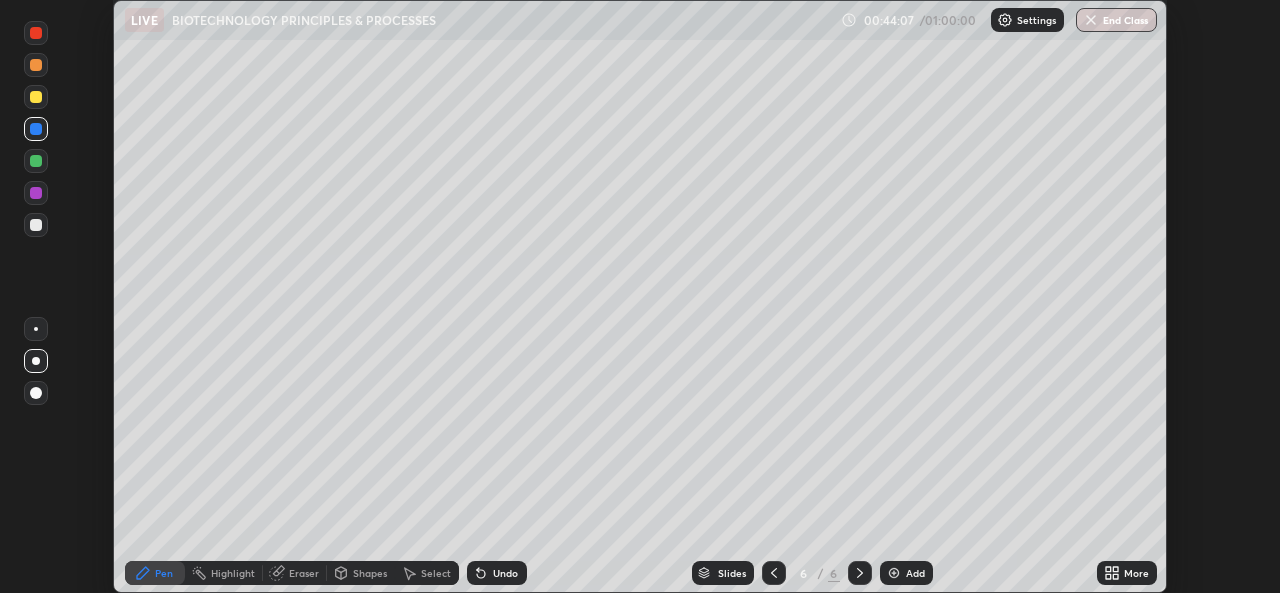 click on "Undo" at bounding box center (497, 573) 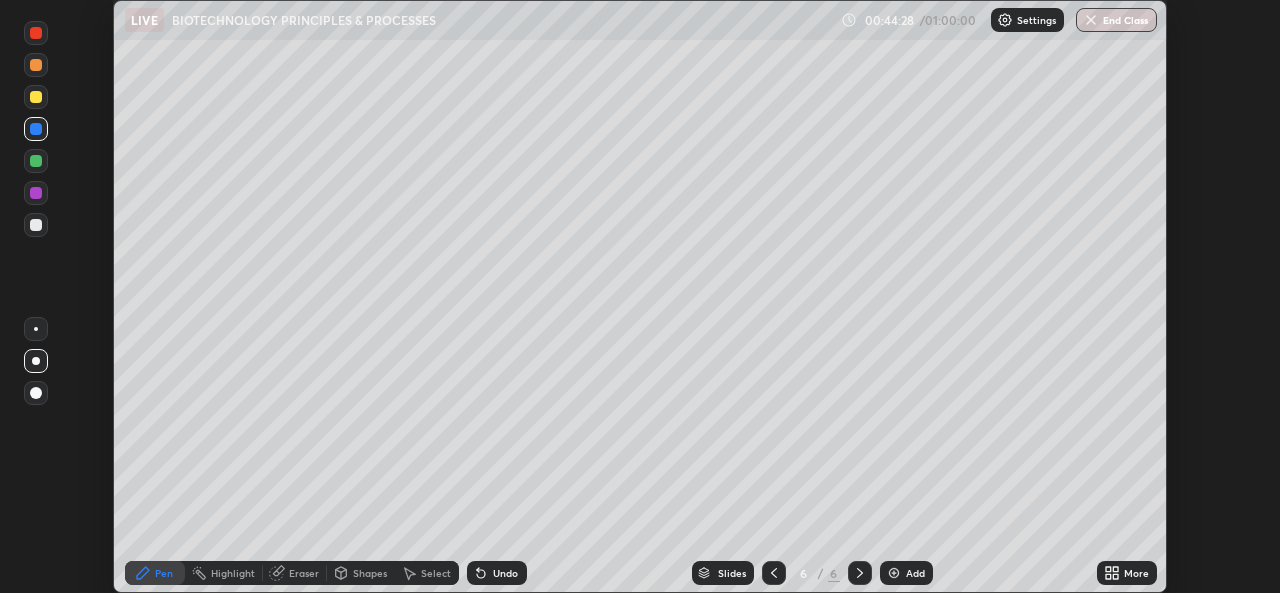 click on "Shapes" at bounding box center [370, 573] 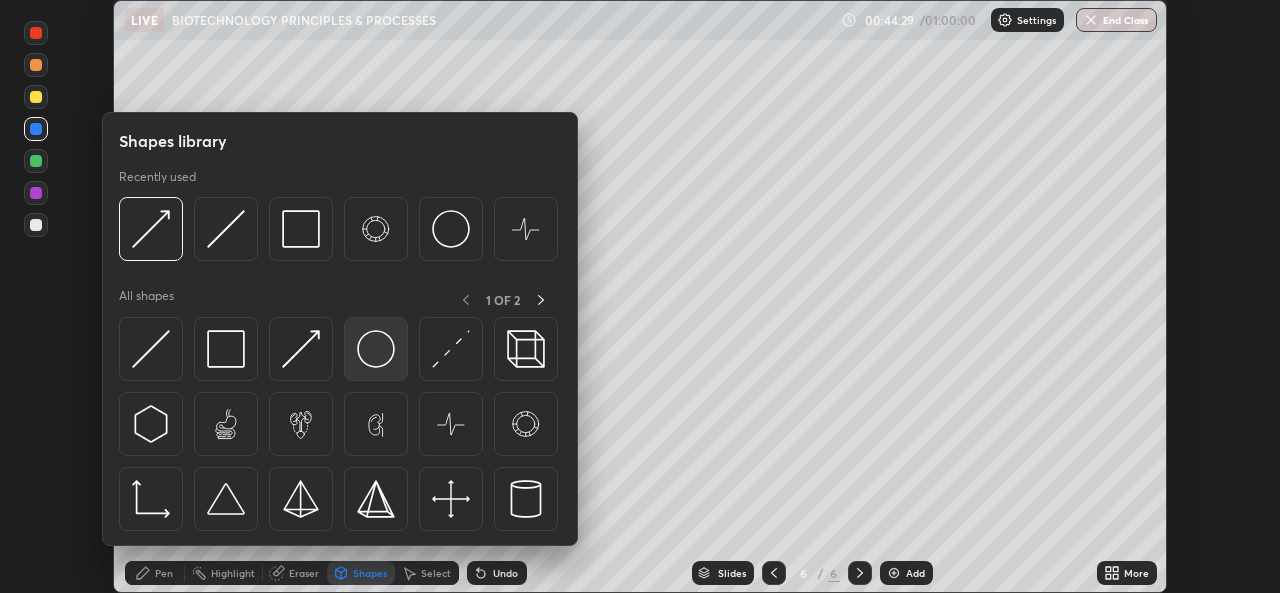 click at bounding box center [376, 349] 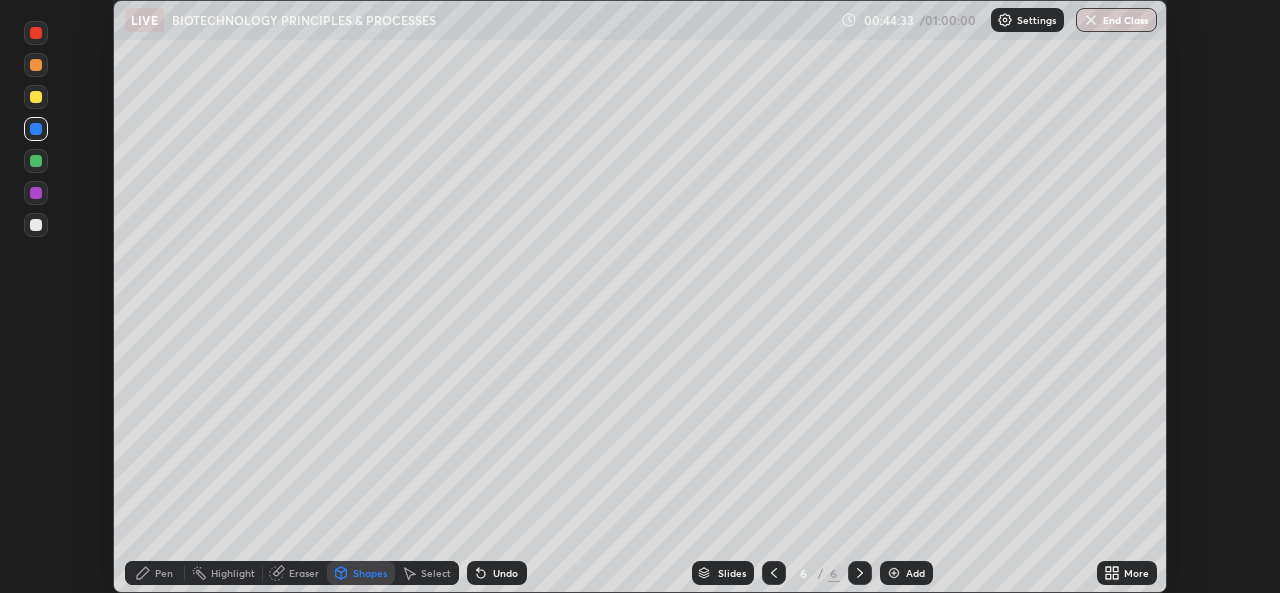 click 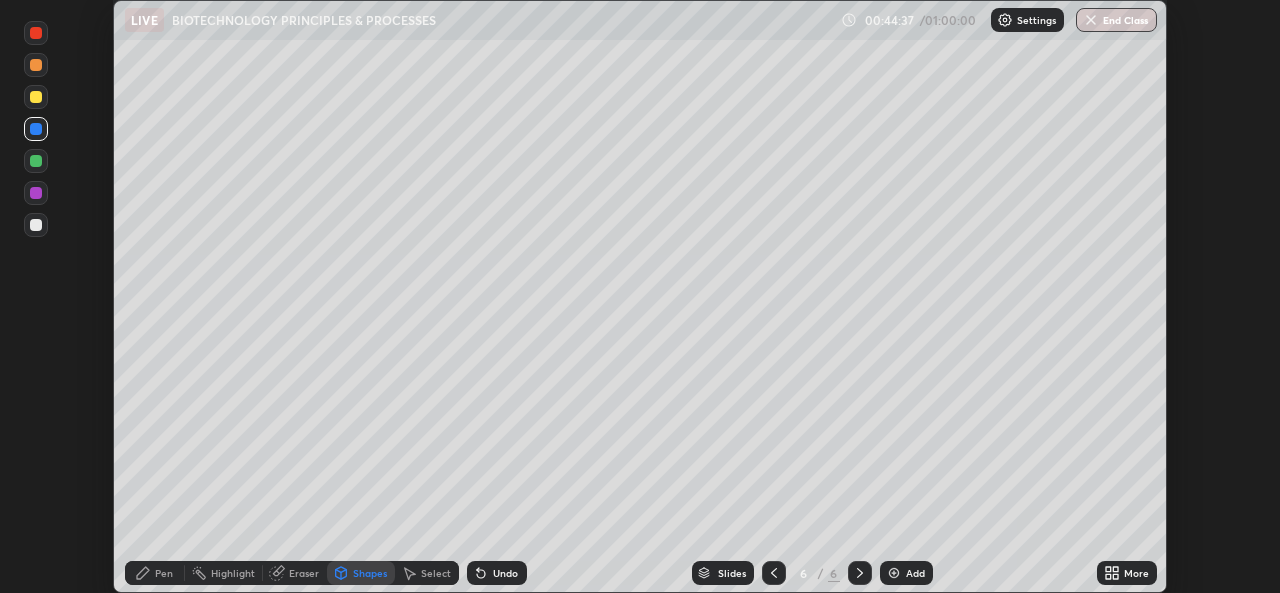 click on "Pen" at bounding box center [164, 573] 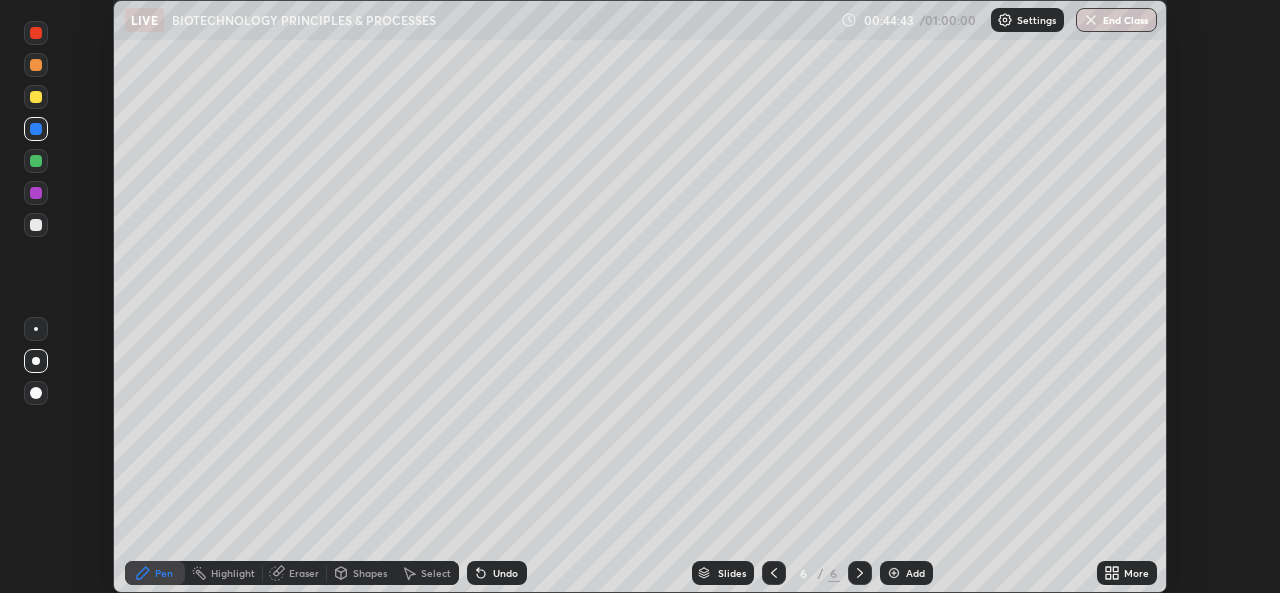 click at bounding box center (36, 161) 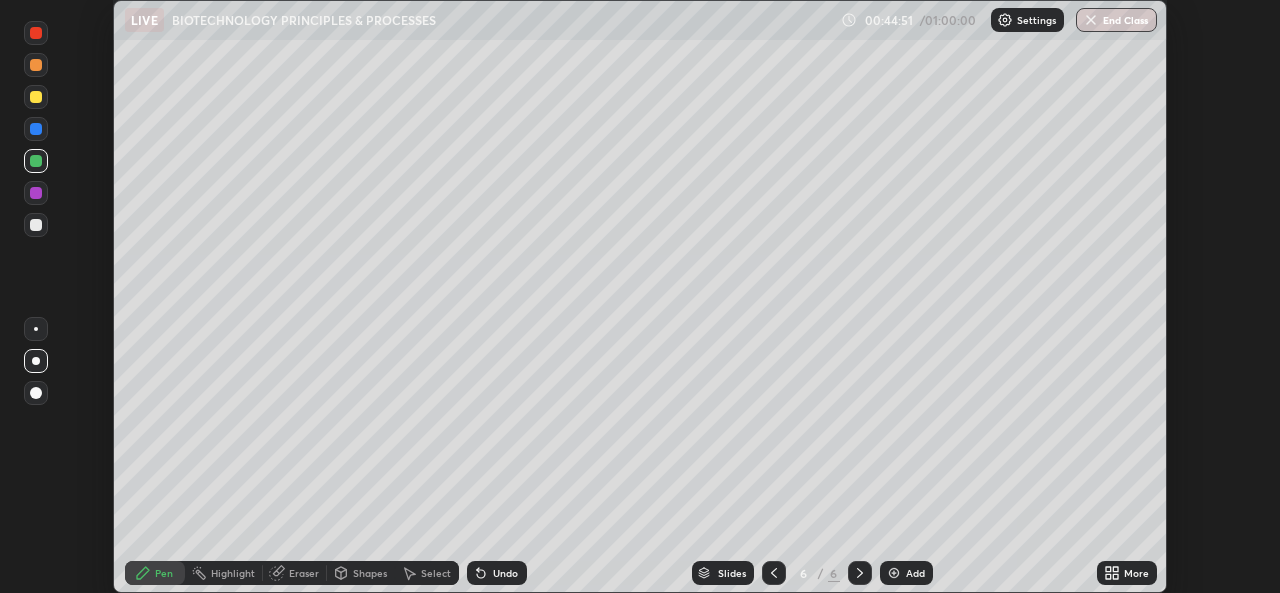 click on "Shapes" at bounding box center (370, 573) 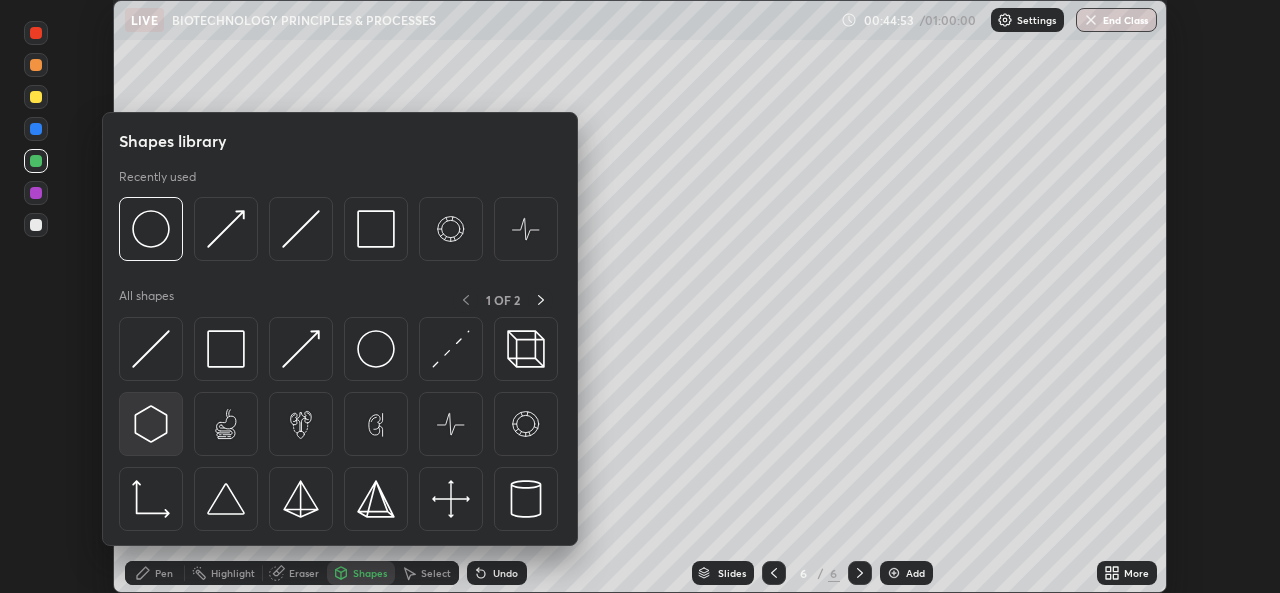click at bounding box center (151, 424) 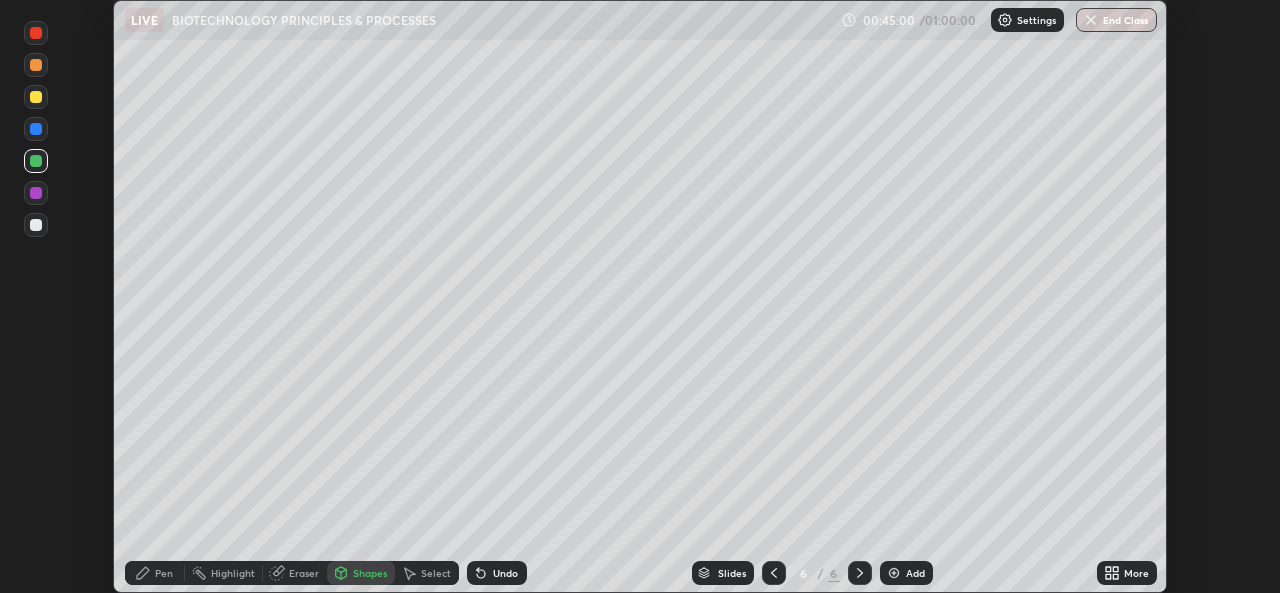 click on "Pen" at bounding box center (164, 573) 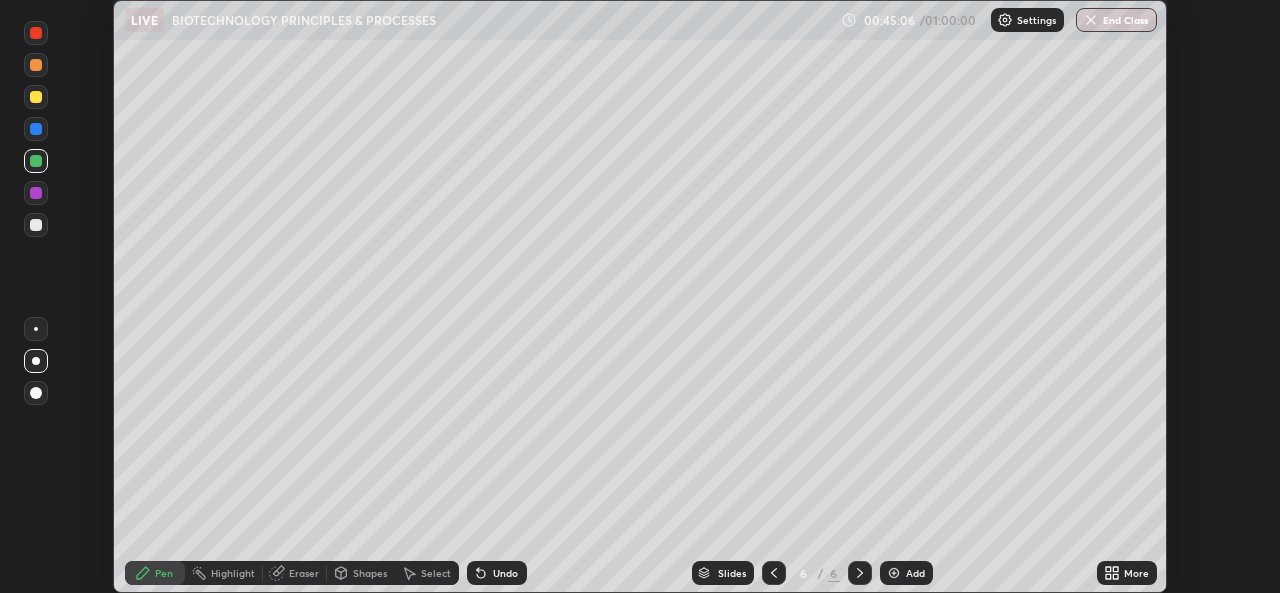 click at bounding box center [36, 33] 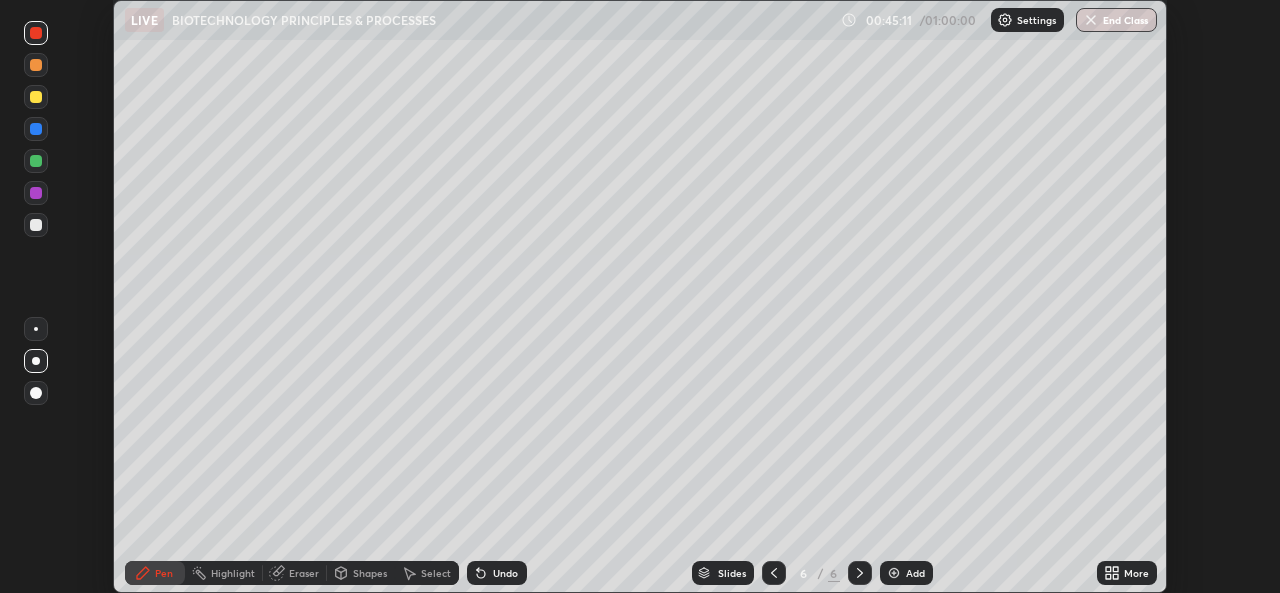 click at bounding box center [36, 97] 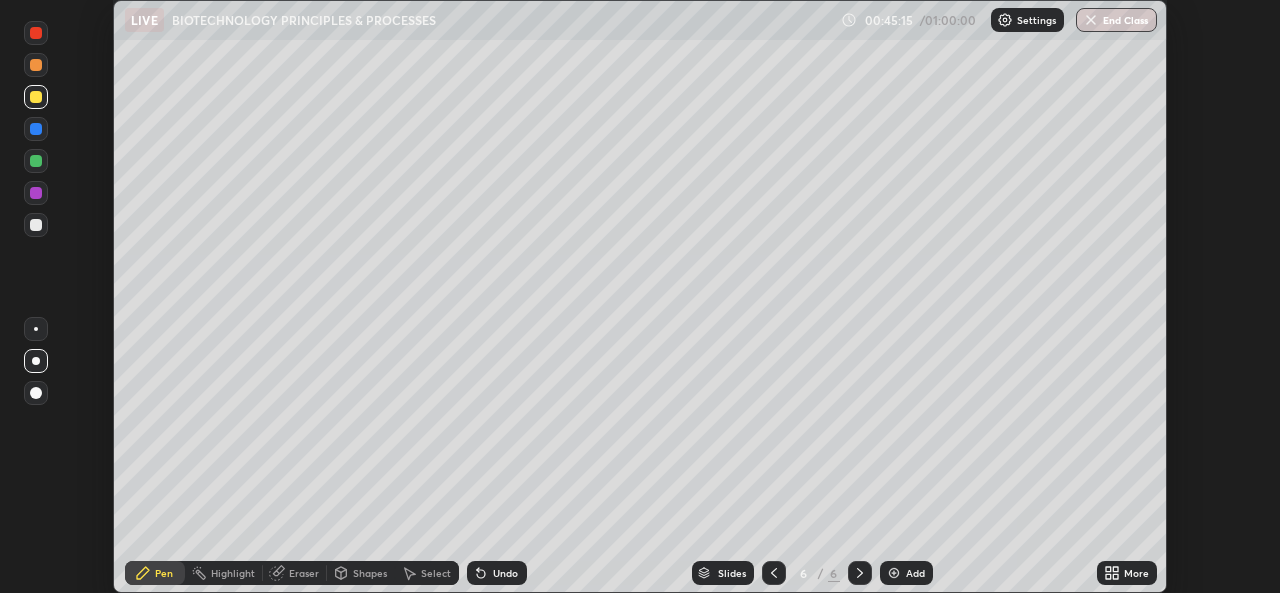 click on "Shapes" at bounding box center [370, 573] 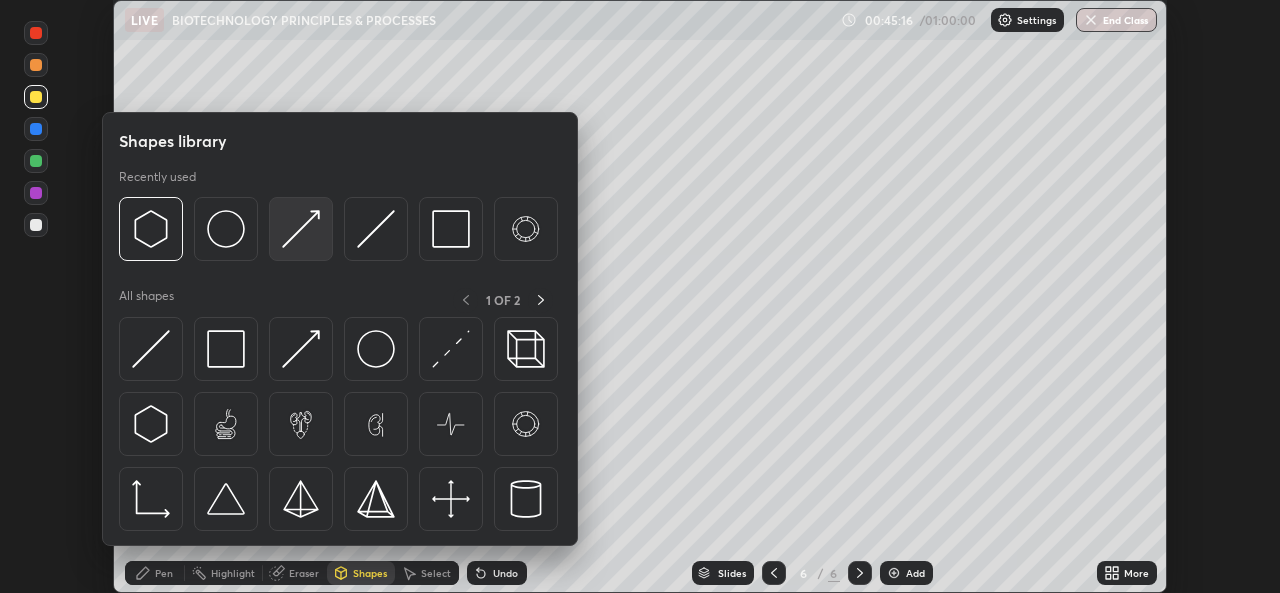 click at bounding box center [301, 229] 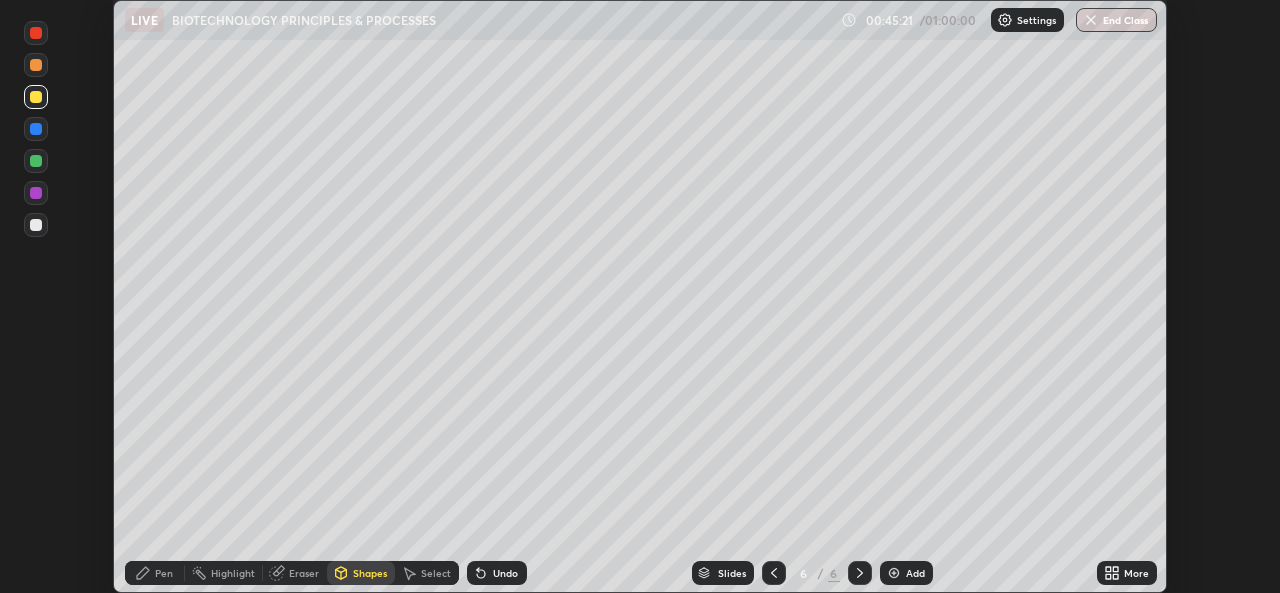 click on "Pen" at bounding box center (164, 573) 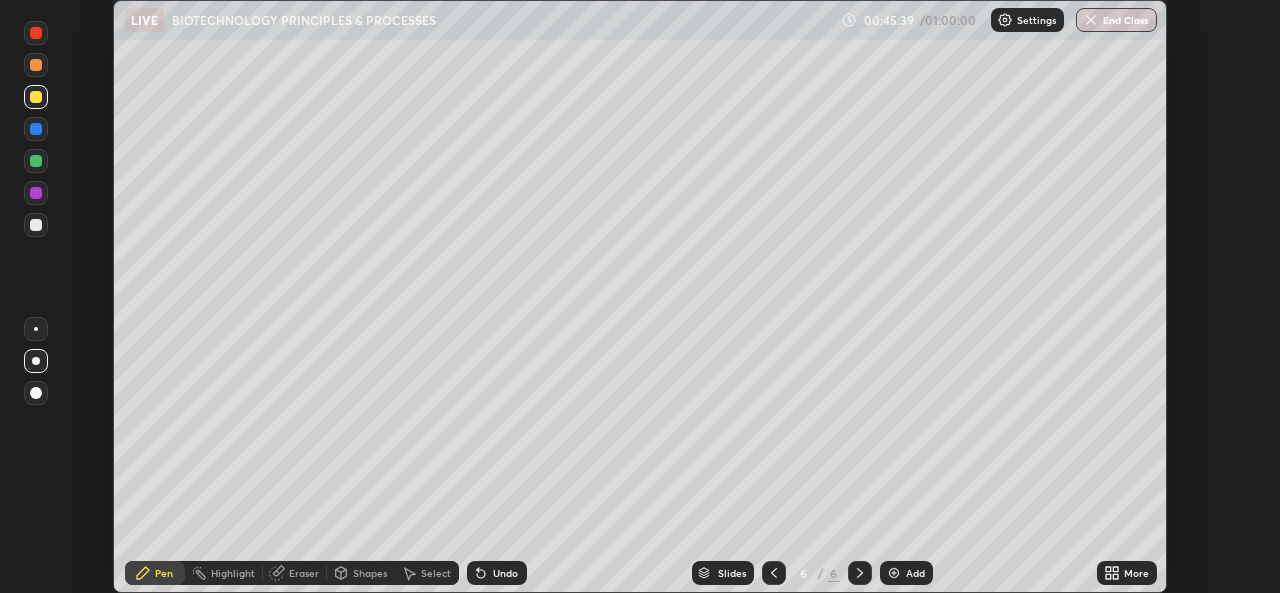 click at bounding box center (36, 225) 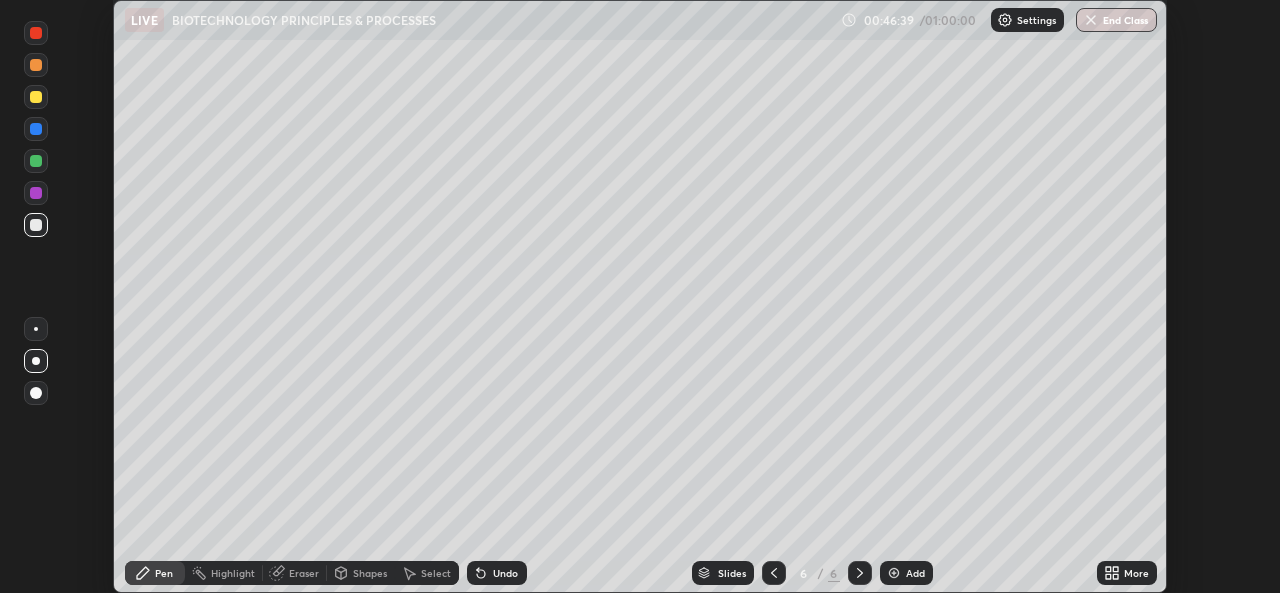 click on "Shapes" at bounding box center [370, 573] 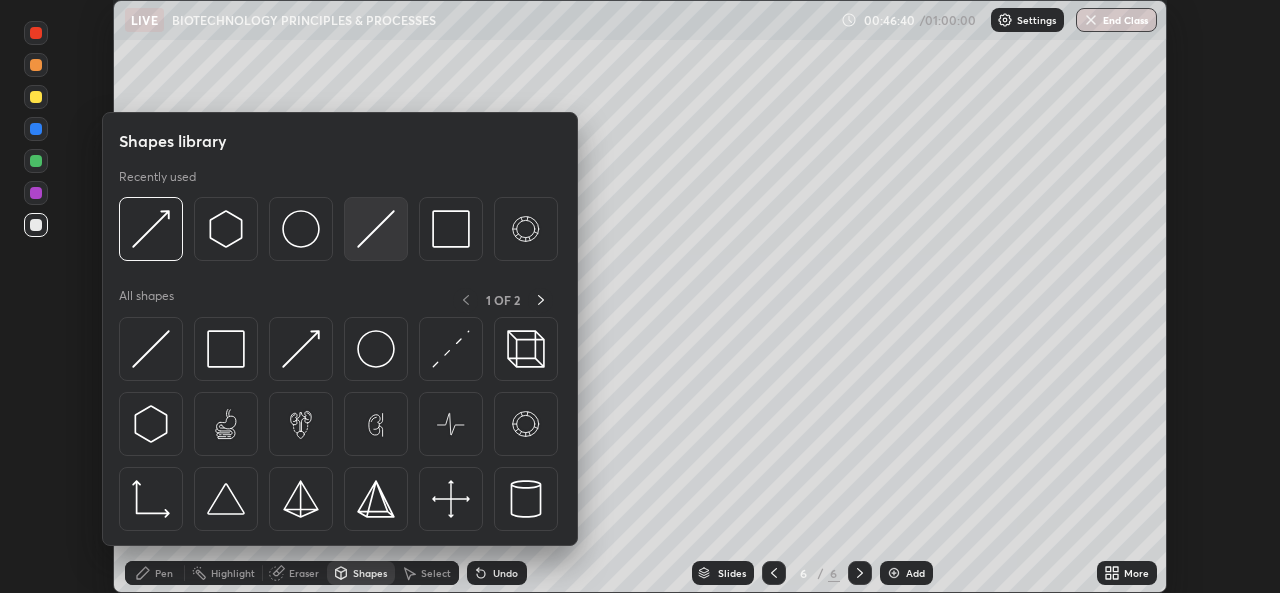 click at bounding box center (376, 229) 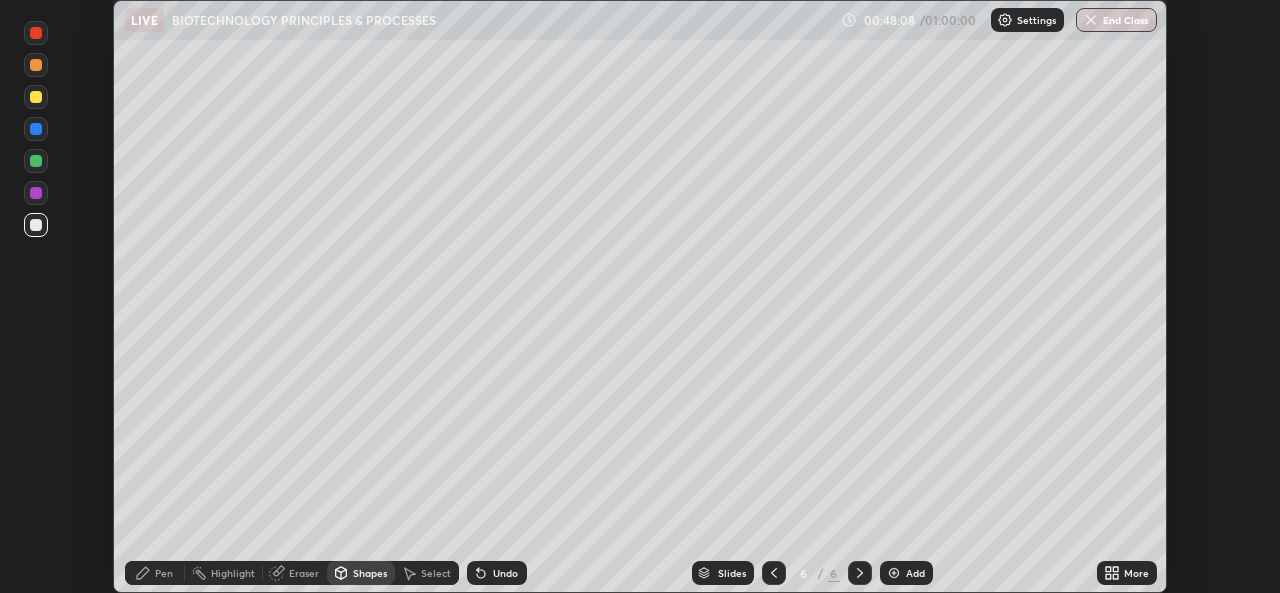 click at bounding box center [36, 129] 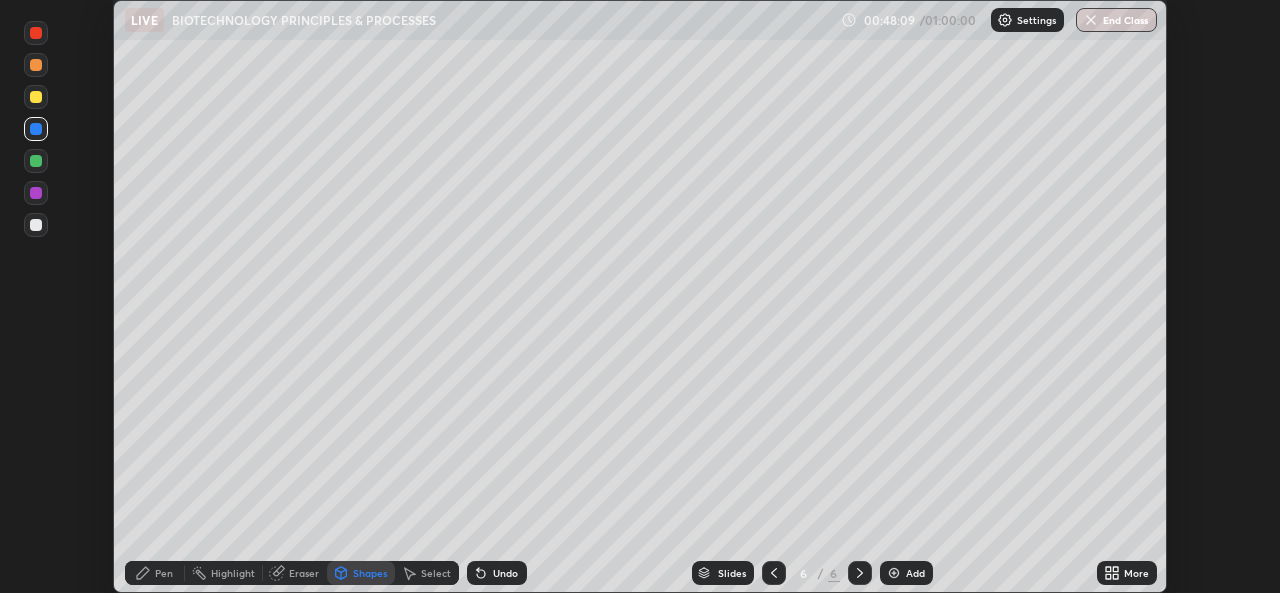 click at bounding box center (36, 97) 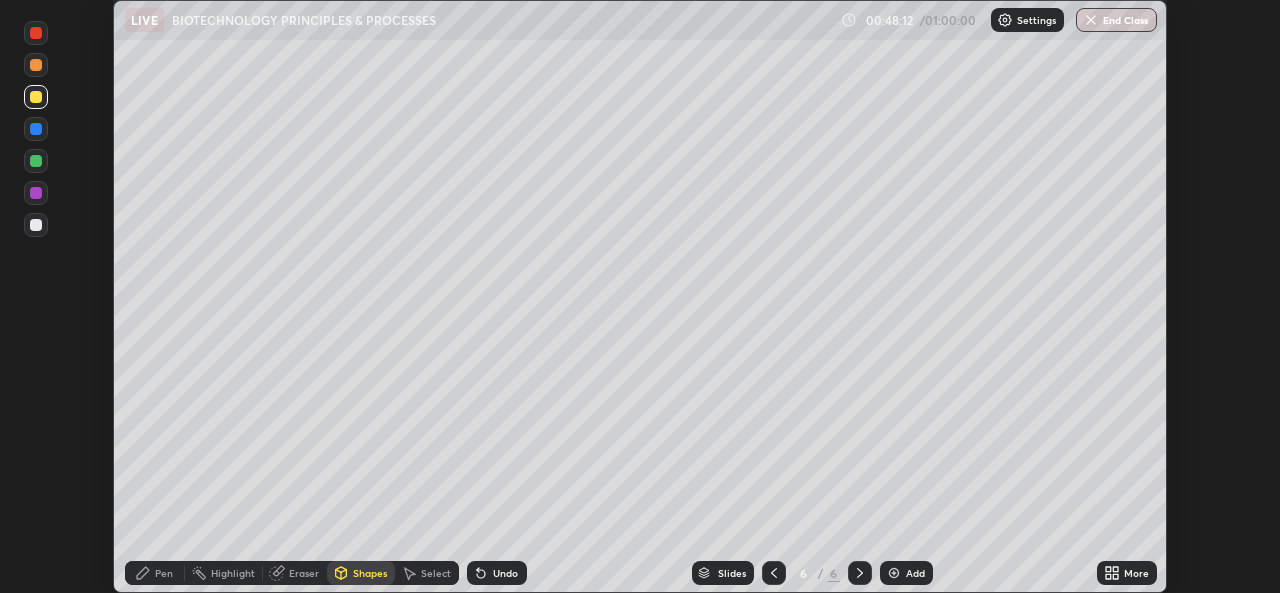 click on "Undo" at bounding box center [505, 573] 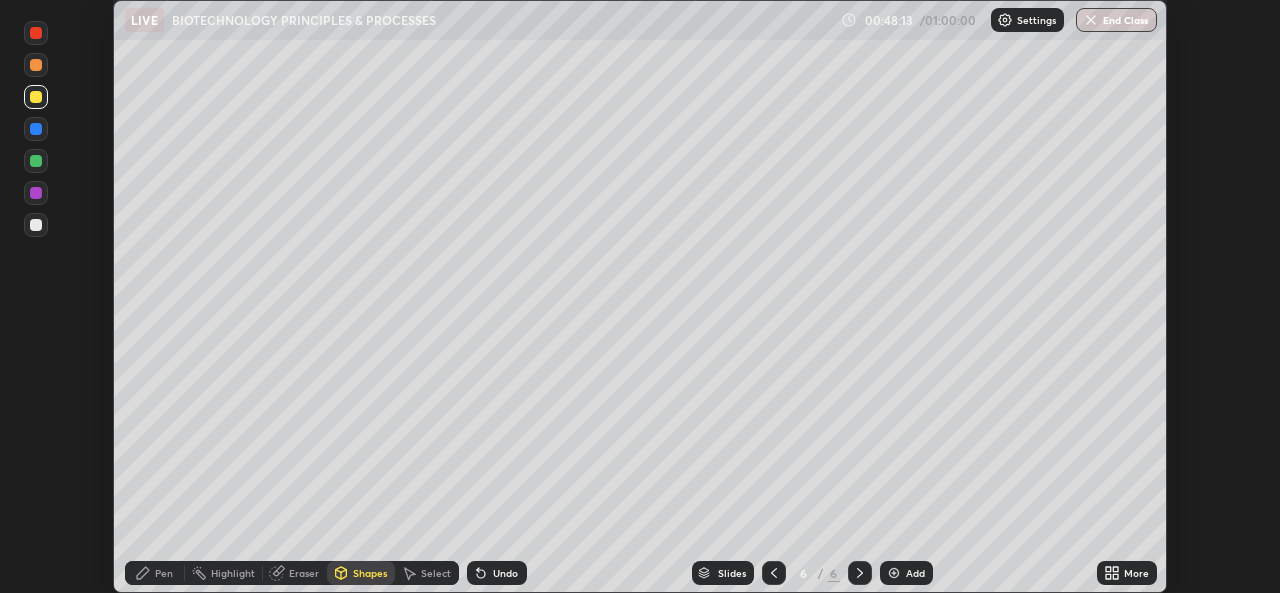 click 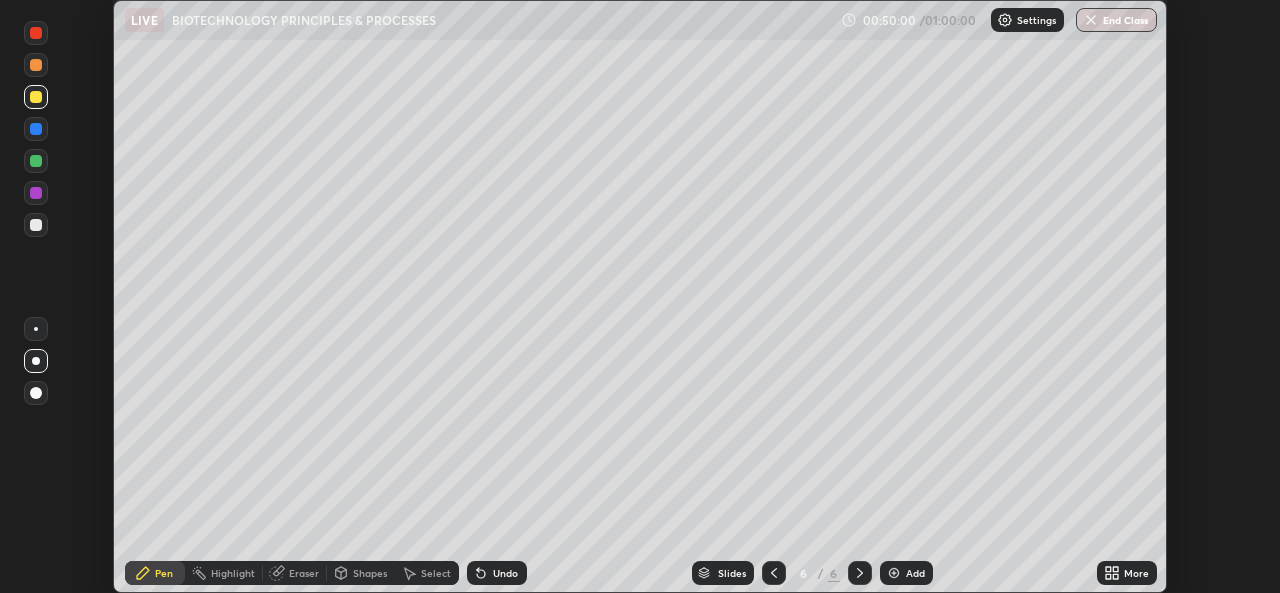 click at bounding box center [894, 573] 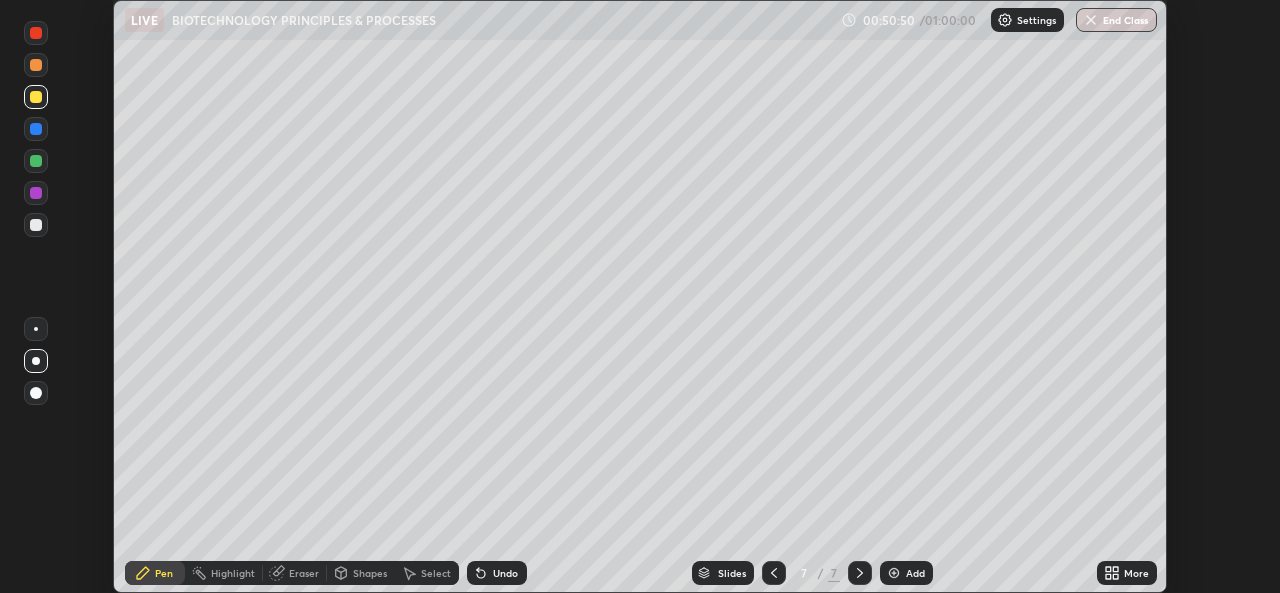 click at bounding box center [36, 65] 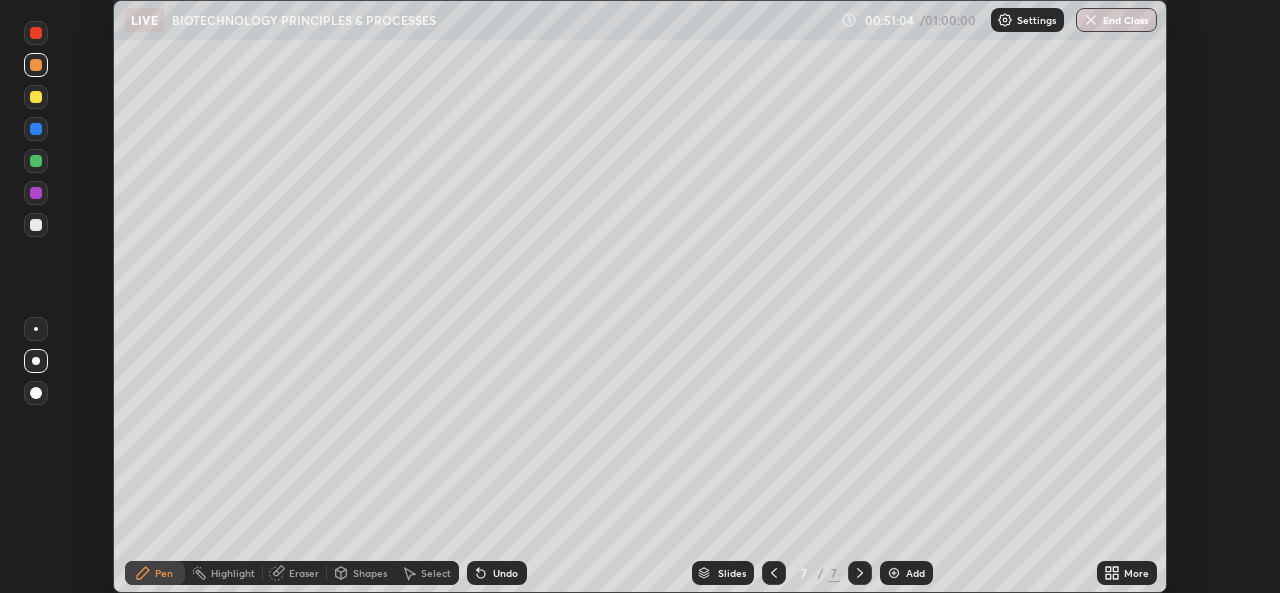 click 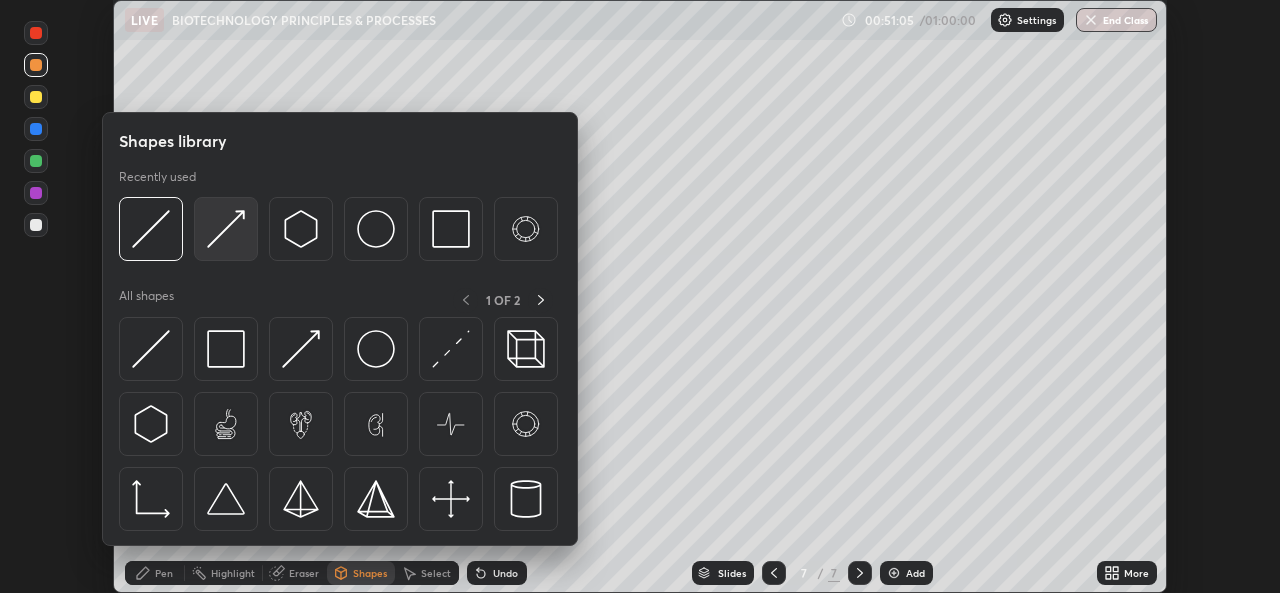 click at bounding box center (226, 229) 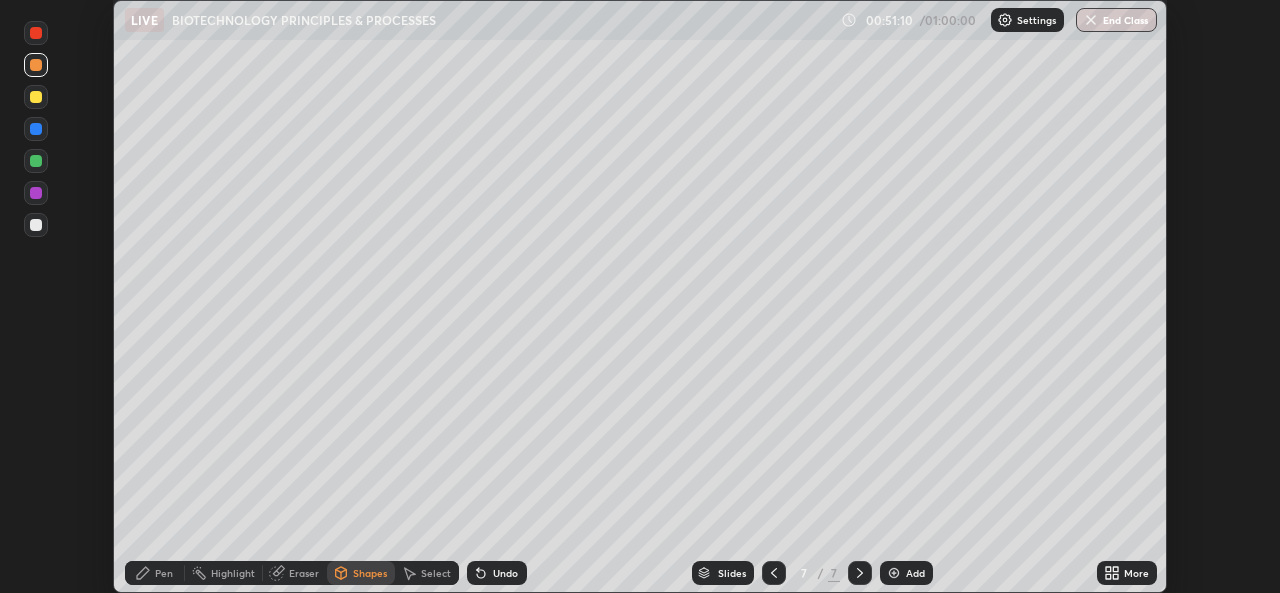 click on "Pen" at bounding box center [164, 573] 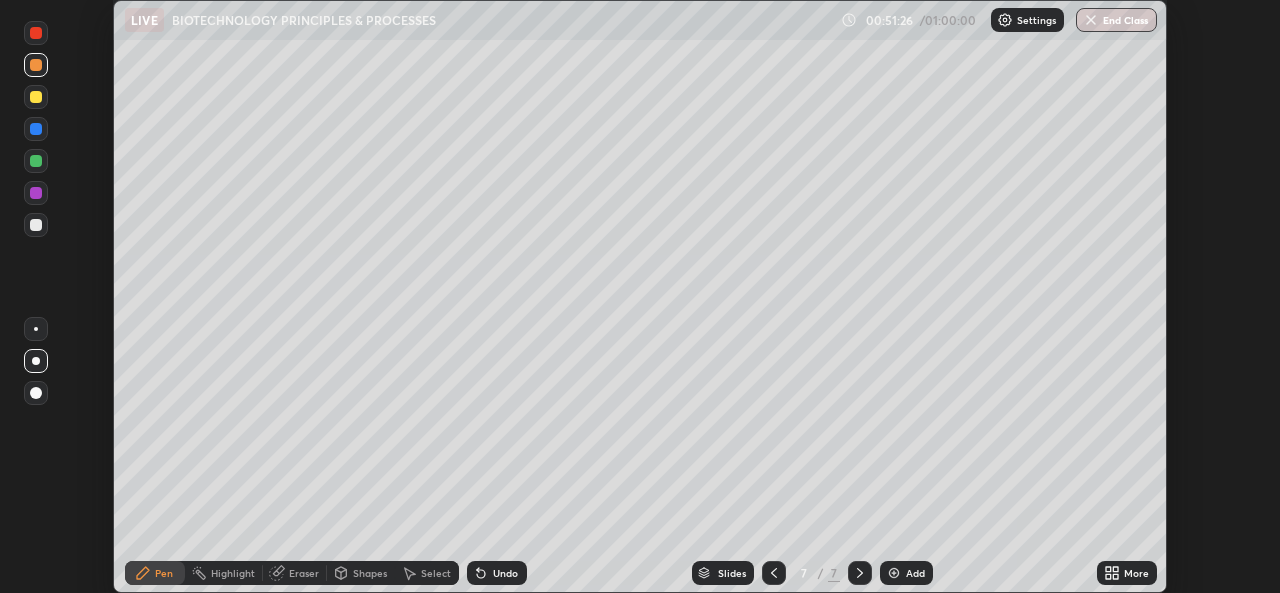 click at bounding box center [36, 33] 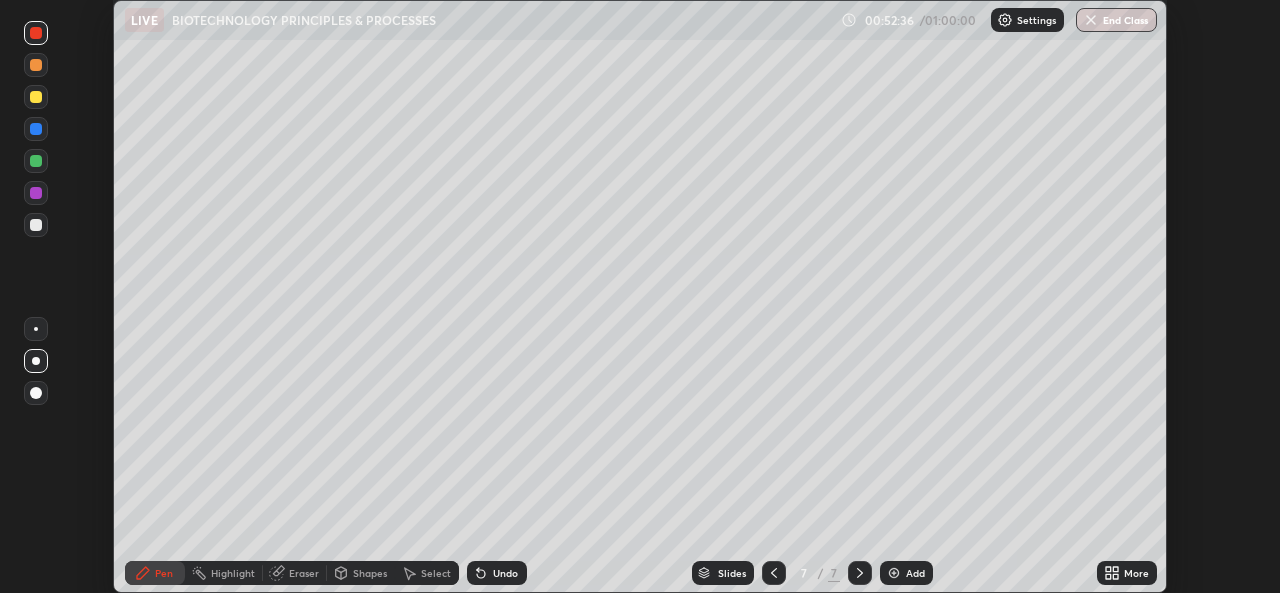 click on "Shapes" at bounding box center [370, 573] 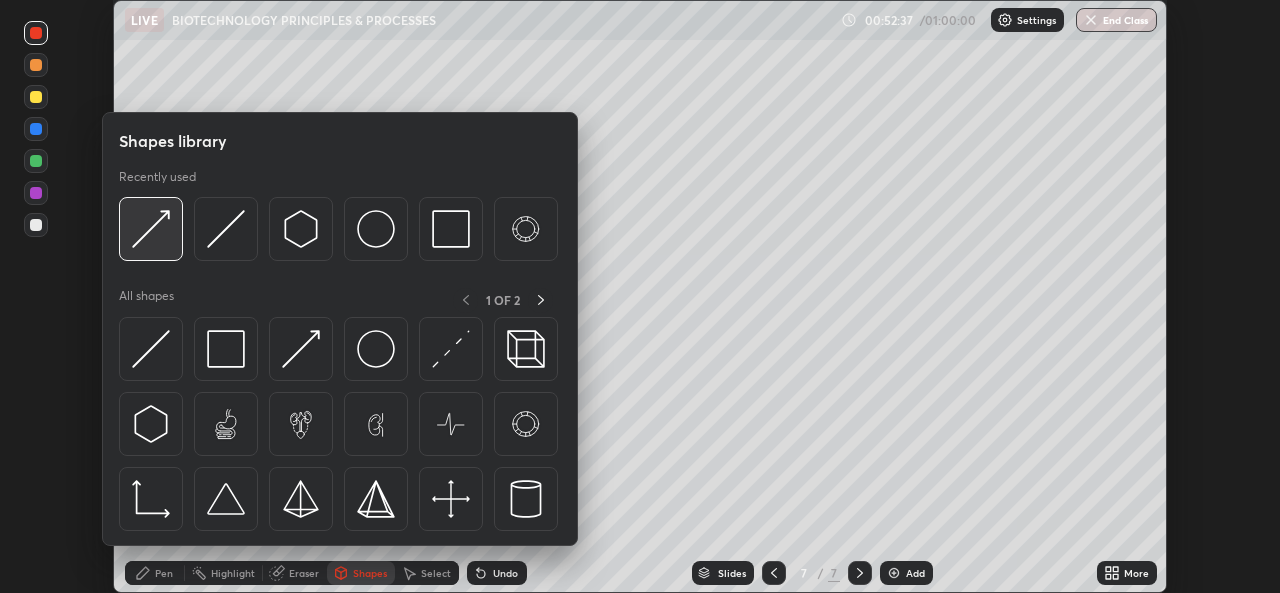 click at bounding box center [151, 229] 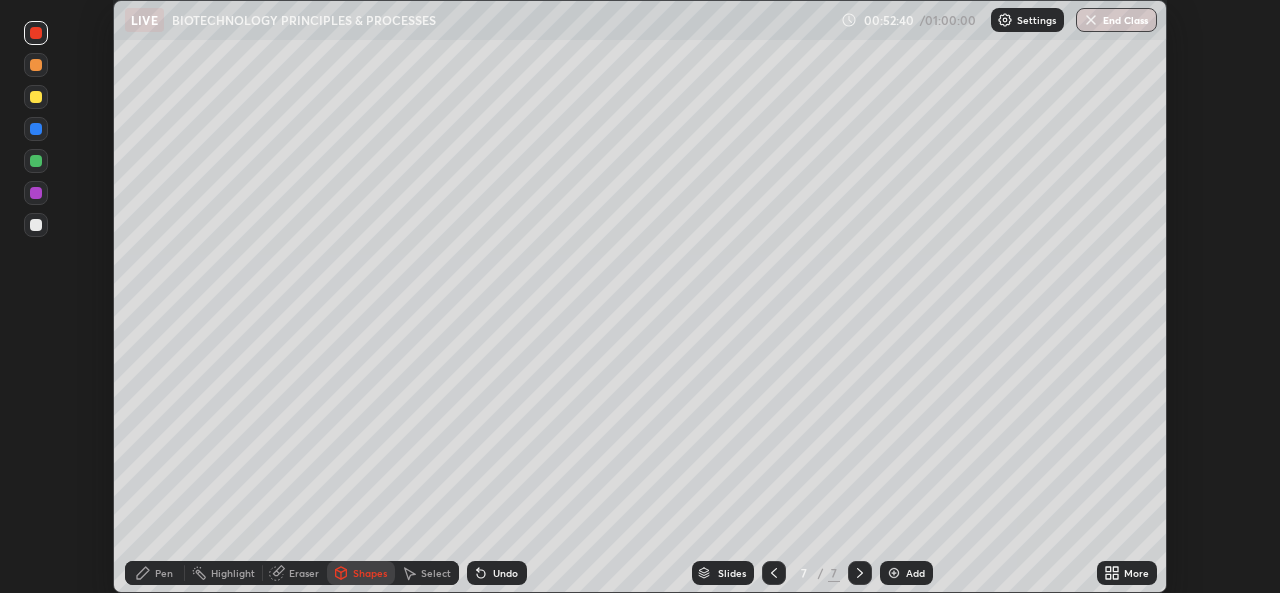 click on "Pen" at bounding box center (155, 573) 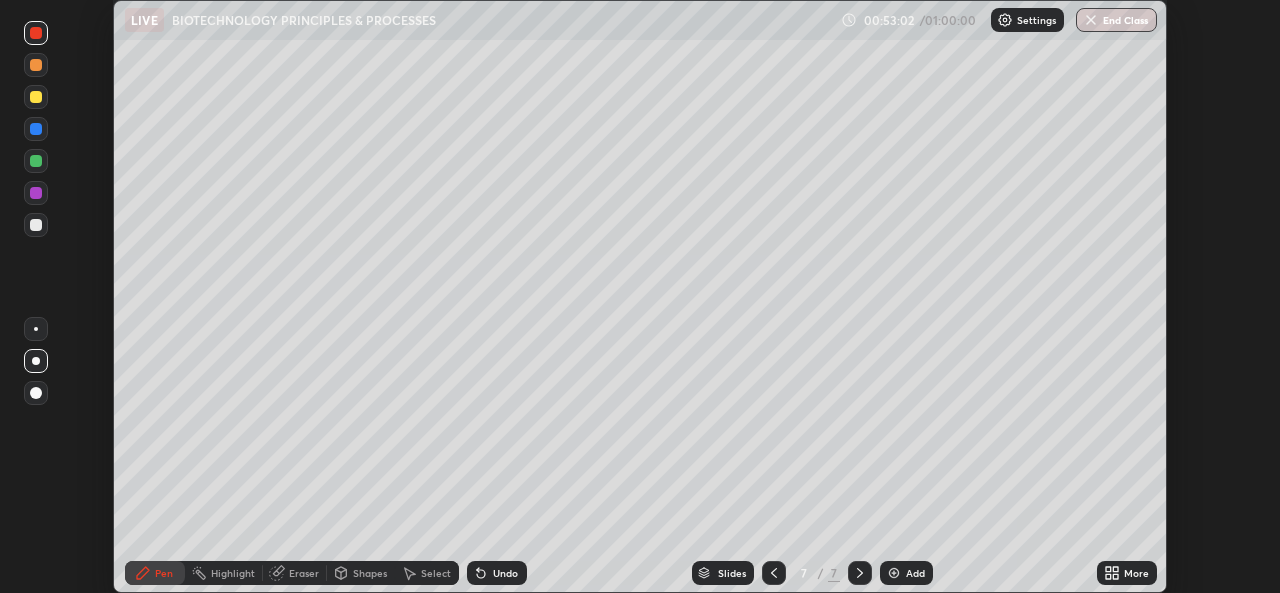 click on "Undo" at bounding box center (497, 573) 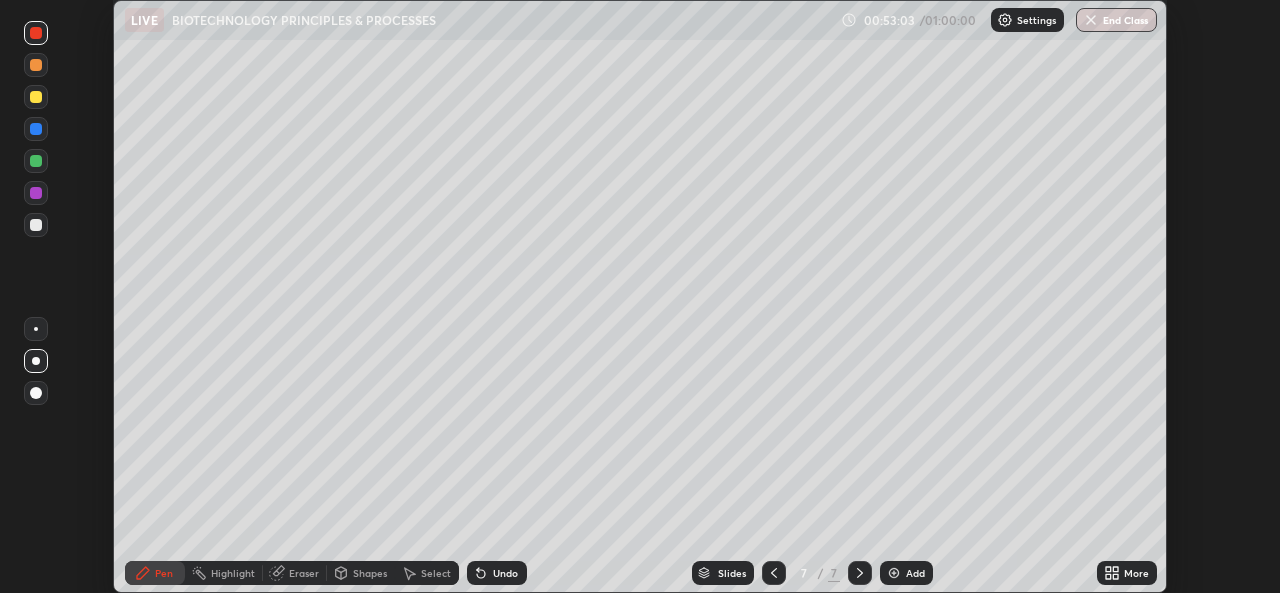 click 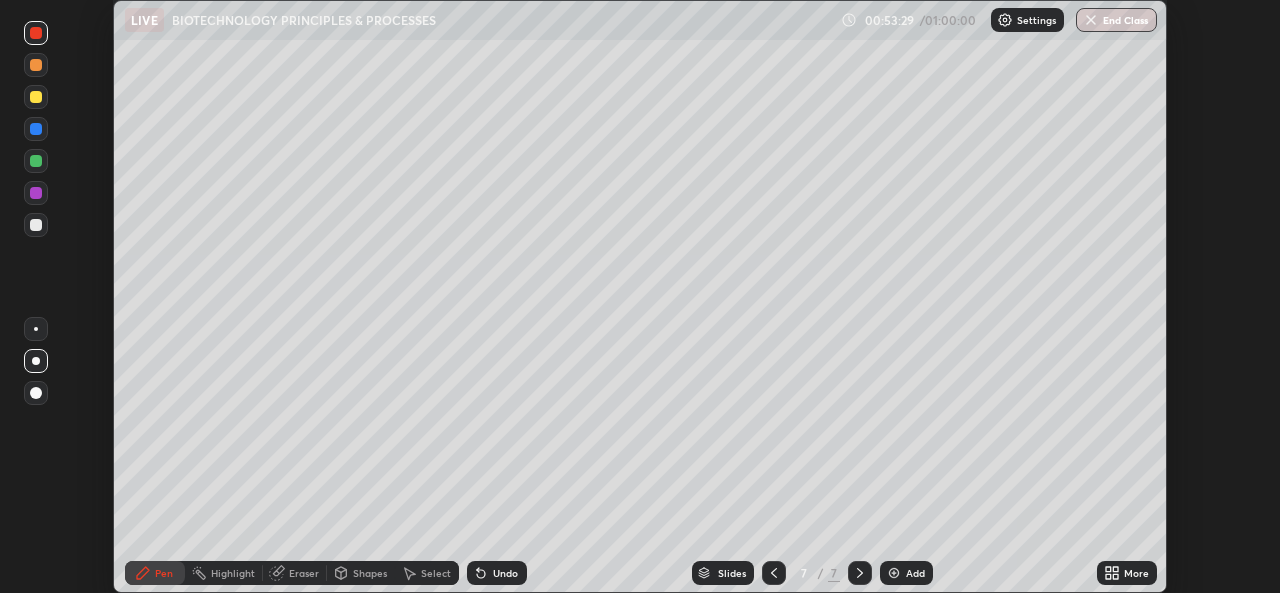 click on "Shapes" at bounding box center [370, 573] 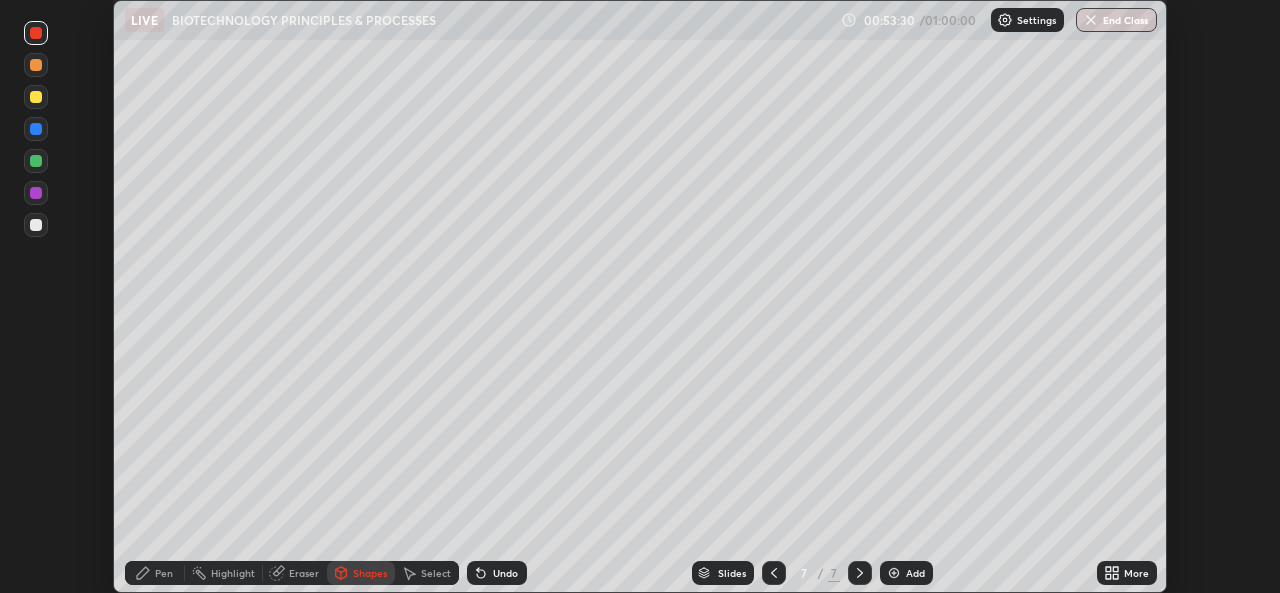 click on "Eraser" at bounding box center [304, 573] 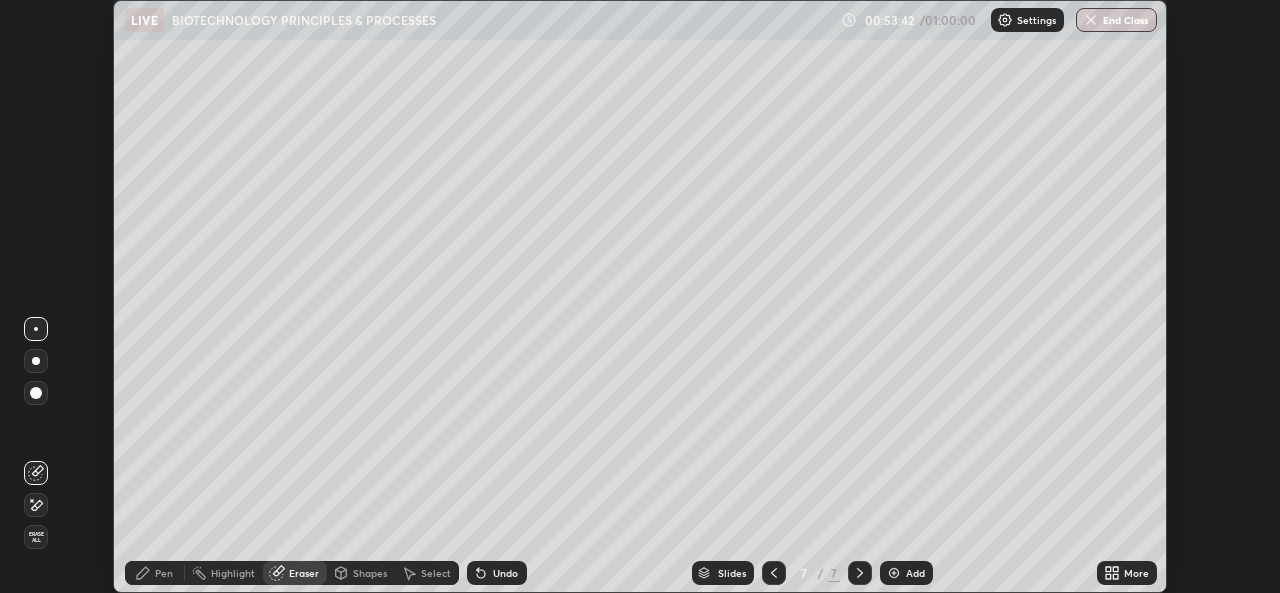 click 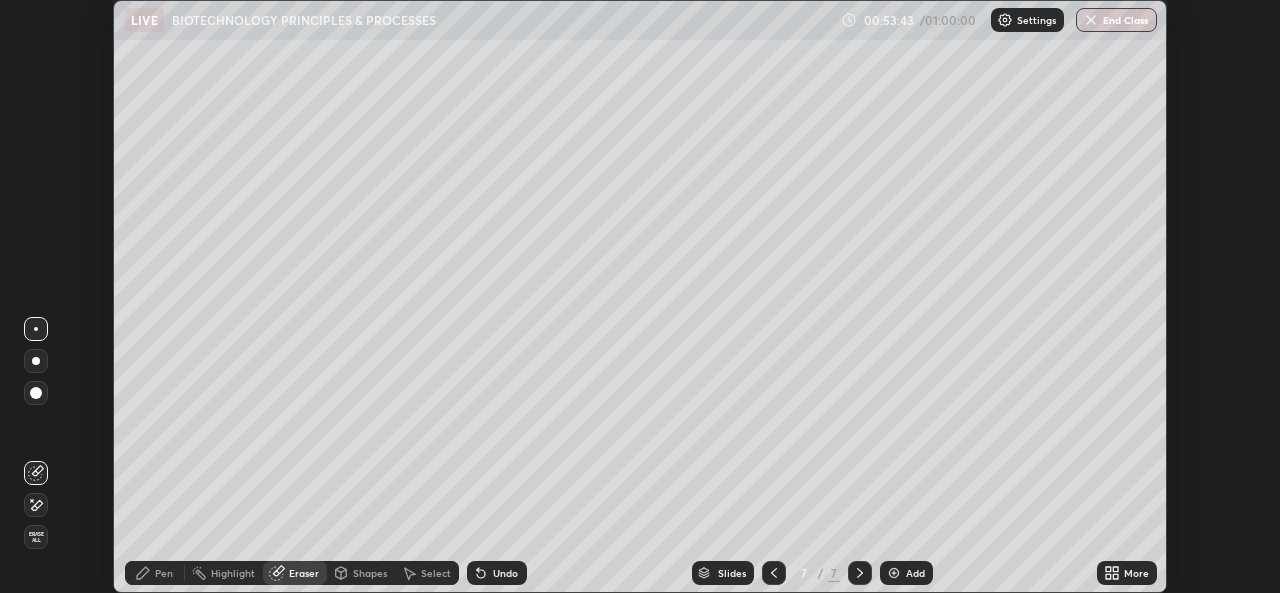 click on "Undo" at bounding box center (505, 573) 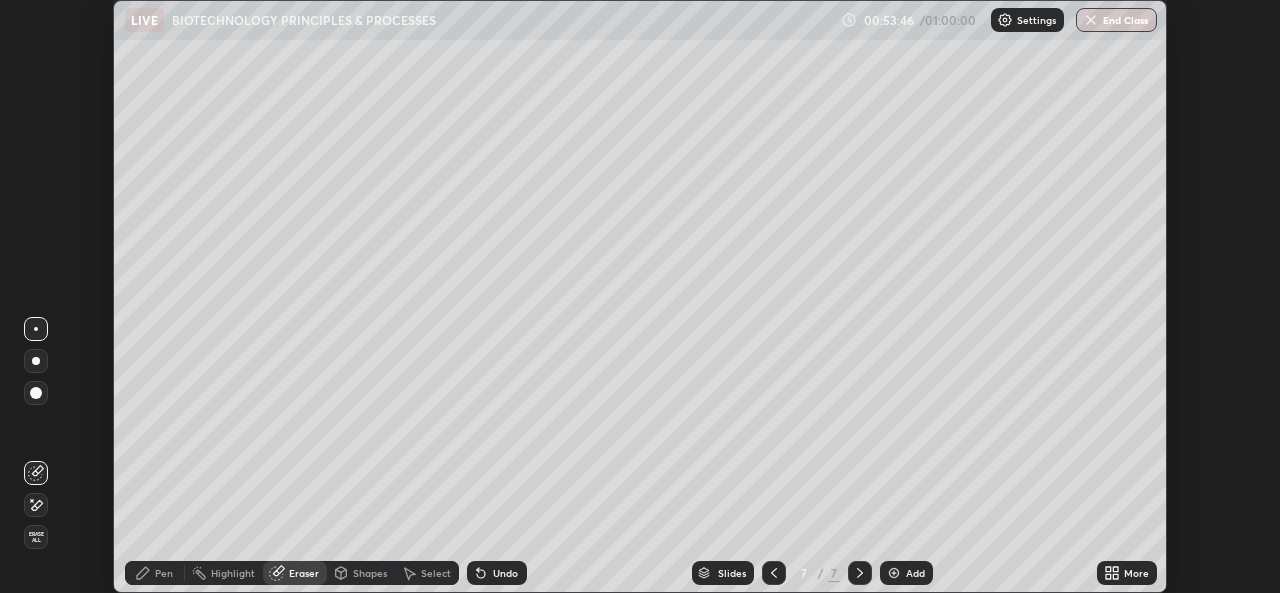 click on "Shapes" at bounding box center [370, 573] 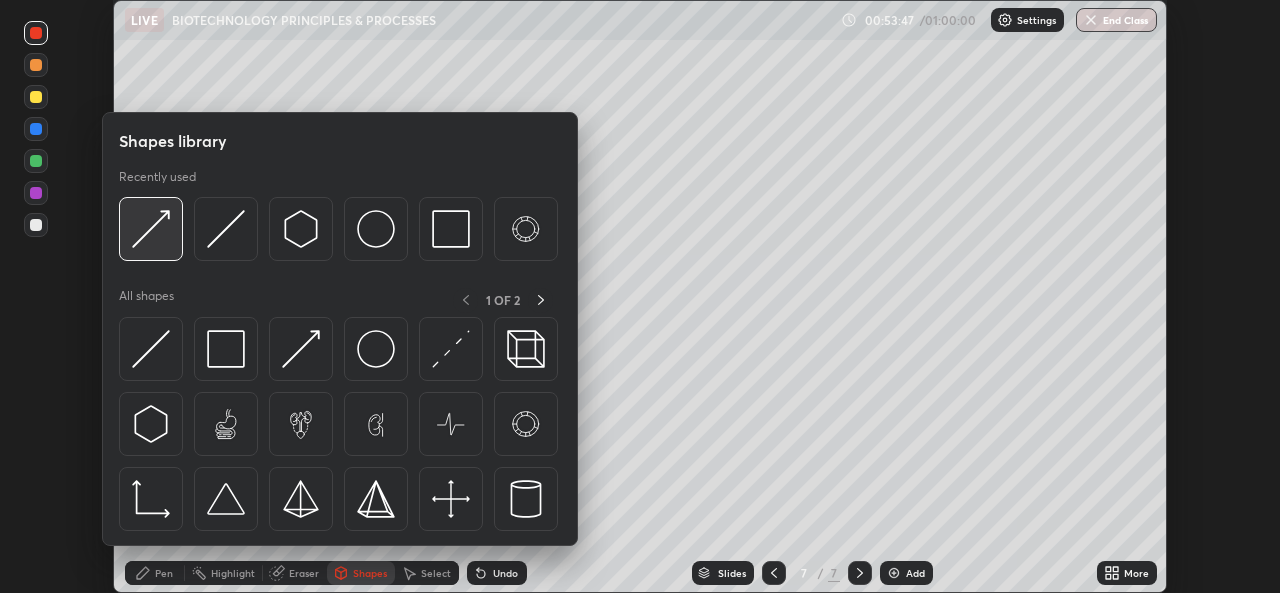 click at bounding box center [151, 229] 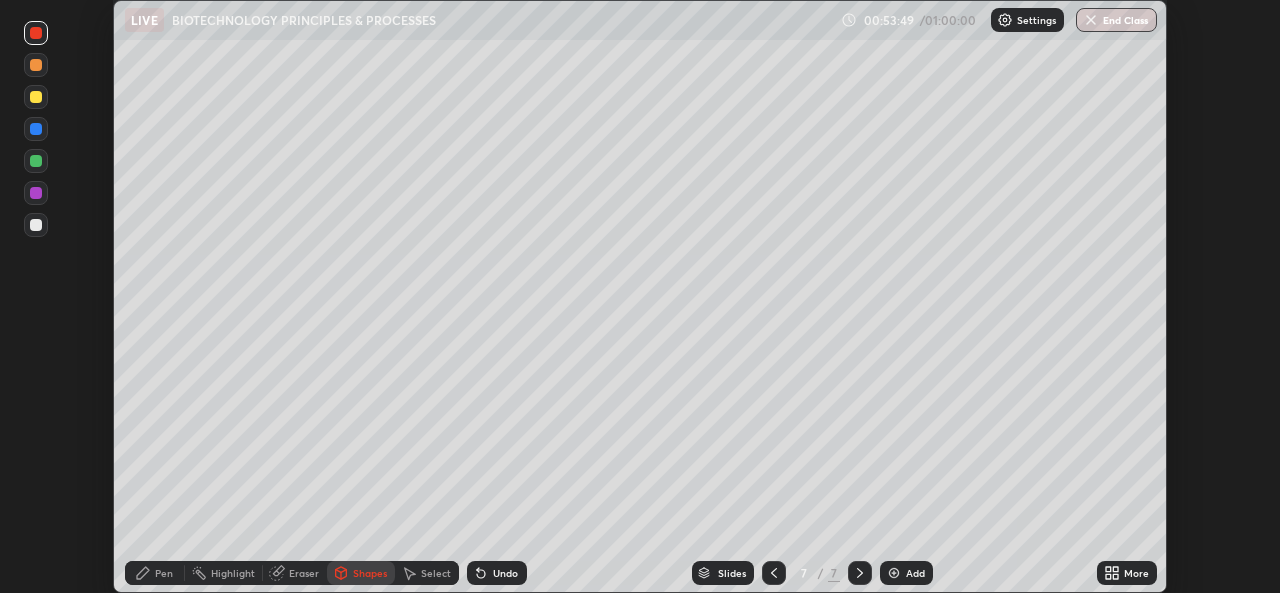 click on "Pen" at bounding box center [164, 573] 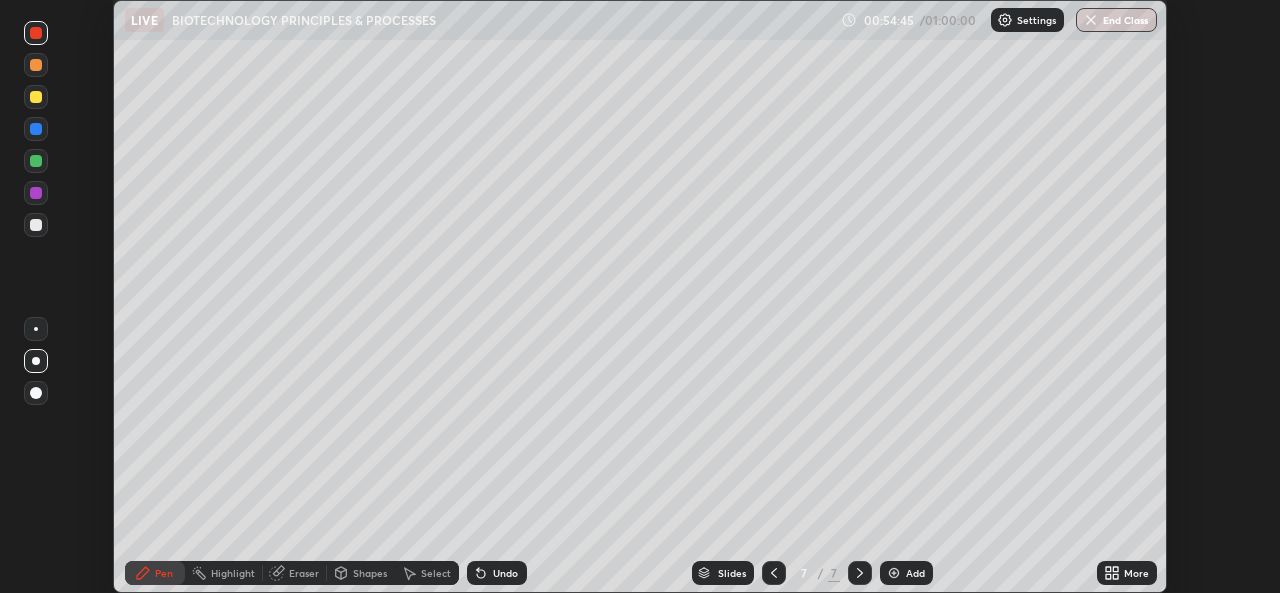 click at bounding box center (36, 129) 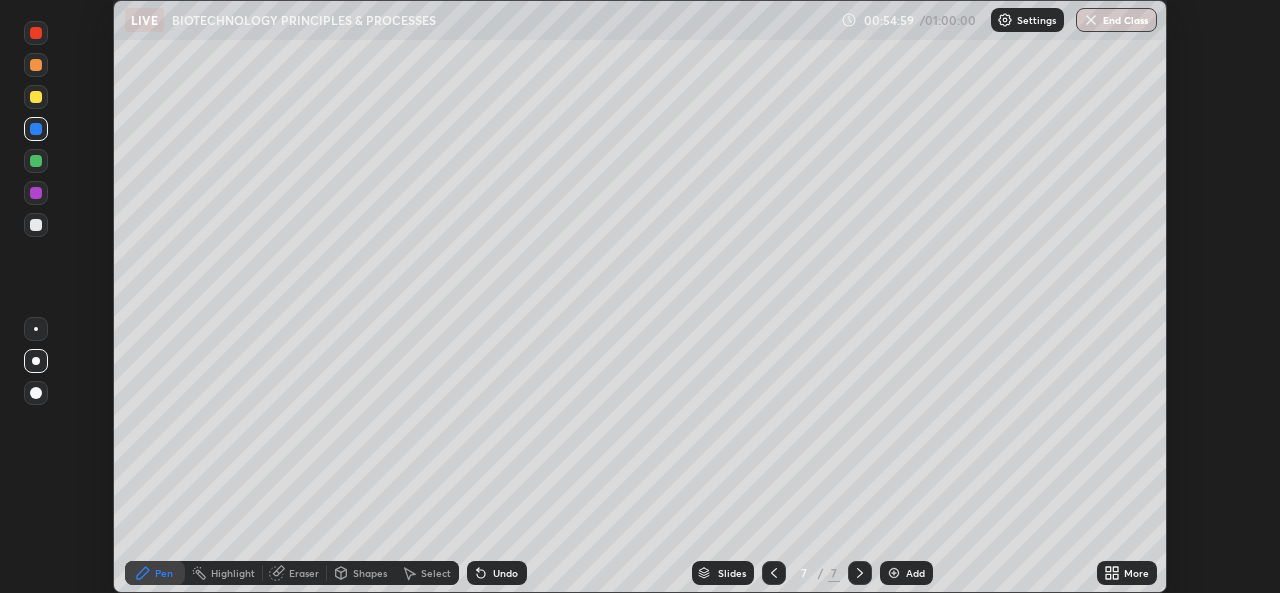 click on "Shapes" at bounding box center [370, 573] 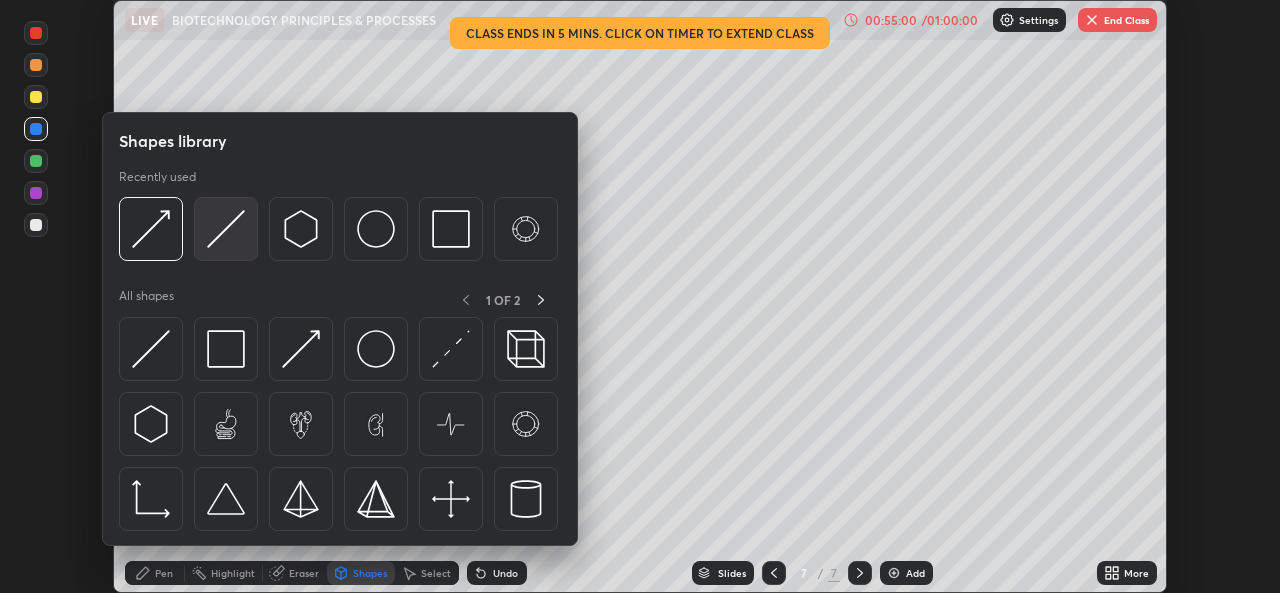 click at bounding box center [226, 229] 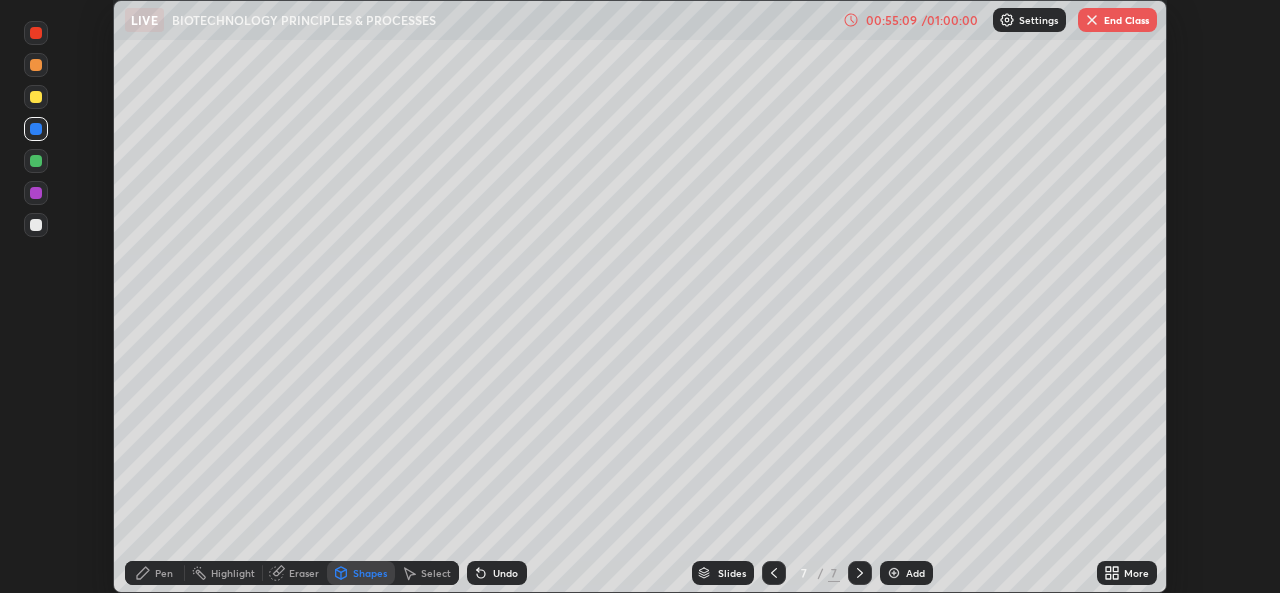 click on "Undo" at bounding box center (505, 573) 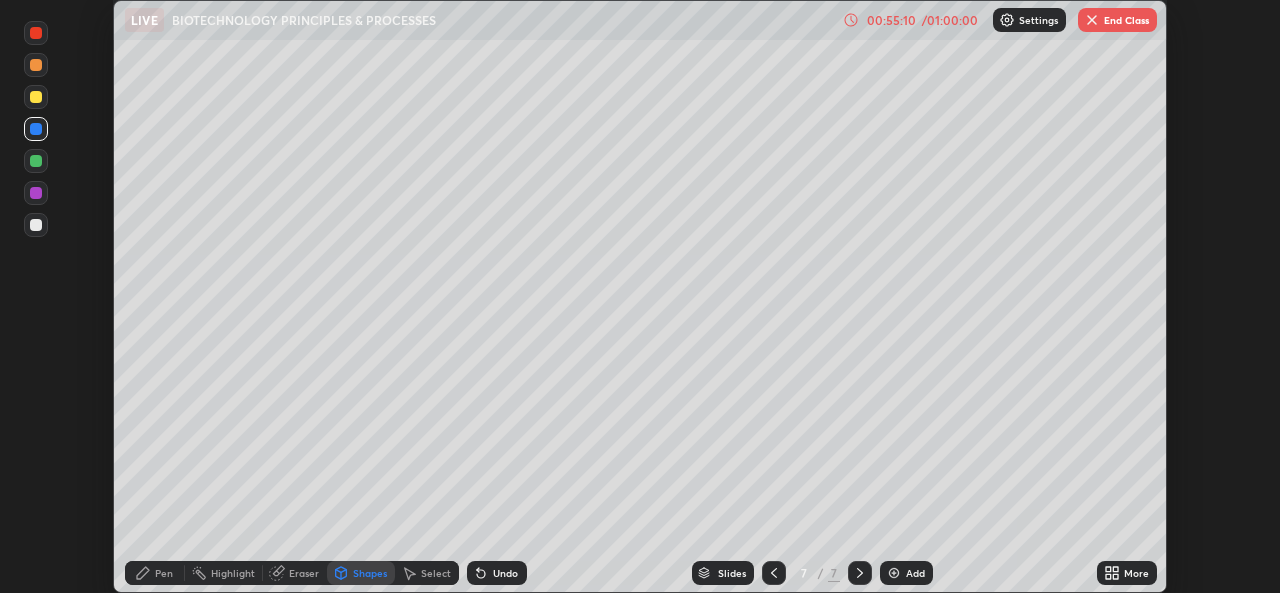 click on "Pen" at bounding box center (155, 573) 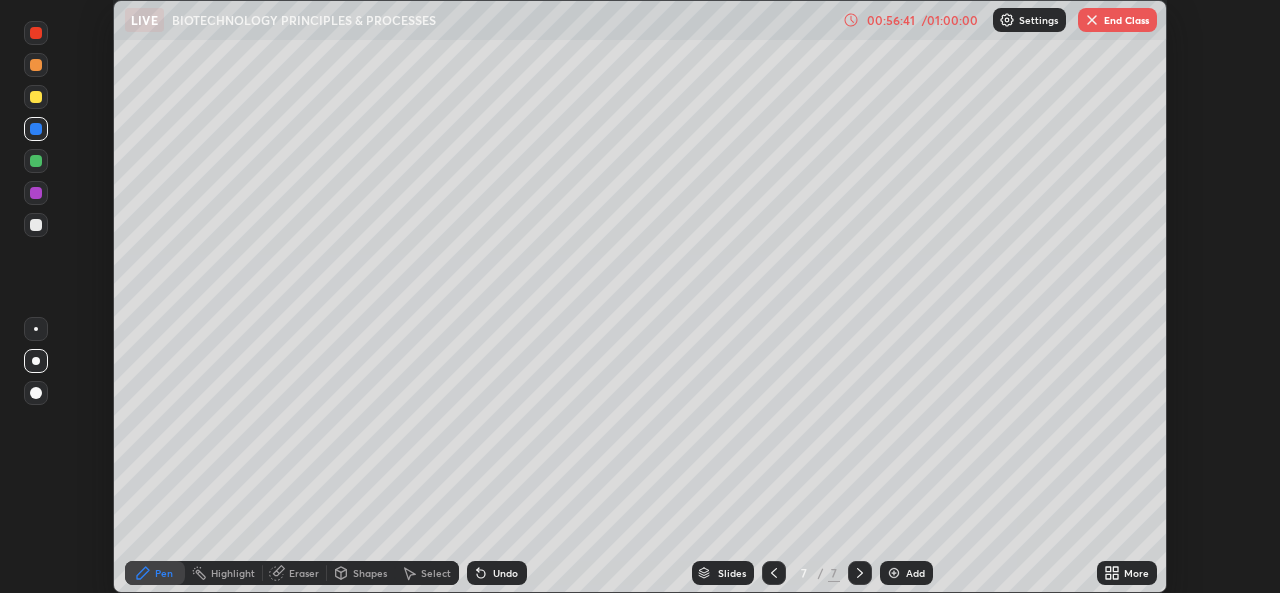 click at bounding box center (894, 573) 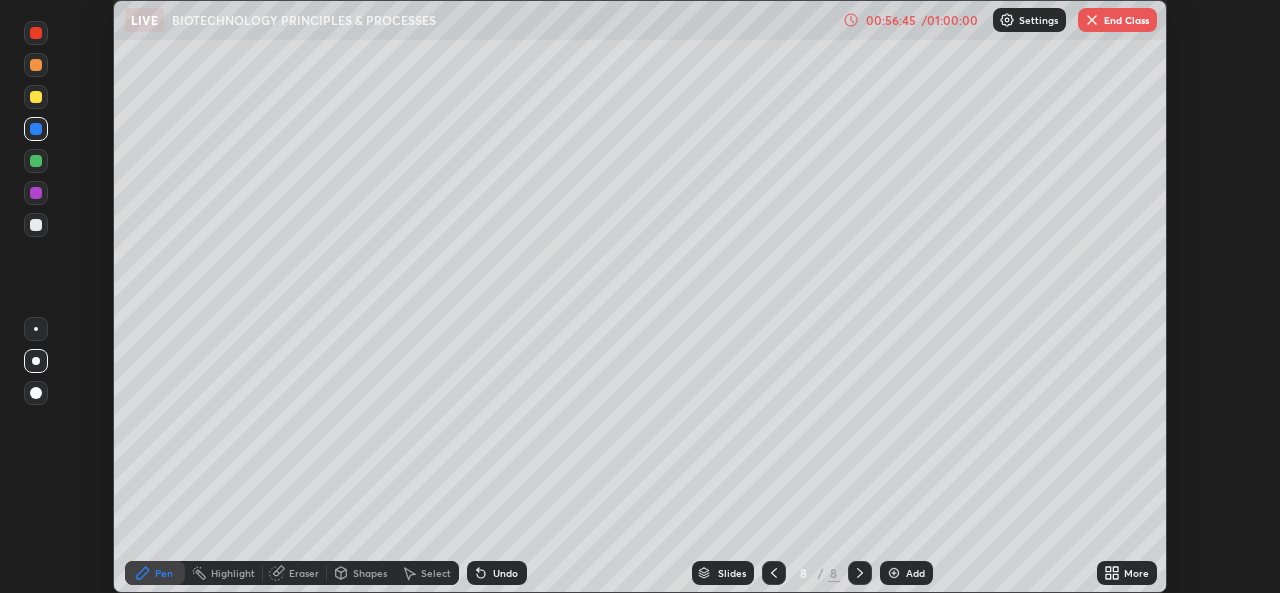 click on "Undo" at bounding box center [497, 573] 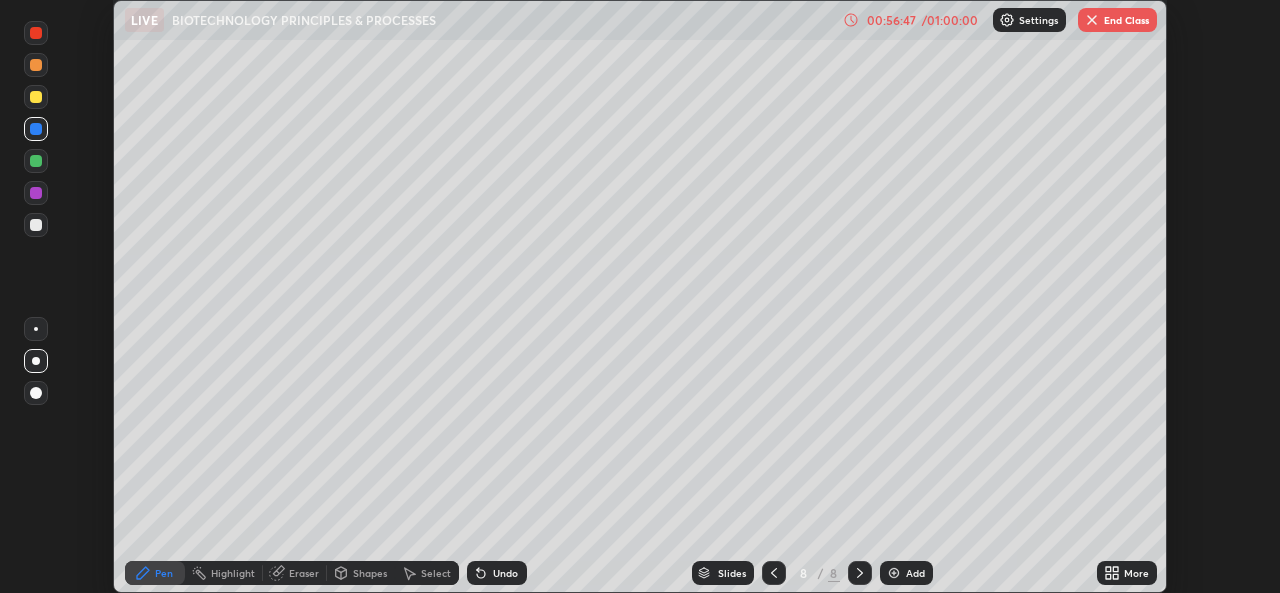 click at bounding box center [36, 161] 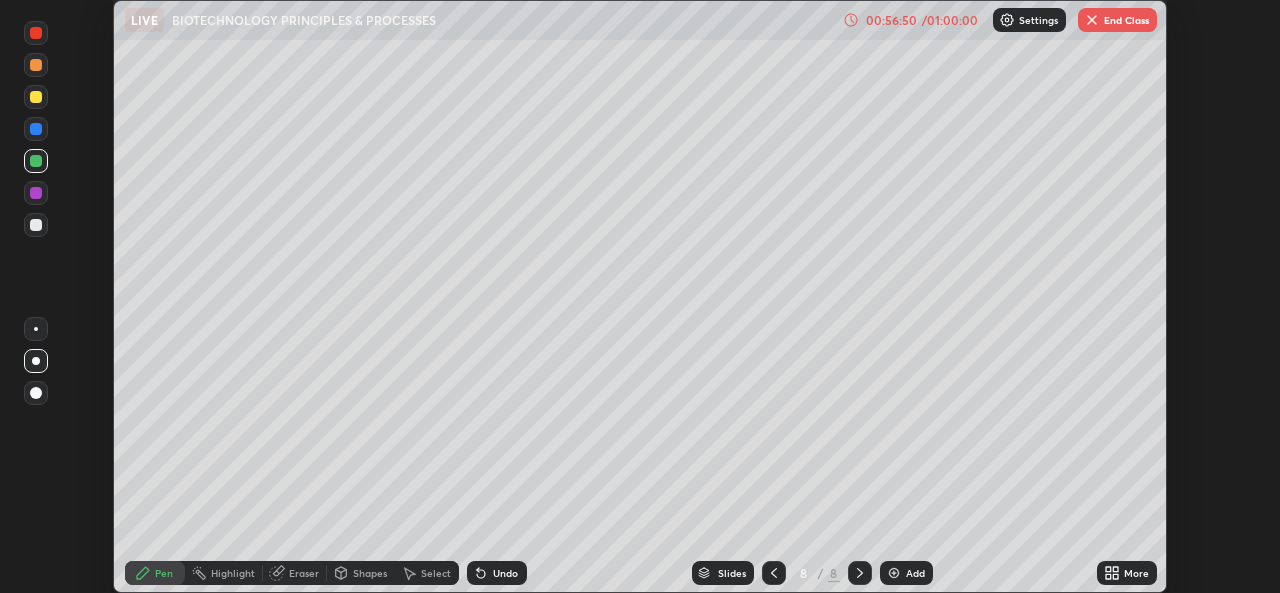 click on "Select" at bounding box center [427, 573] 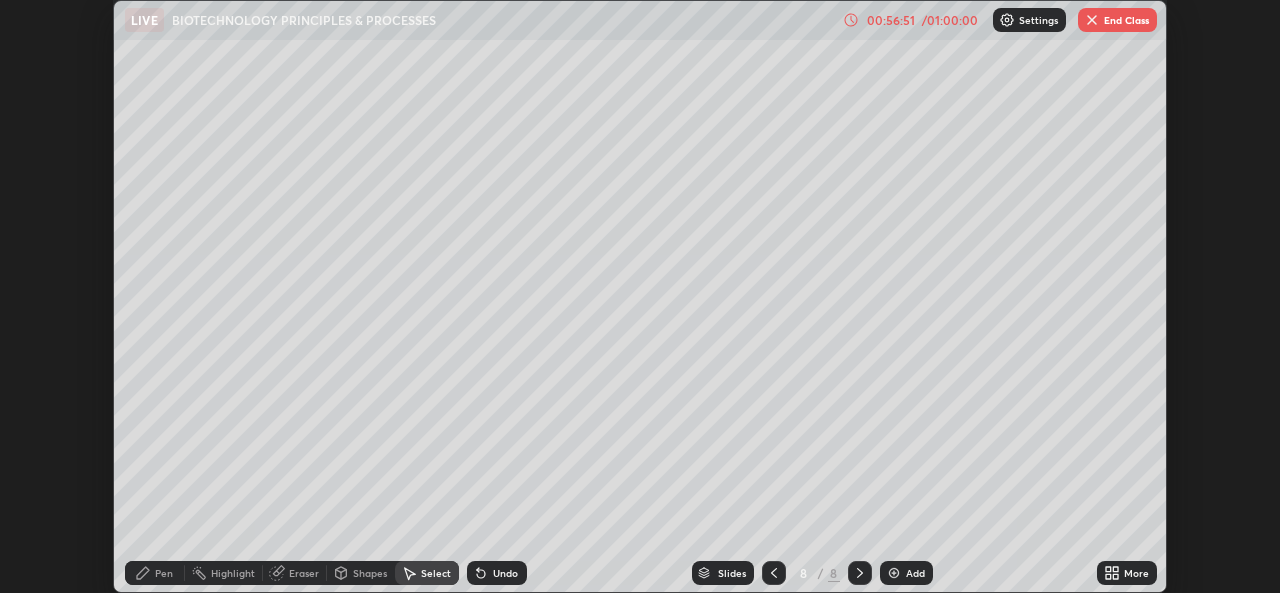 click on "Undo" at bounding box center [497, 573] 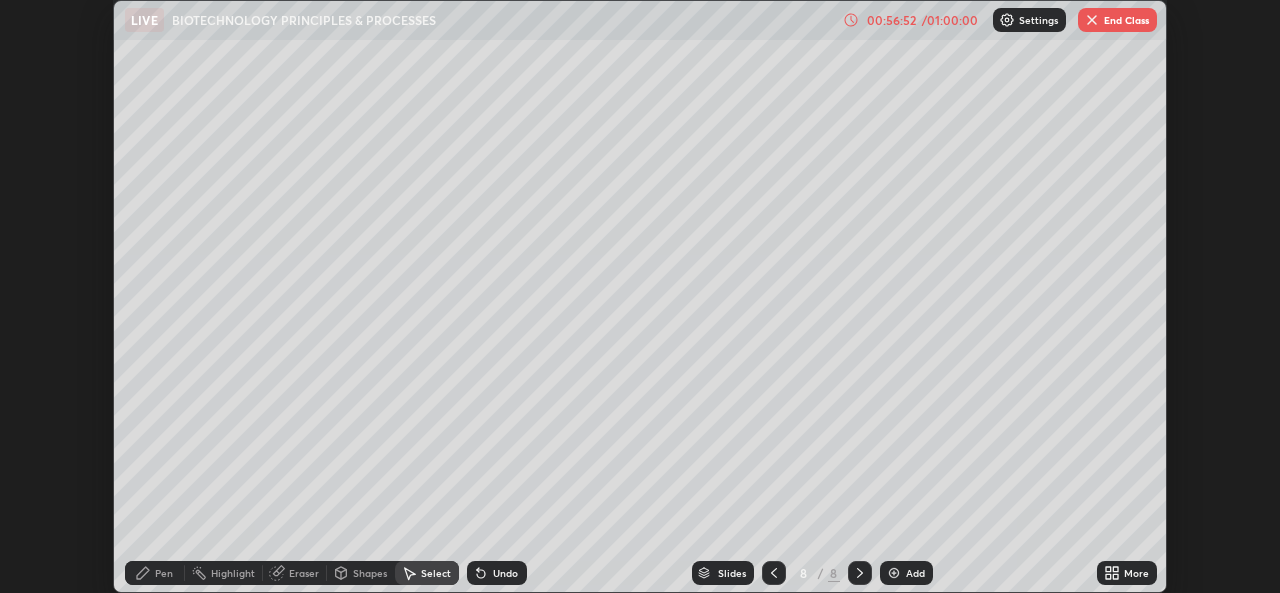 click on "Pen" at bounding box center (164, 573) 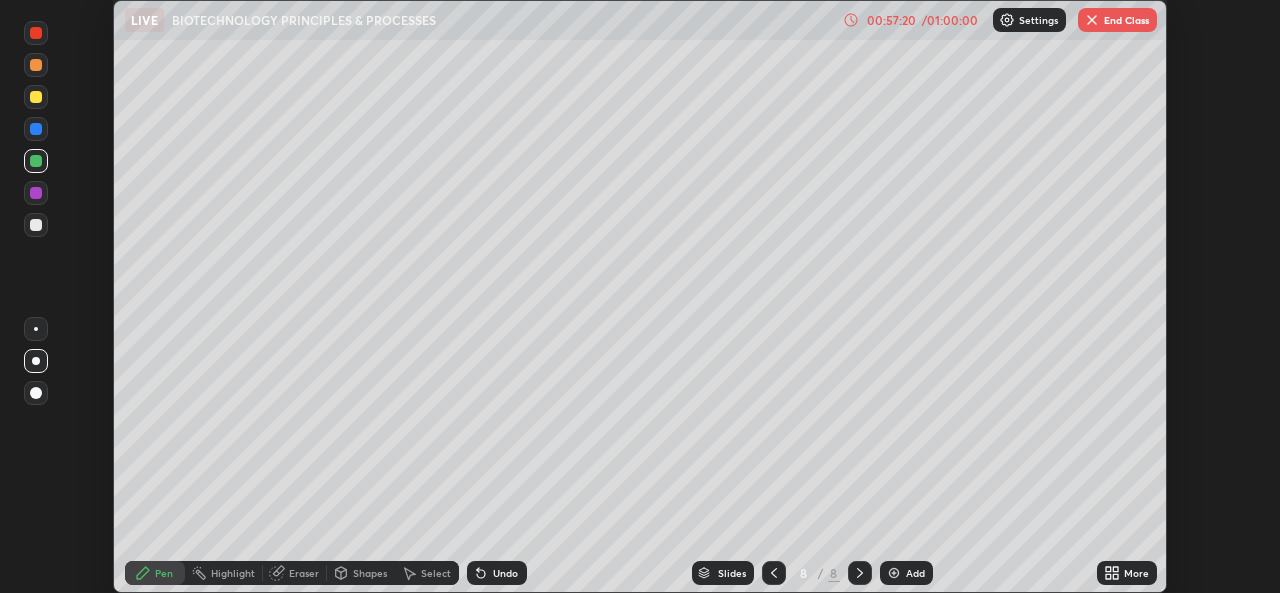 click on "Undo" at bounding box center (497, 573) 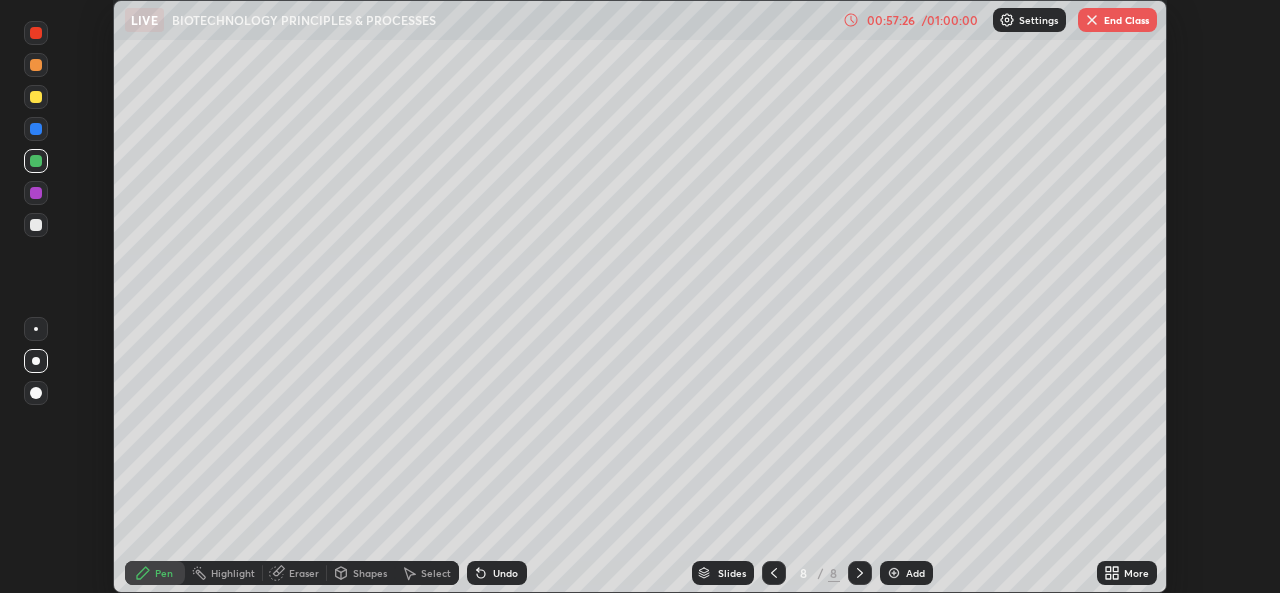 click at bounding box center [36, 33] 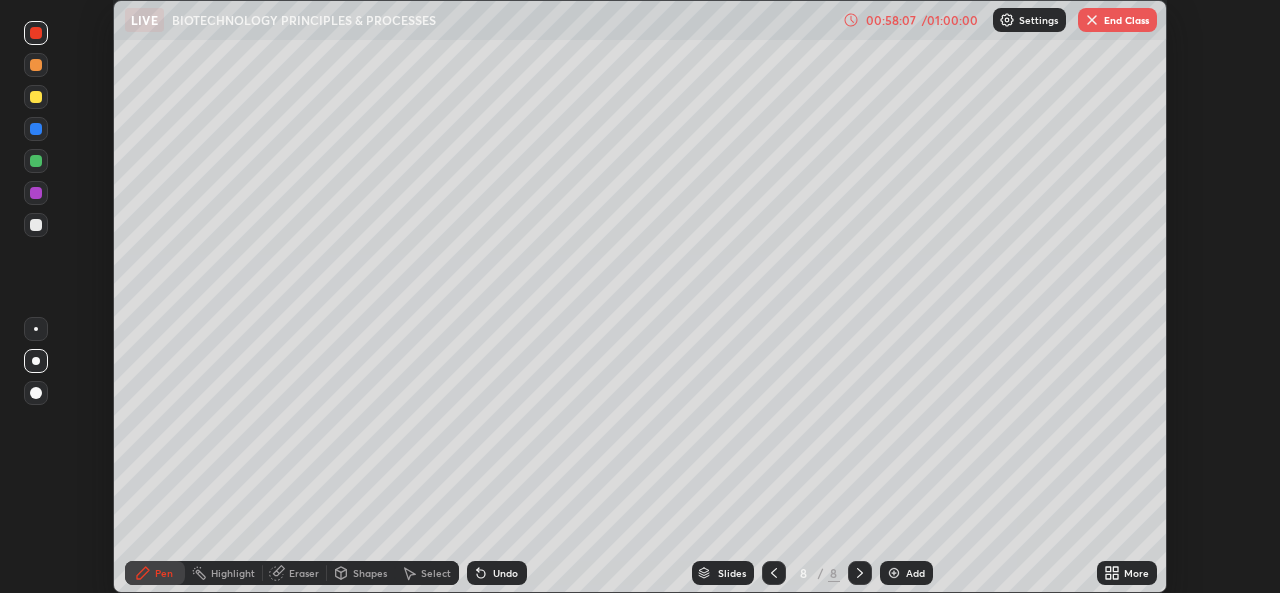 click on "Shapes" at bounding box center (370, 573) 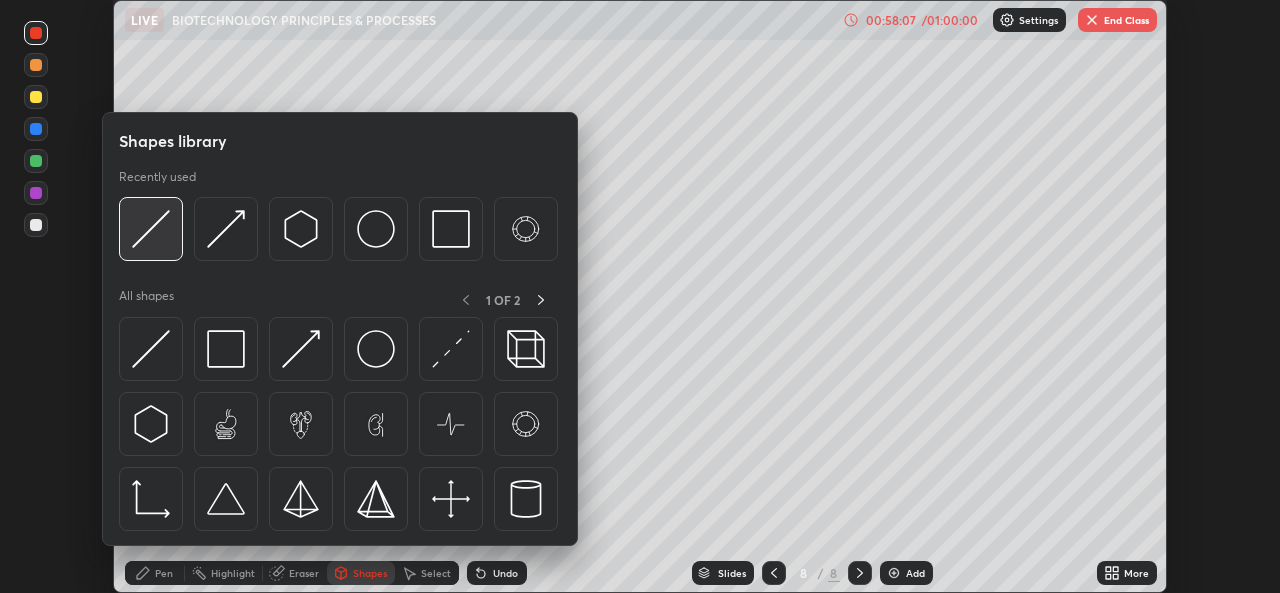 click at bounding box center (151, 229) 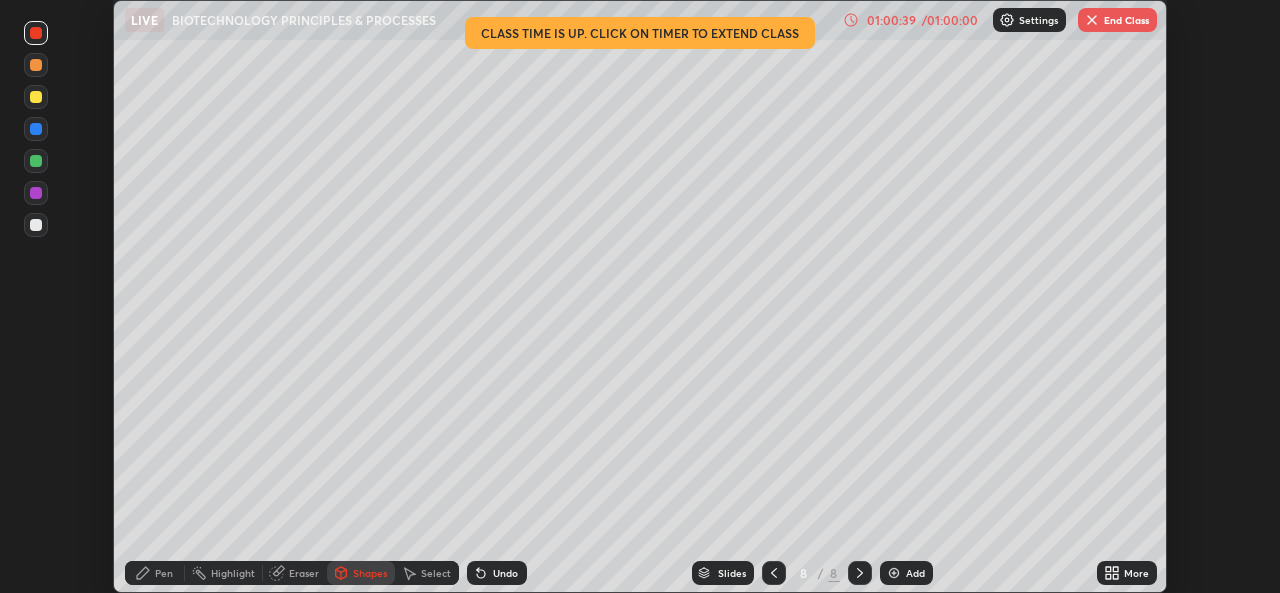 click on "Undo" at bounding box center (505, 573) 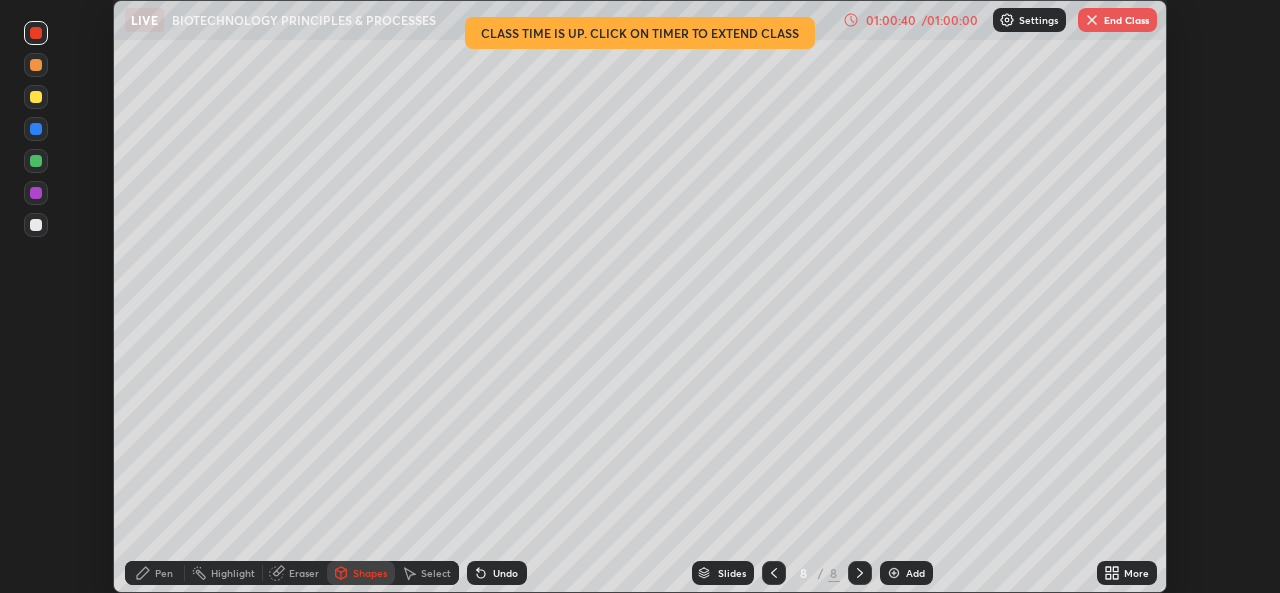 click on "Pen" at bounding box center [164, 573] 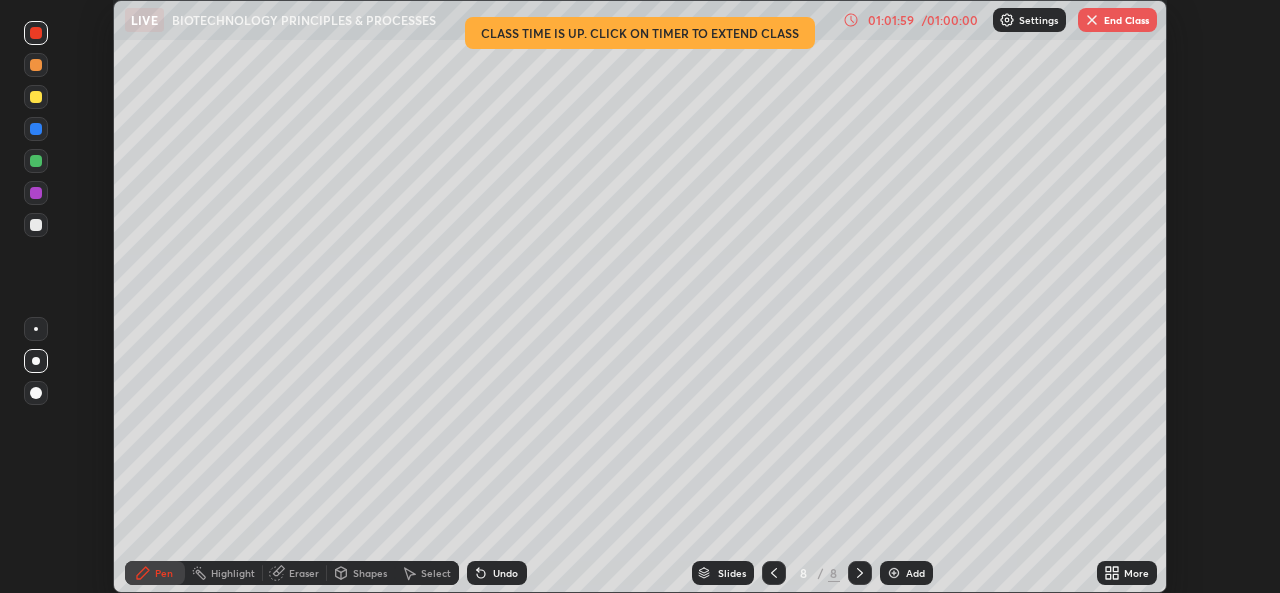 click at bounding box center (36, 97) 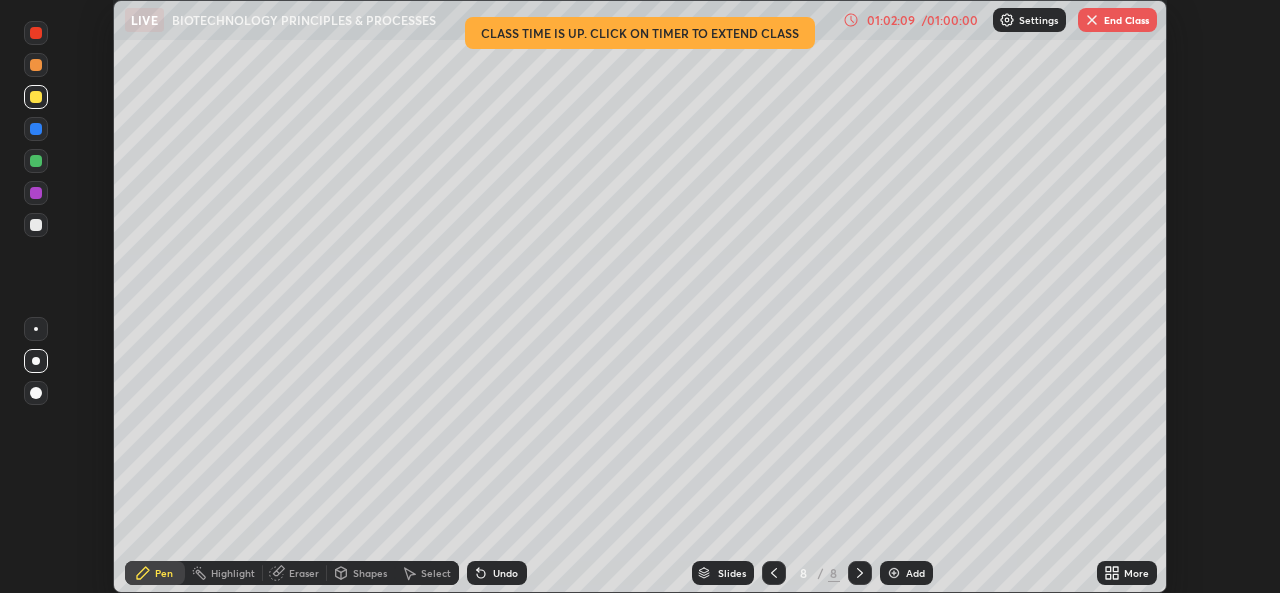 click on "Shapes" at bounding box center (370, 573) 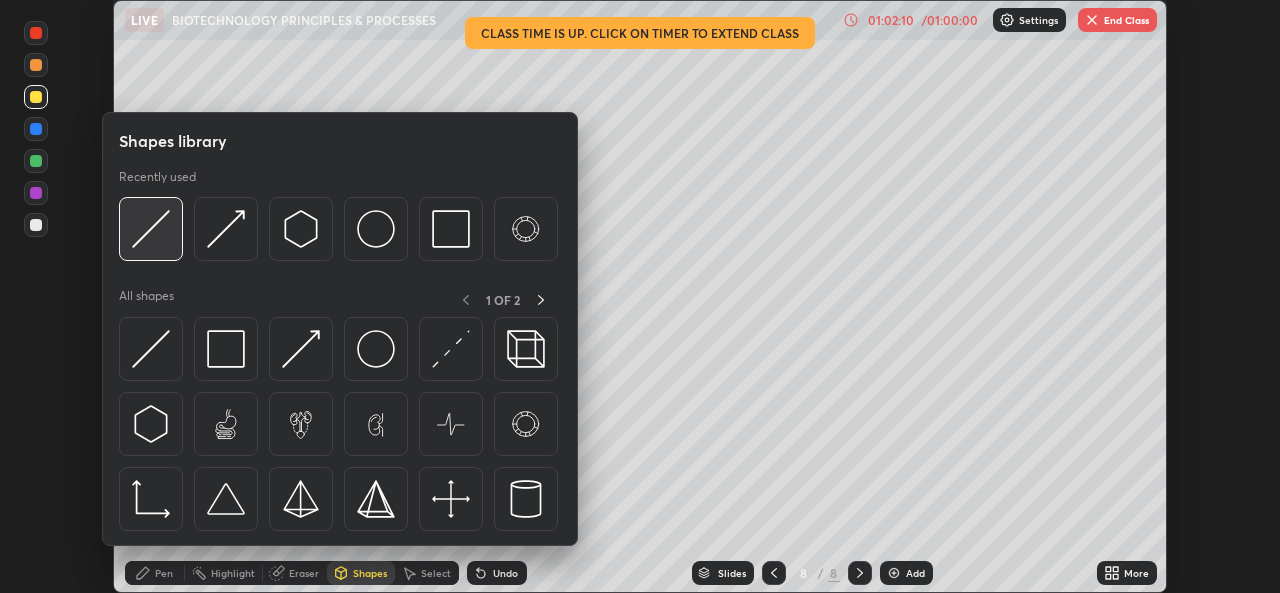 click at bounding box center (151, 229) 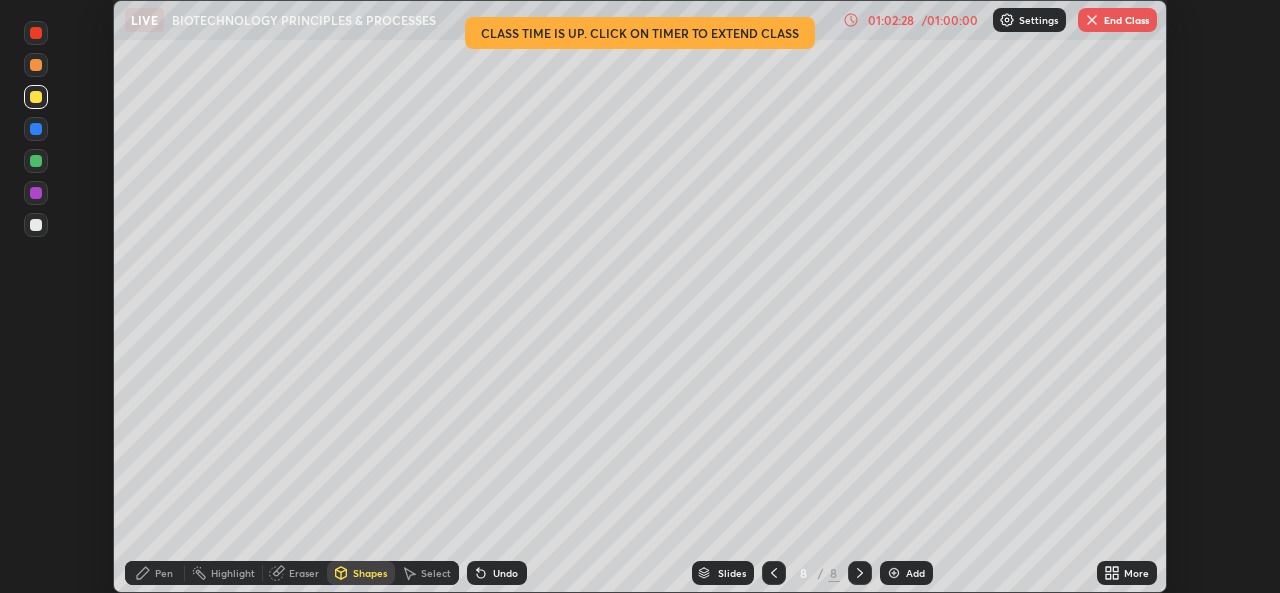 click on "Pen" at bounding box center [164, 573] 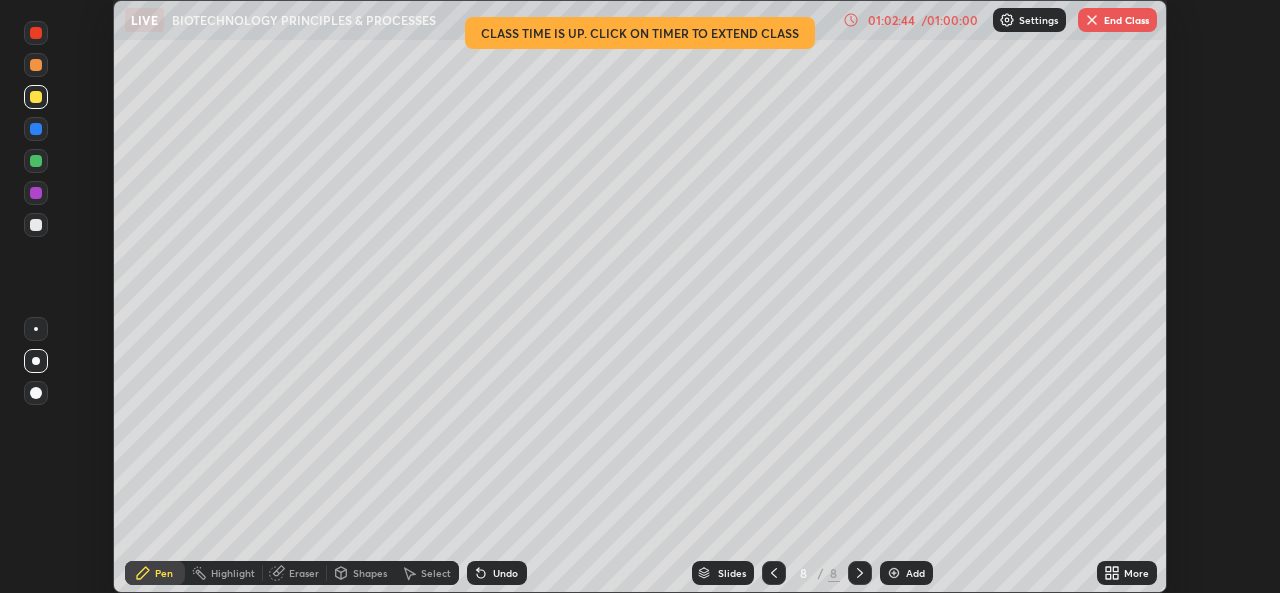 click on "Shapes" at bounding box center [370, 573] 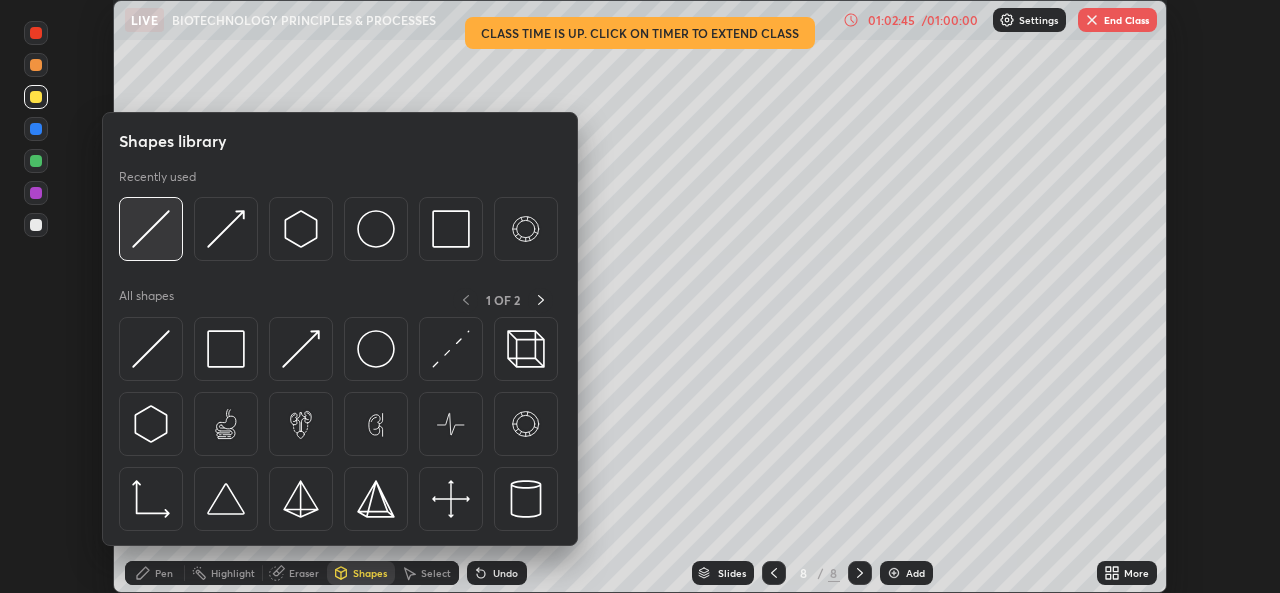 click at bounding box center (151, 229) 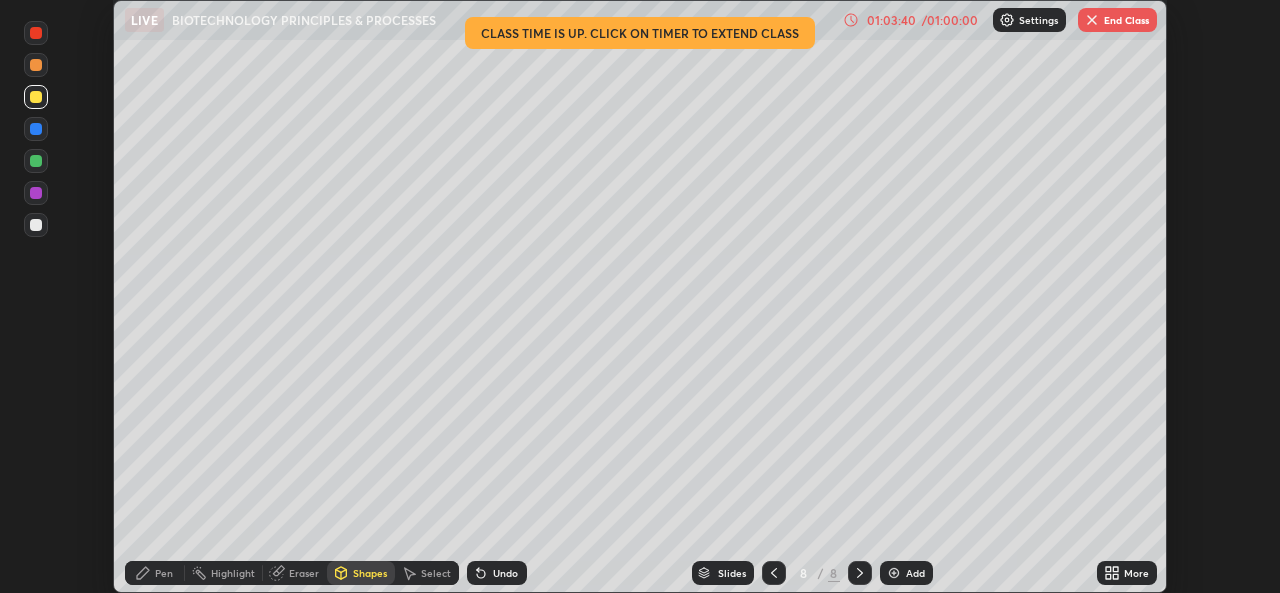 click on "Pen" at bounding box center [155, 573] 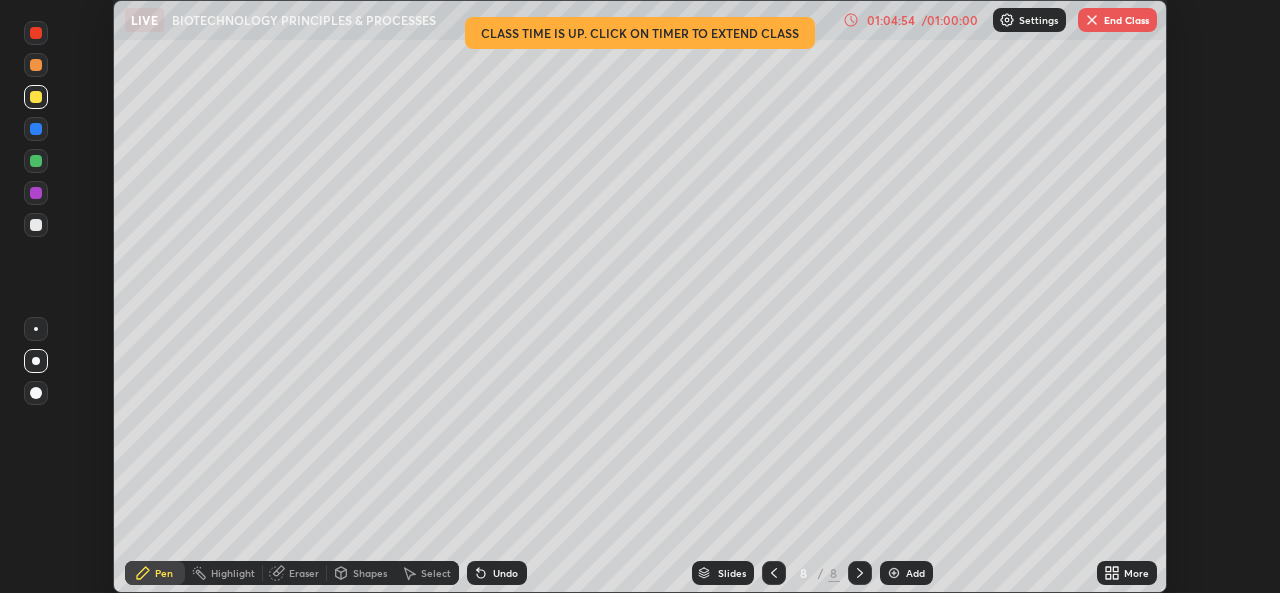 click on "Shapes" at bounding box center (370, 573) 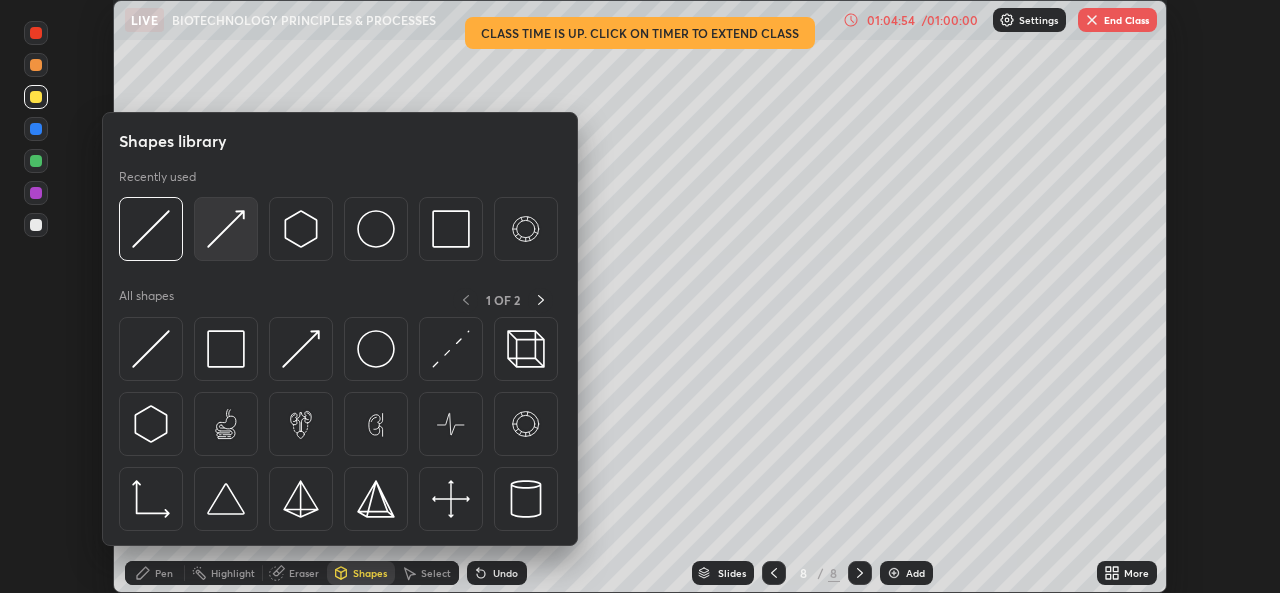 click at bounding box center (226, 229) 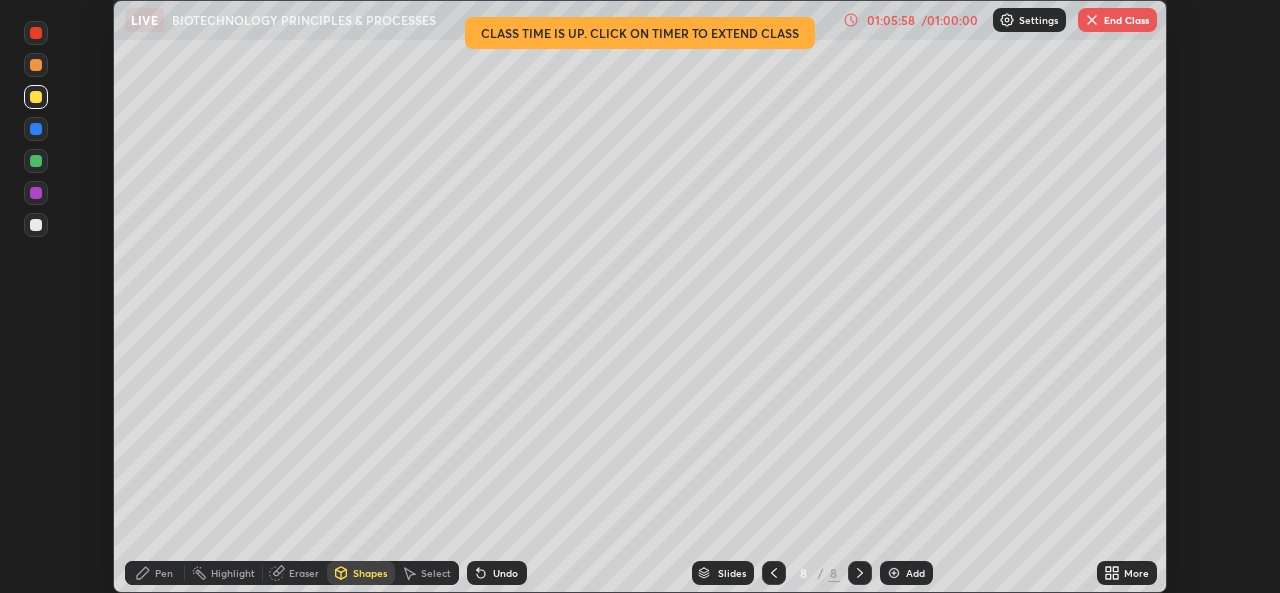 click on "Undo" at bounding box center [497, 573] 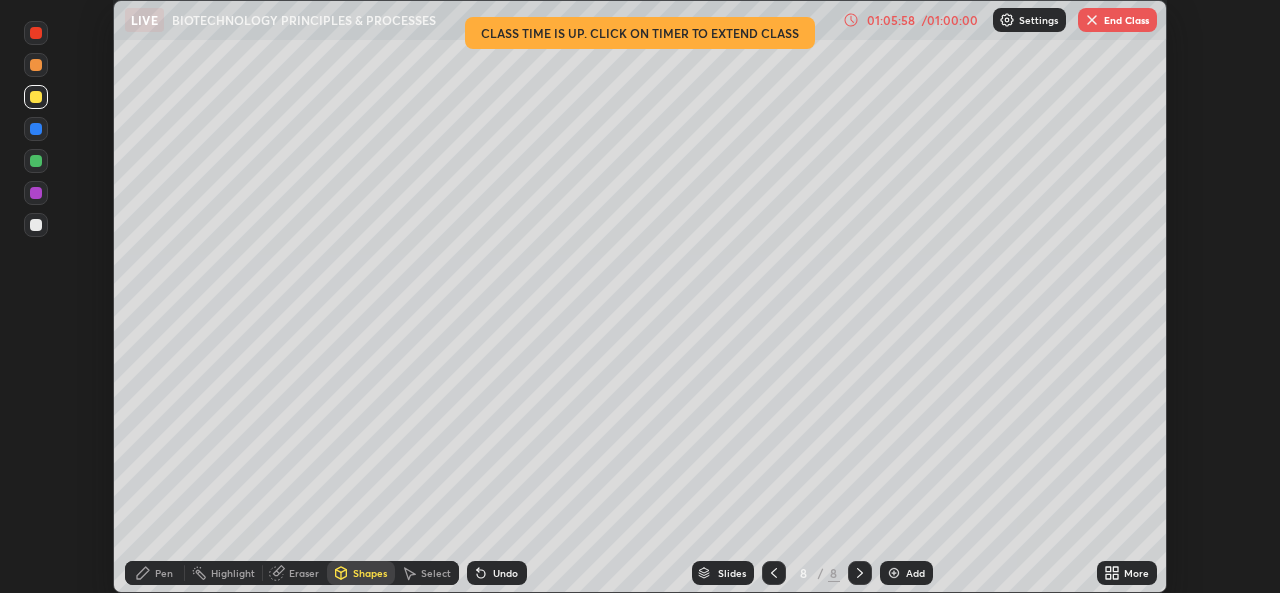 click 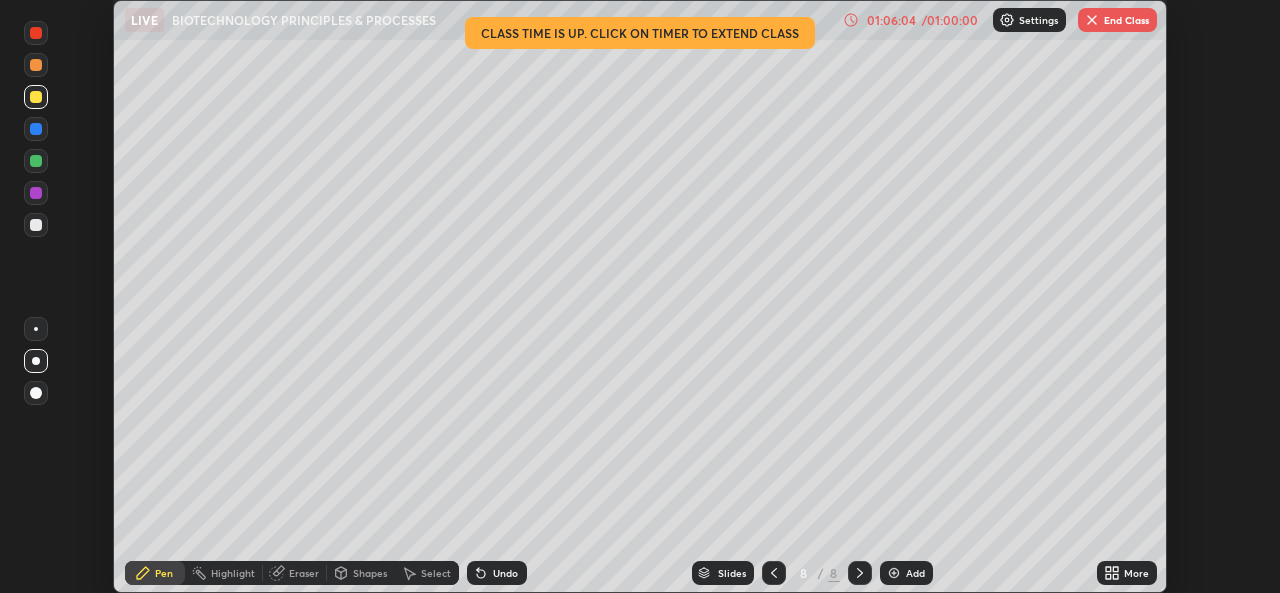 click on "Undo" at bounding box center (497, 573) 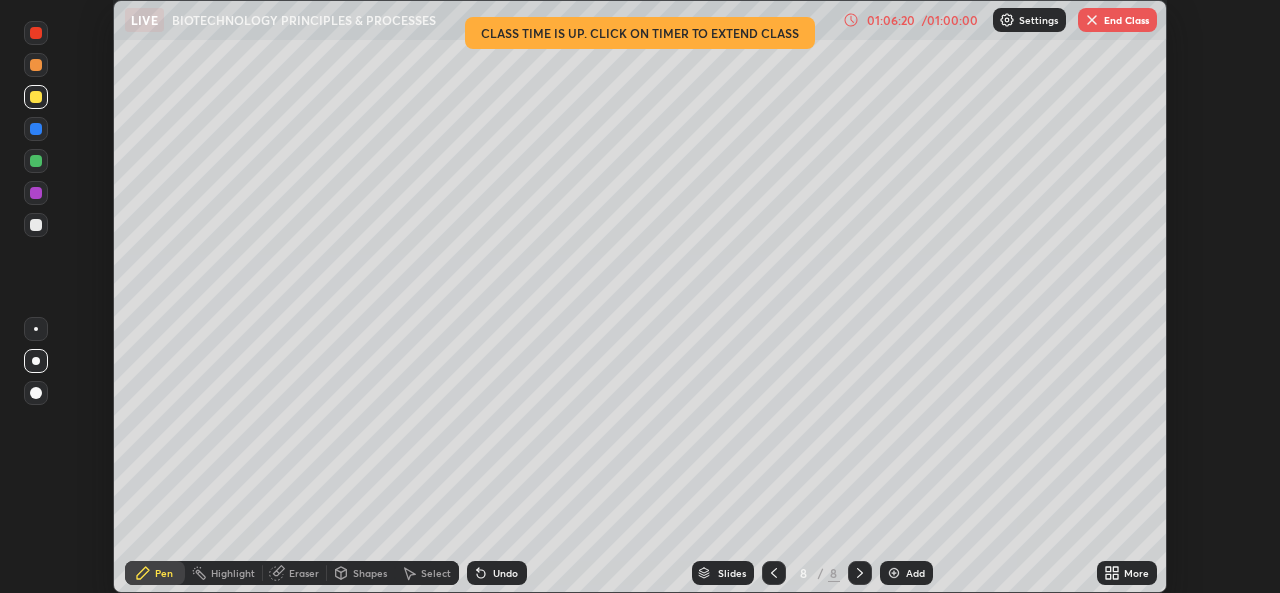 click on "End Class" at bounding box center (1117, 20) 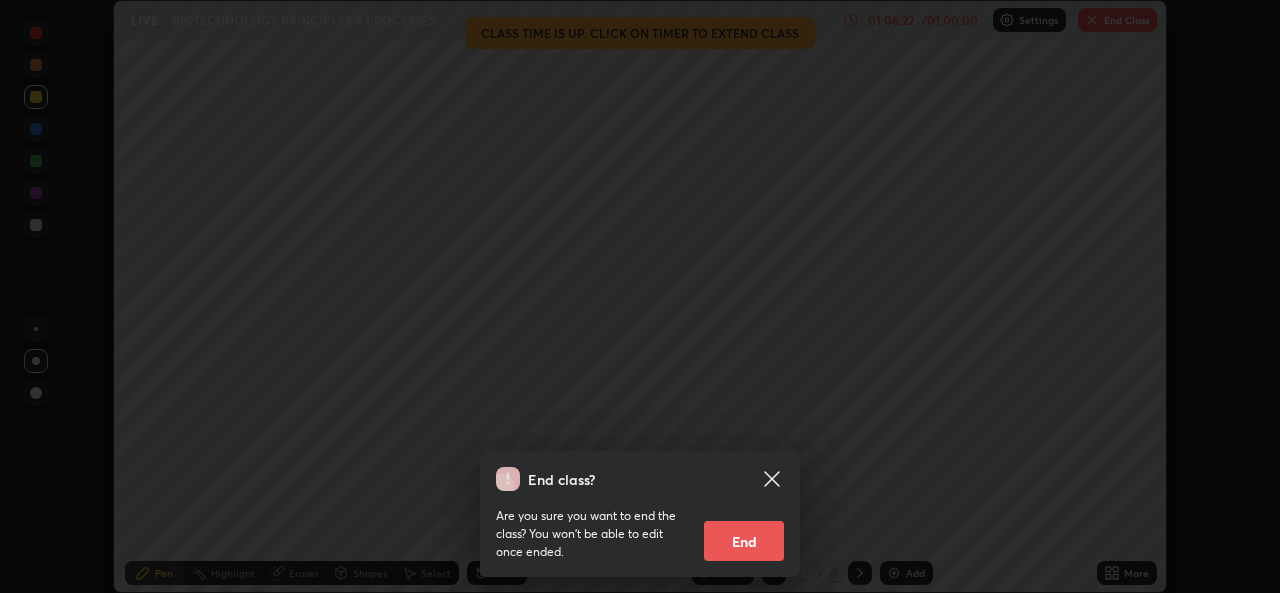 click on "End" at bounding box center [744, 541] 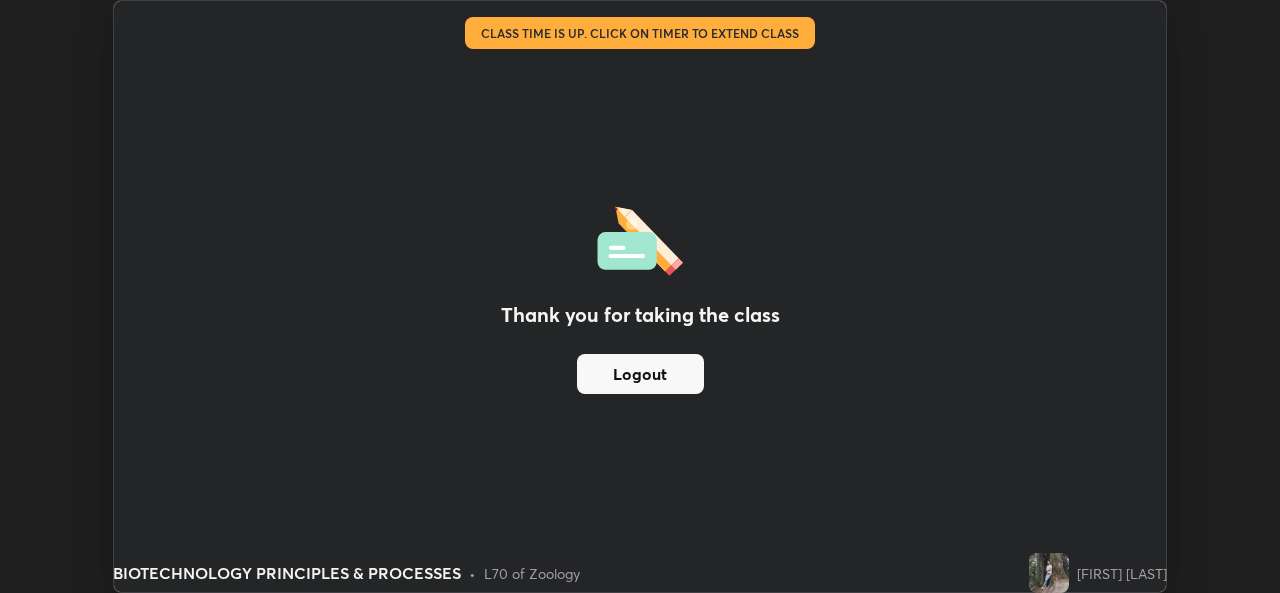 click on "Logout" at bounding box center (640, 374) 